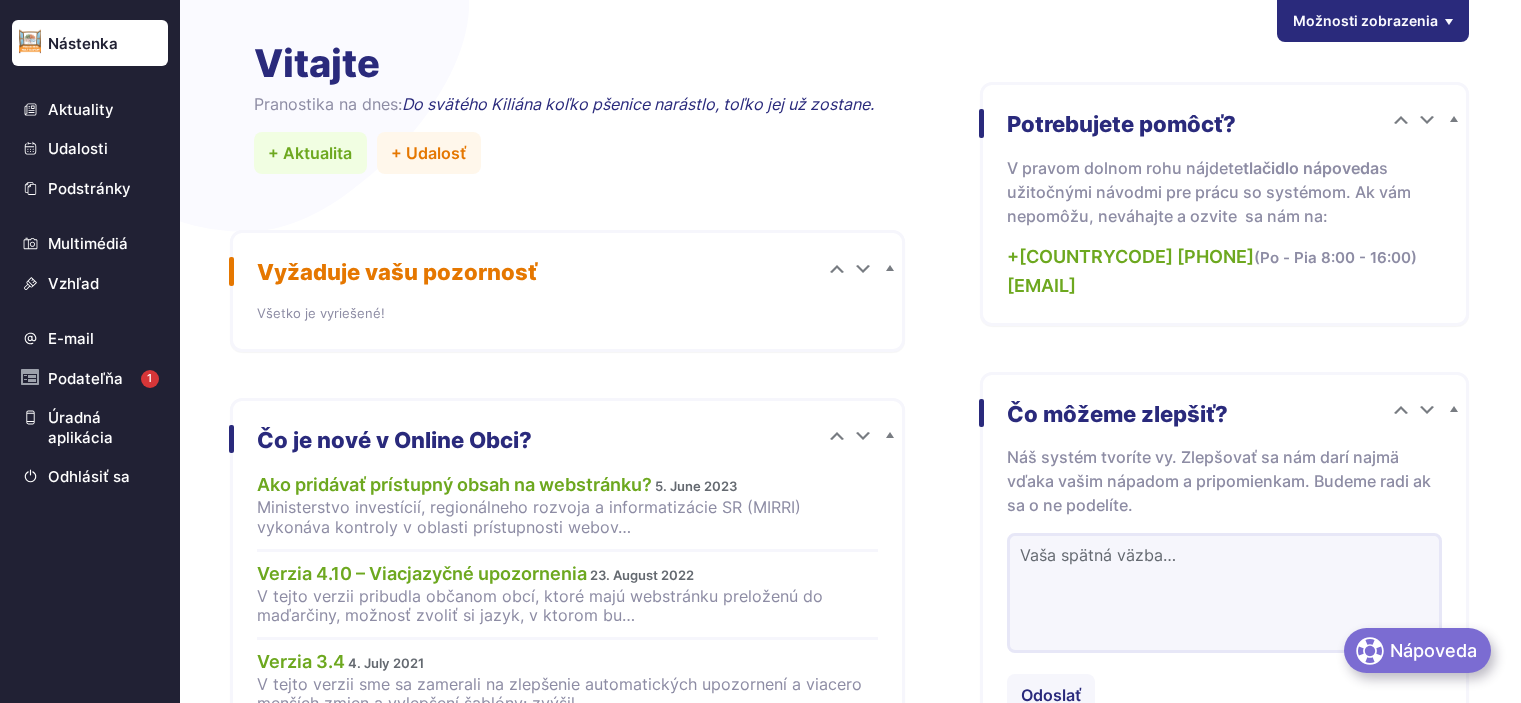 scroll, scrollTop: 0, scrollLeft: 0, axis: both 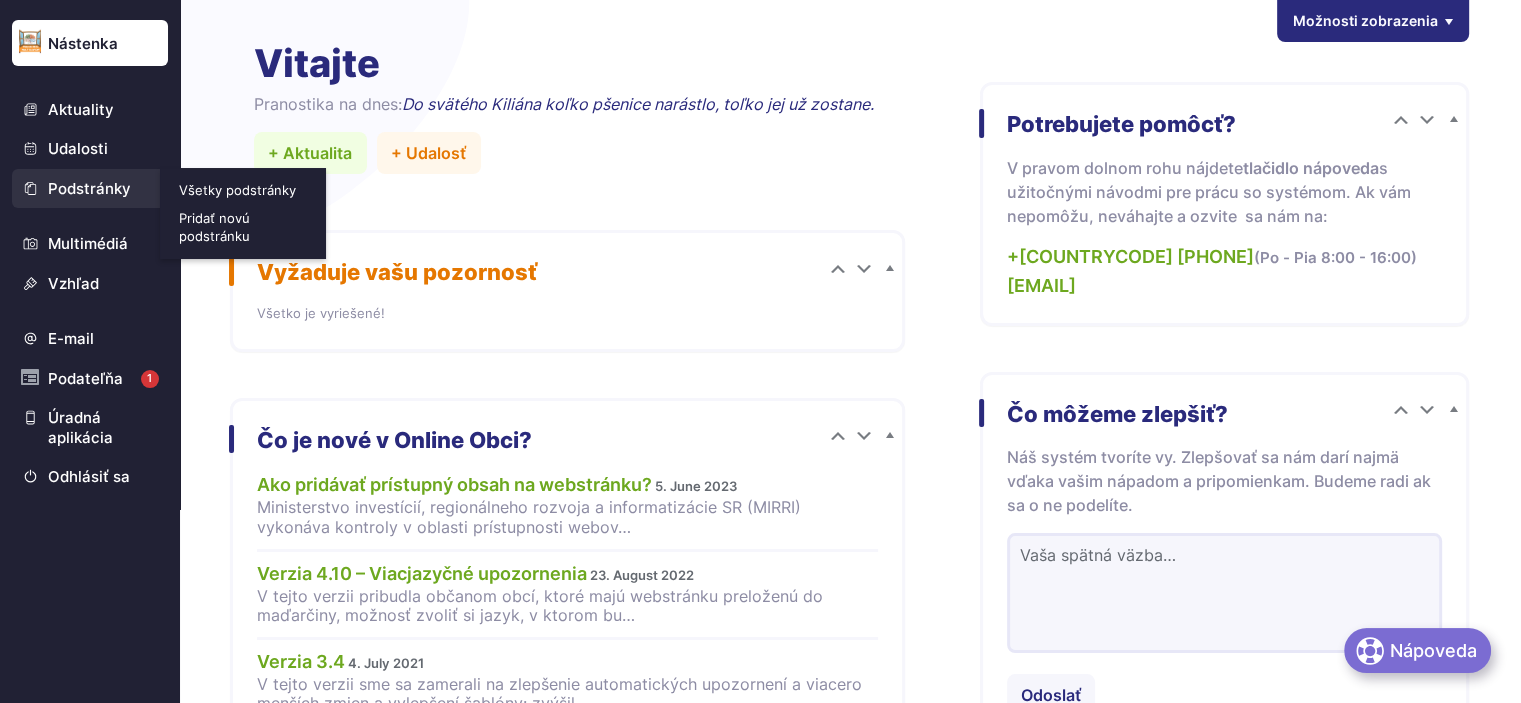 click on "Podstránky" at bounding box center (90, 189) 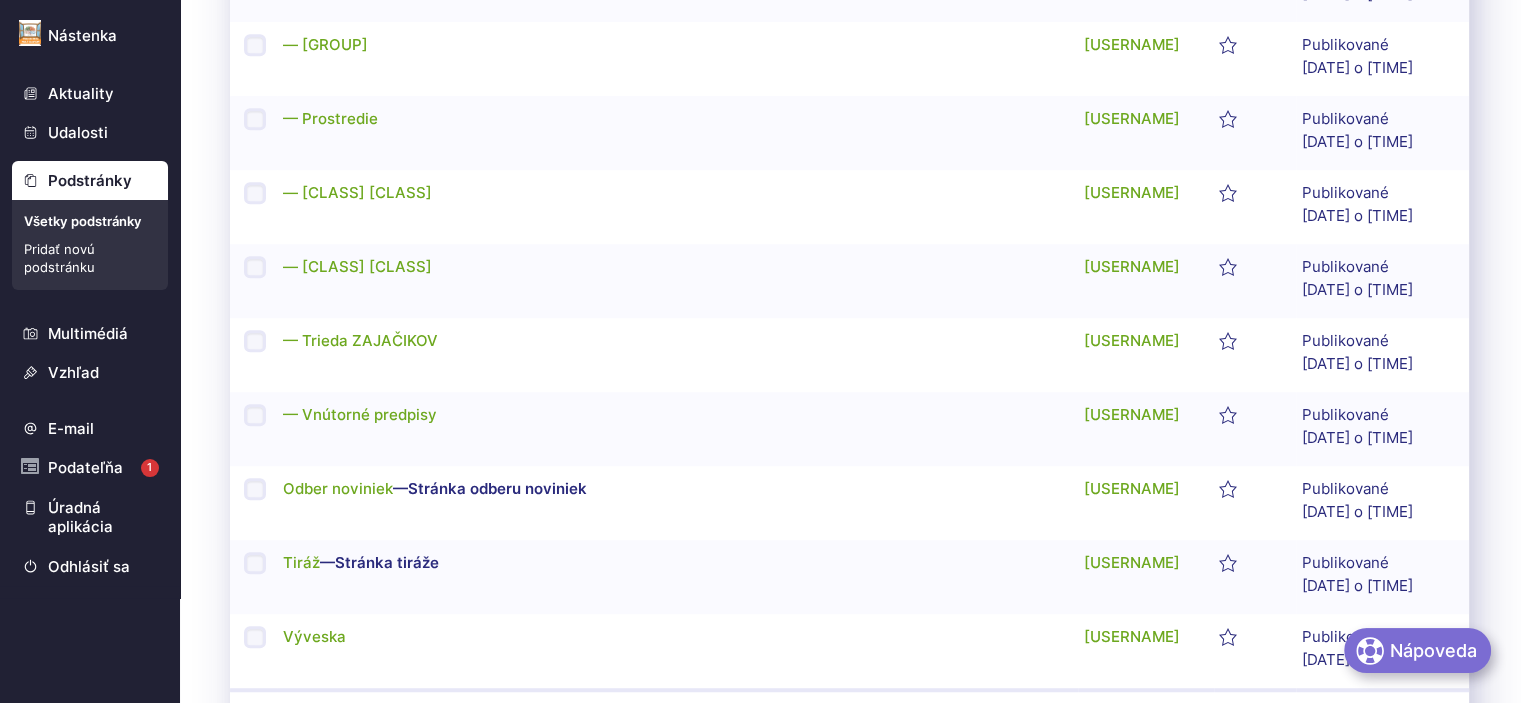 scroll, scrollTop: 1166, scrollLeft: 0, axis: vertical 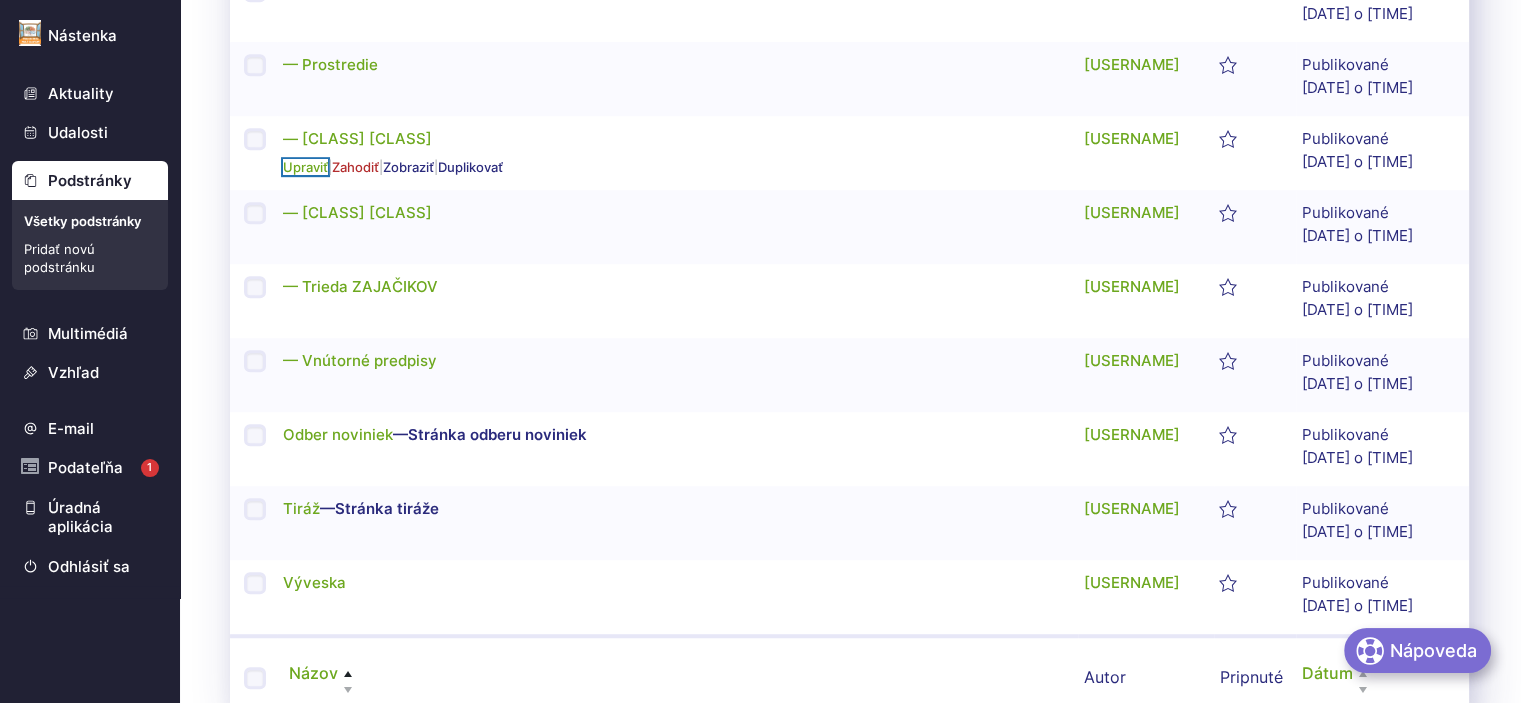 click on "Upraviť" at bounding box center (305, 167) 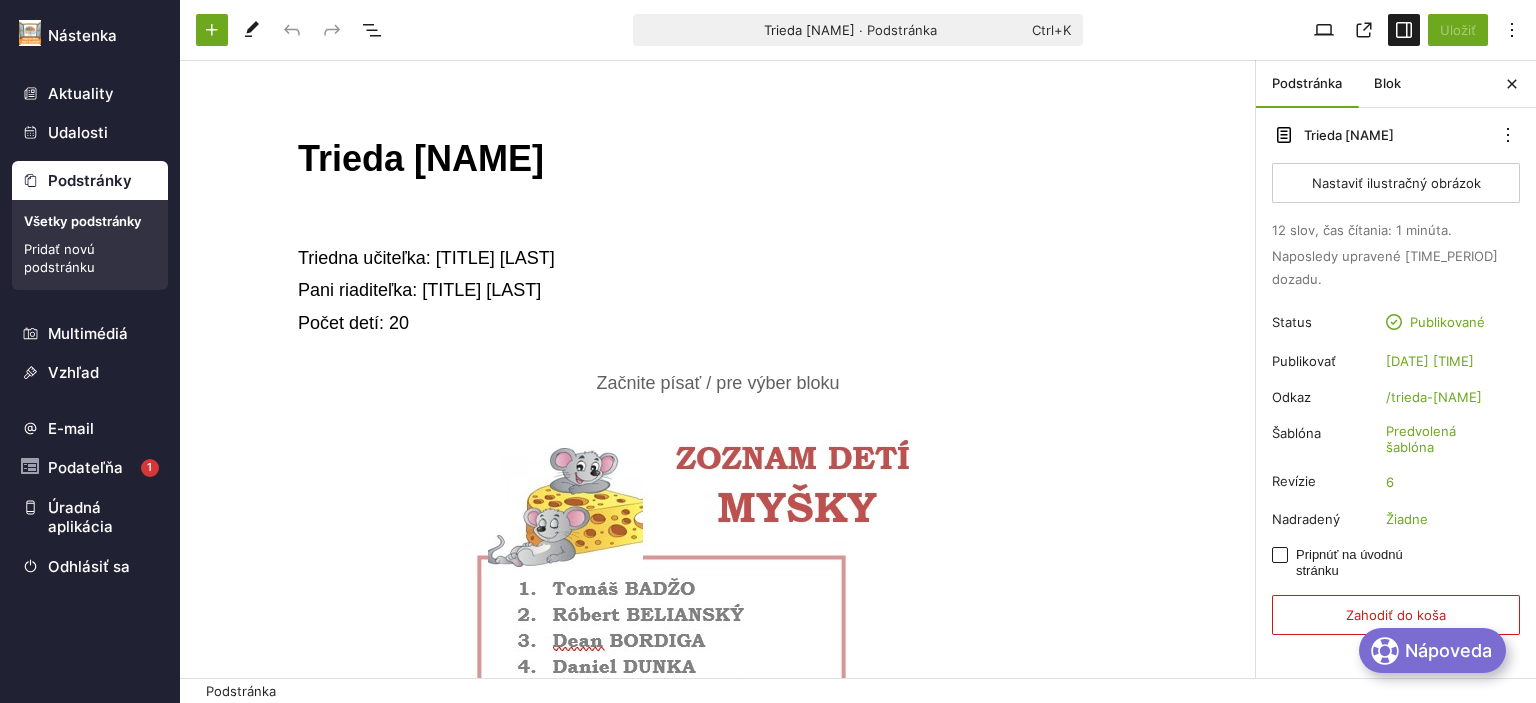 scroll, scrollTop: 0, scrollLeft: 0, axis: both 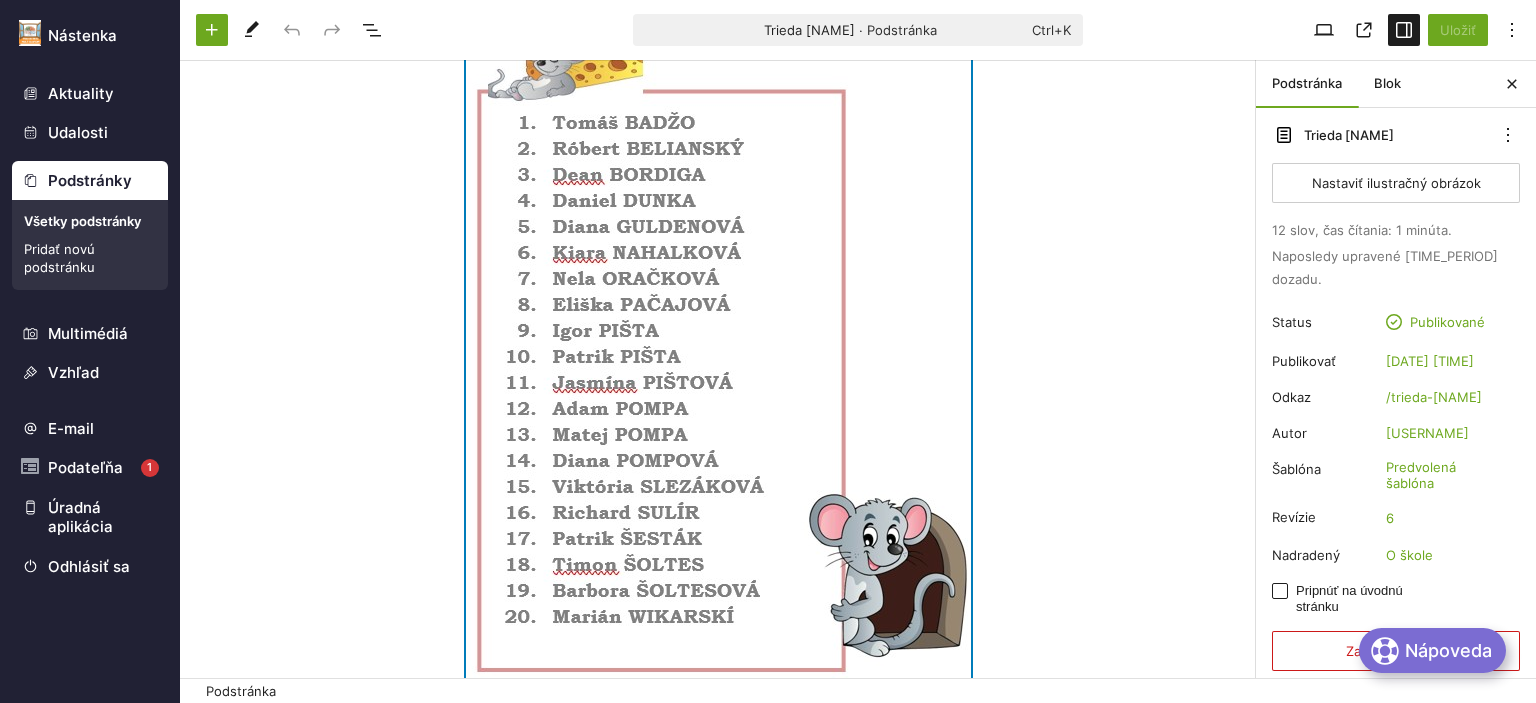 click at bounding box center [718, 329] 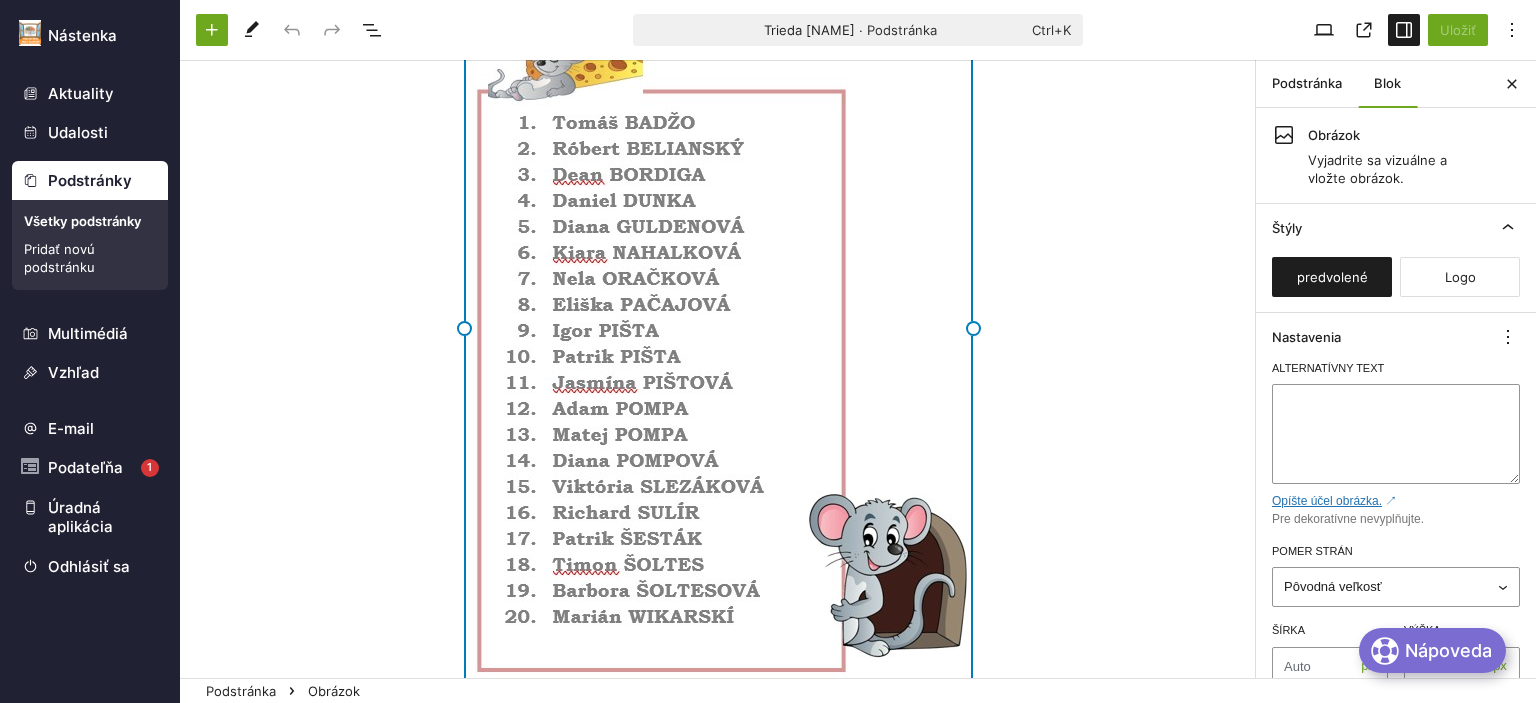 scroll, scrollTop: 233, scrollLeft: 0, axis: vertical 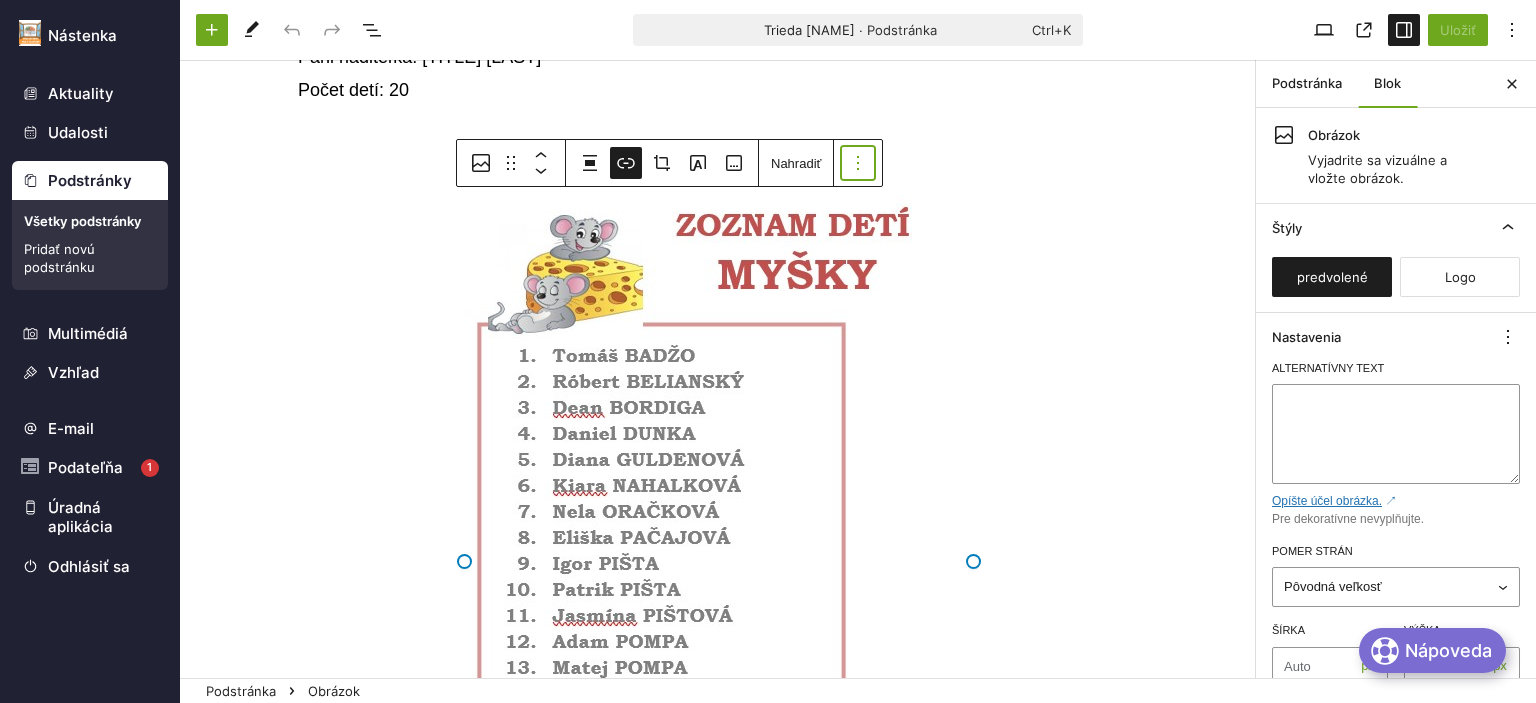 click at bounding box center (858, 163) 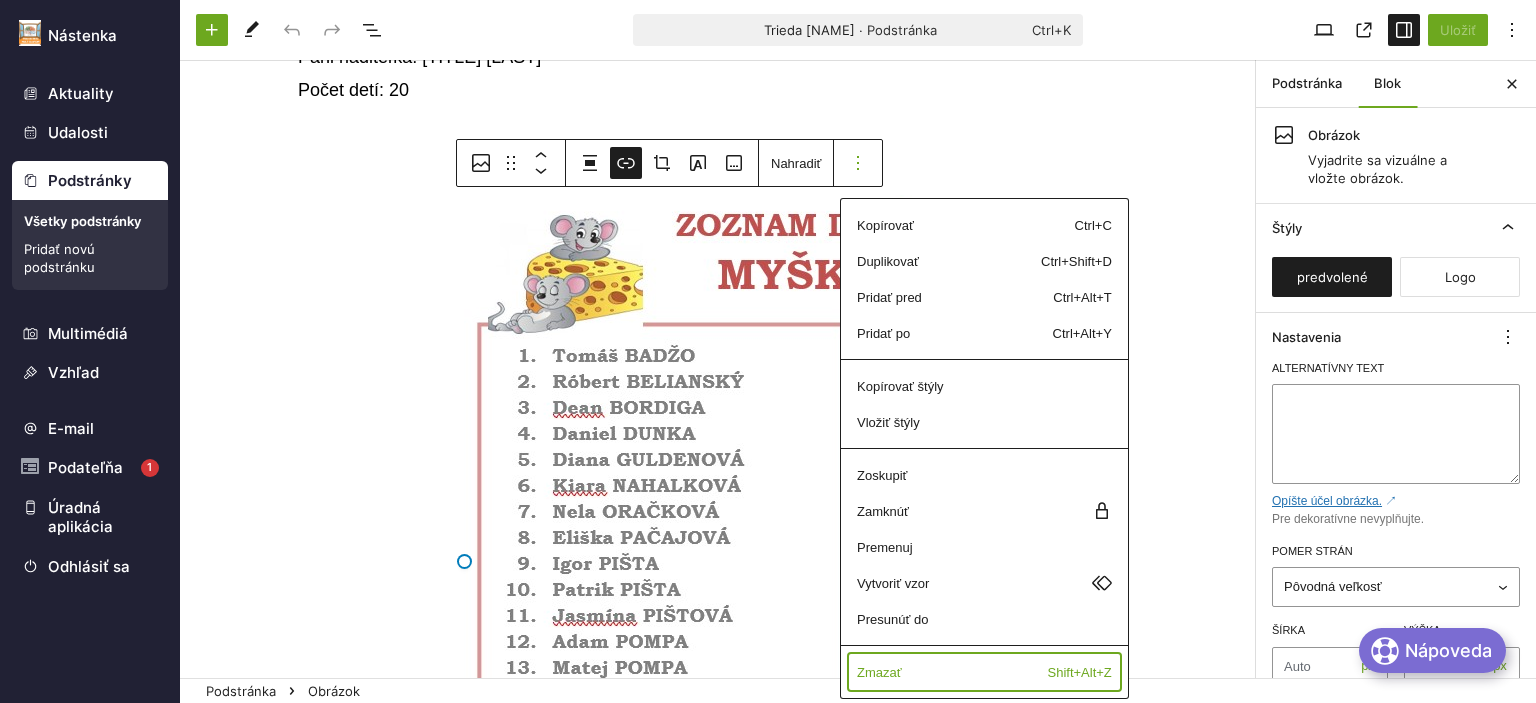 click on "Zmazať" at bounding box center (937, 225) 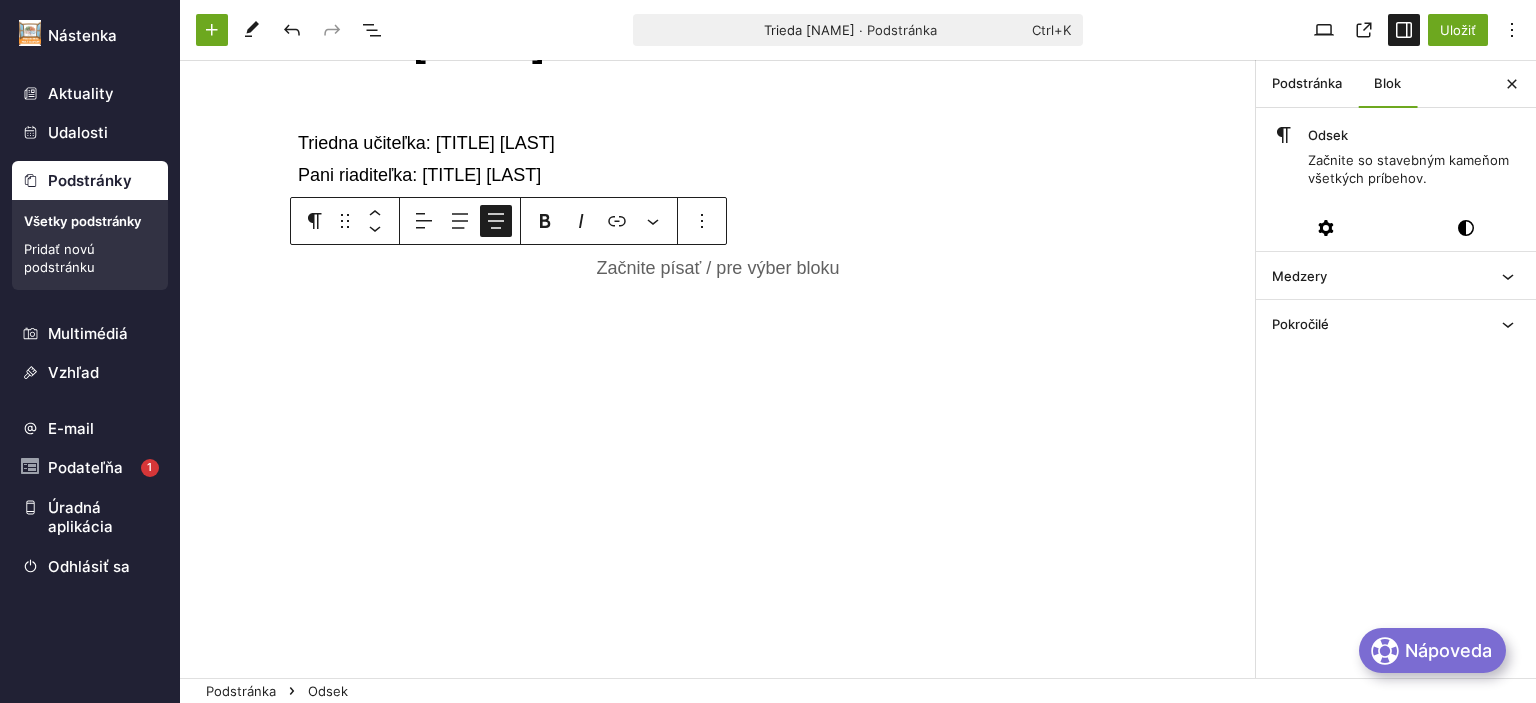 scroll, scrollTop: 115, scrollLeft: 0, axis: vertical 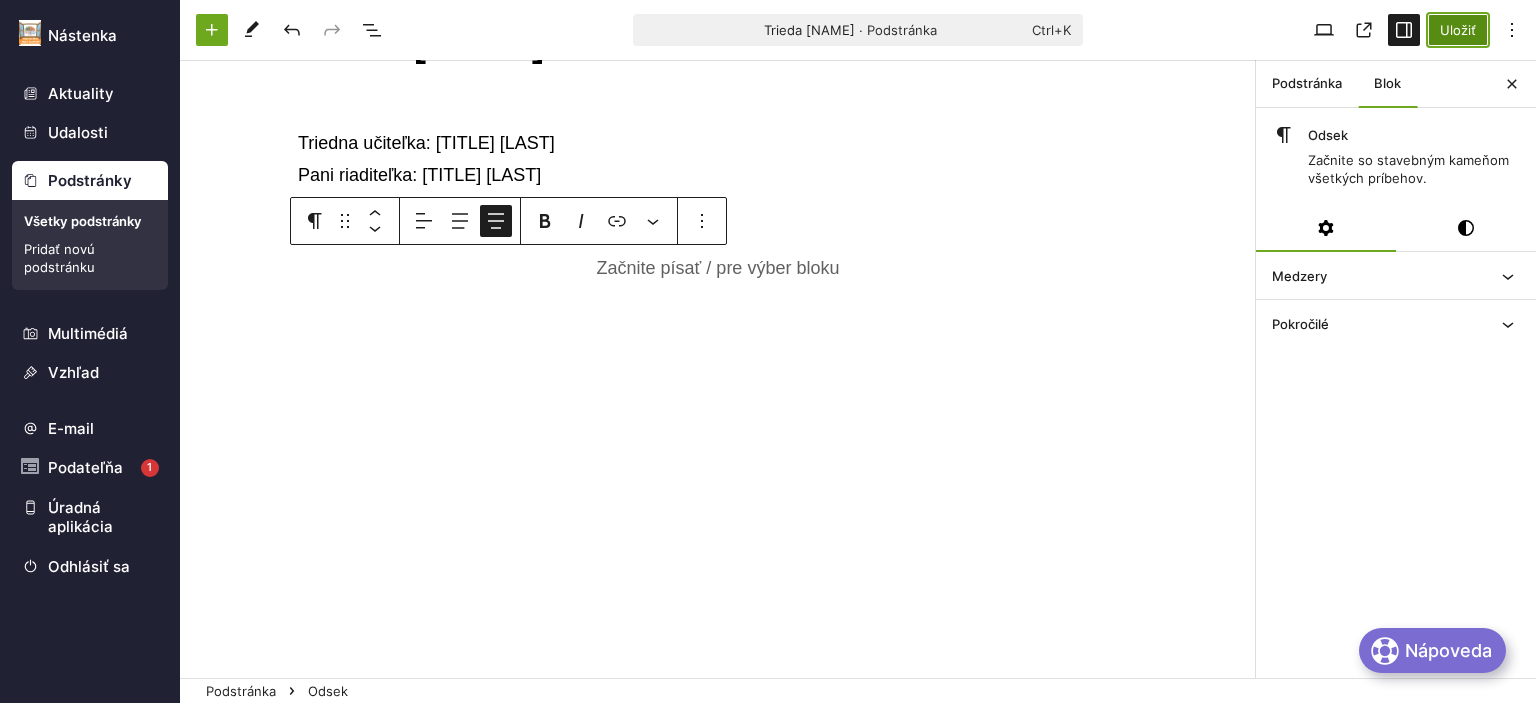 click on "Uložiť" at bounding box center [1458, 30] 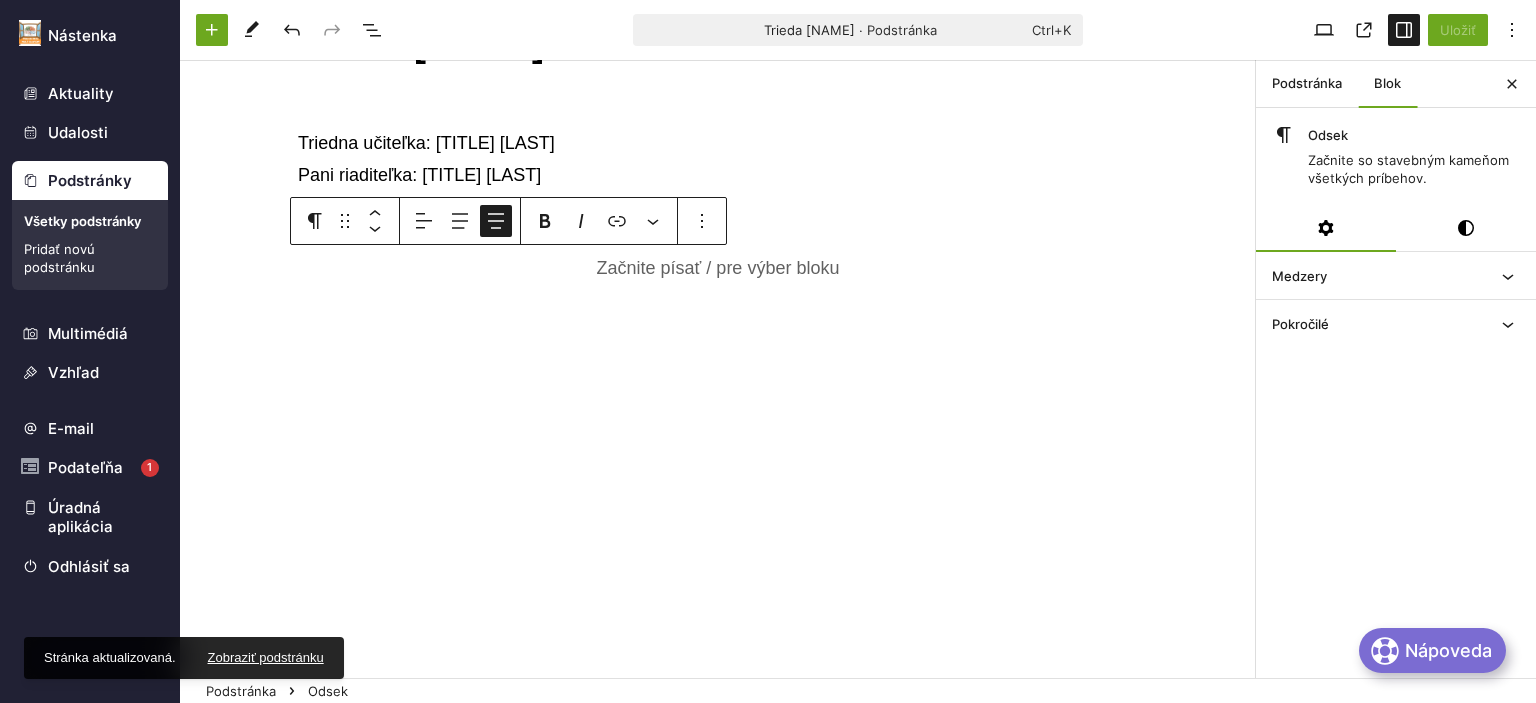 click on "Podstránky" at bounding box center (90, 181) 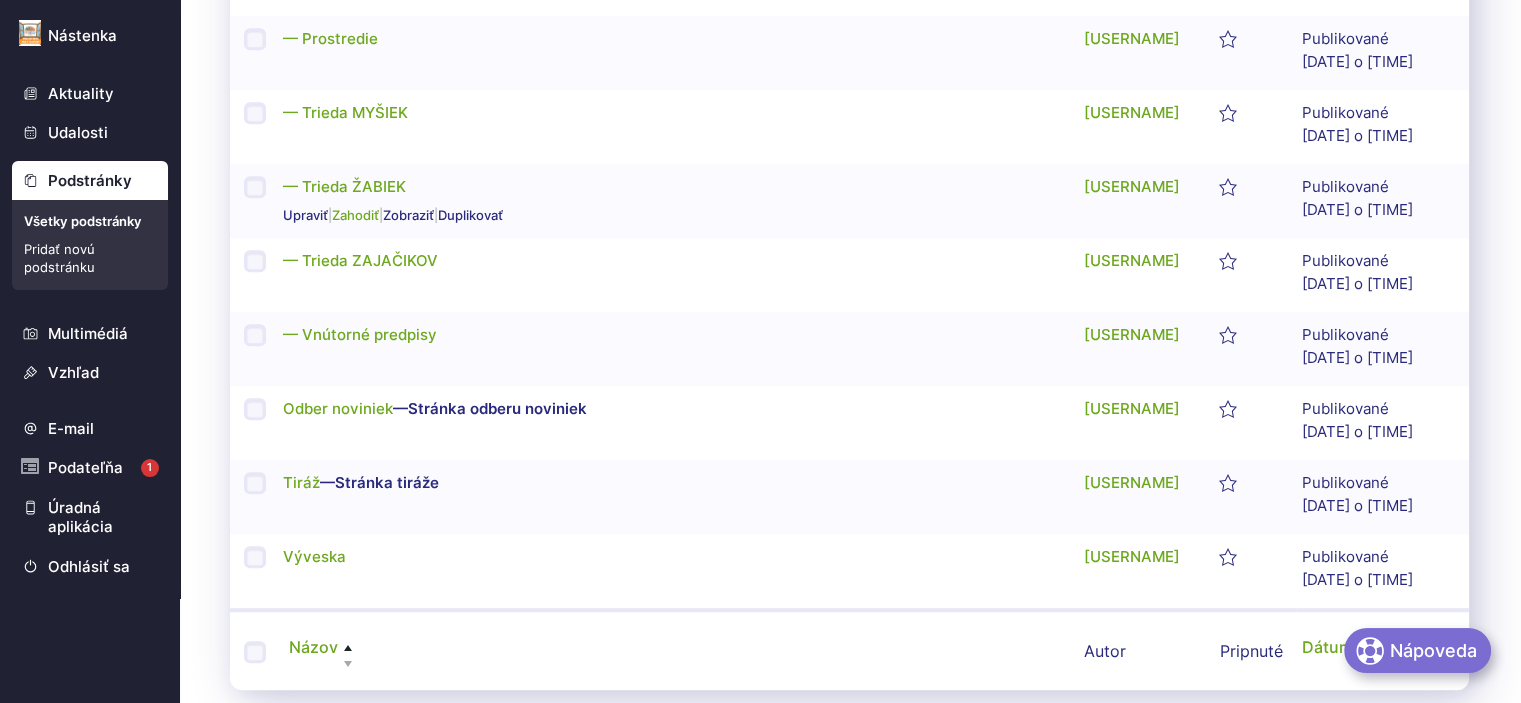 scroll, scrollTop: 1228, scrollLeft: 0, axis: vertical 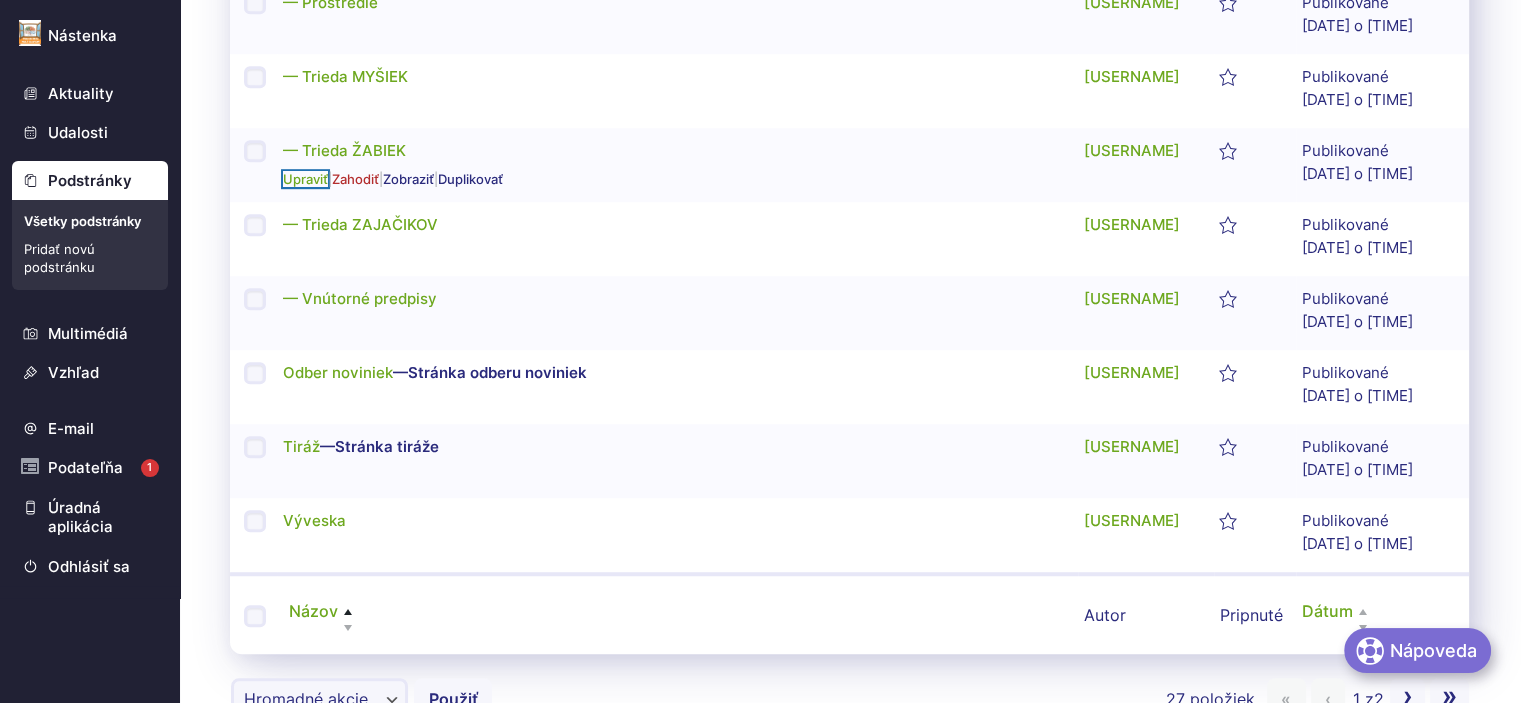 click on "Upraviť" at bounding box center (305, 179) 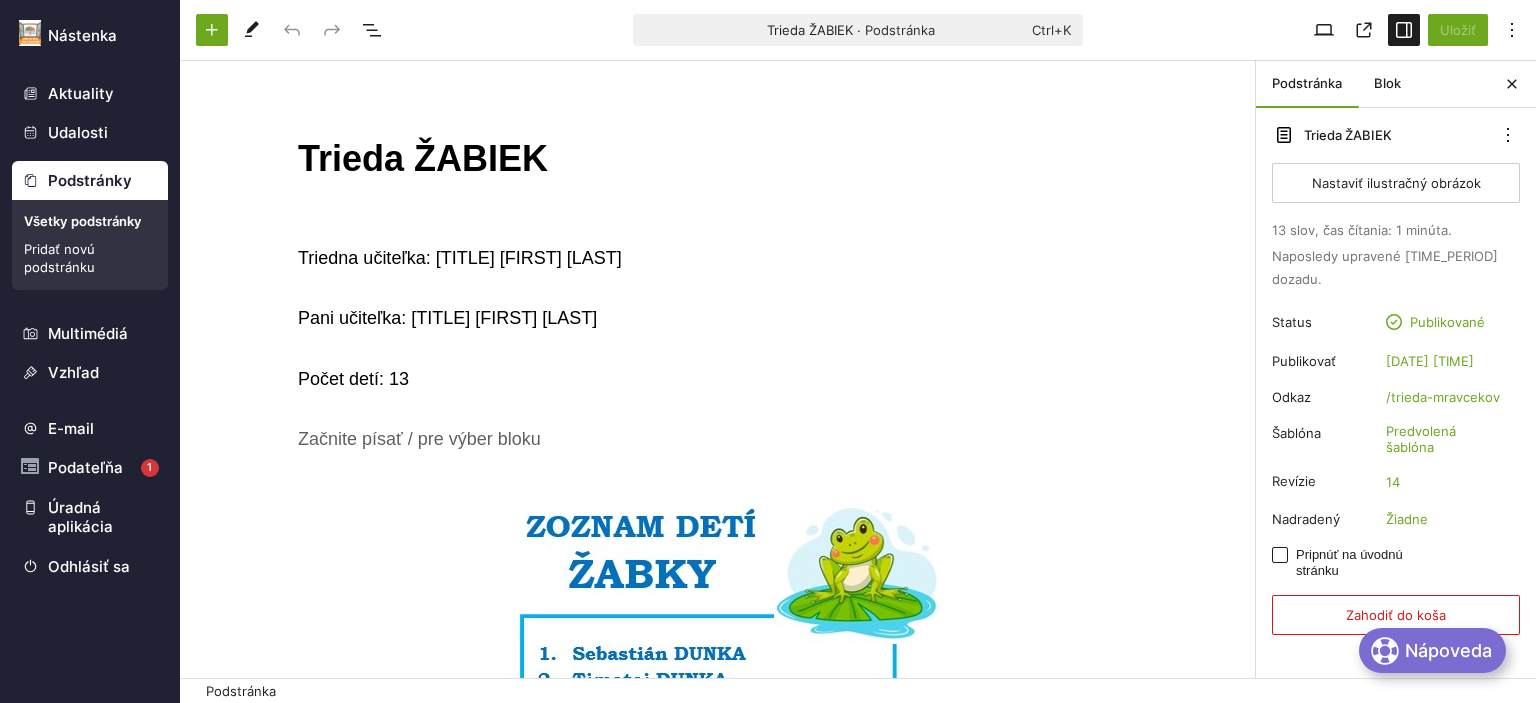 scroll, scrollTop: 0, scrollLeft: 0, axis: both 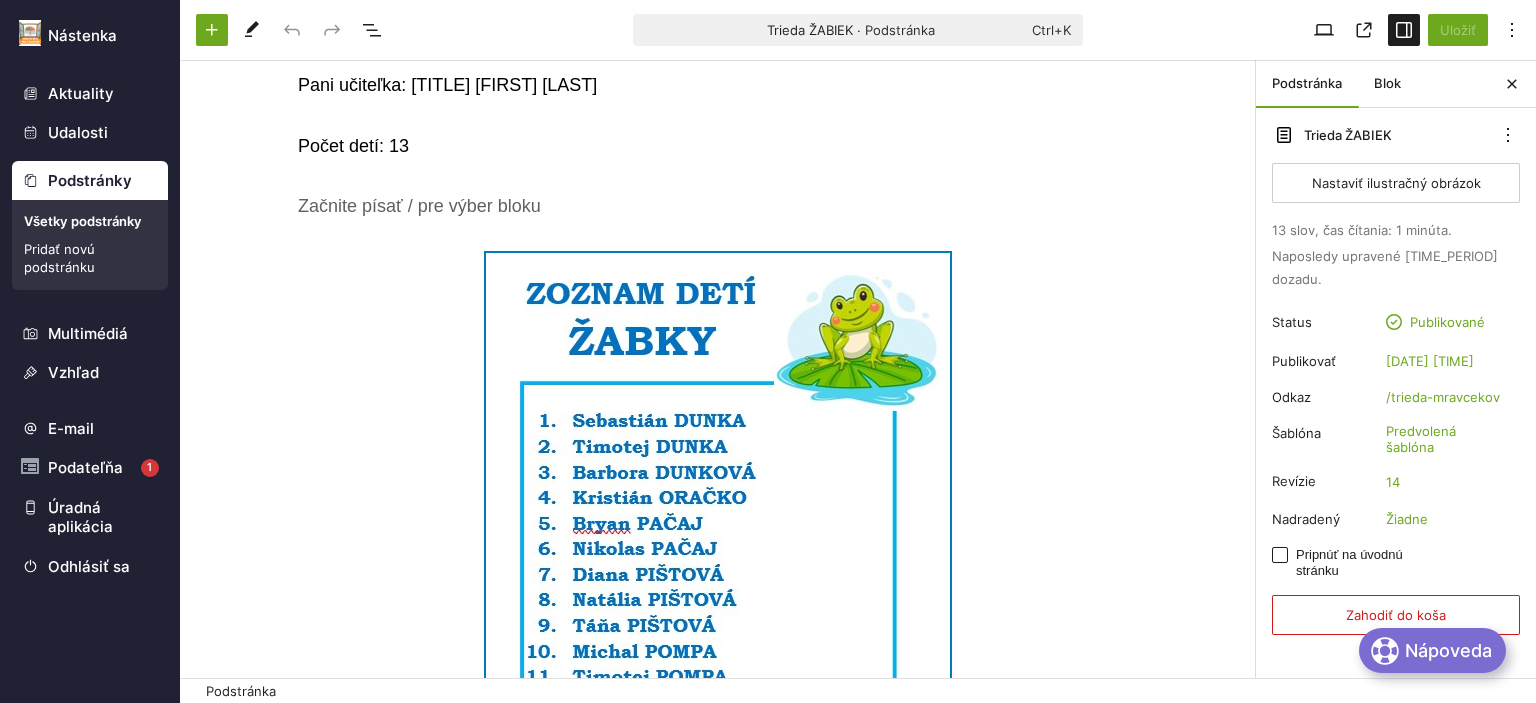 click at bounding box center (718, 593) 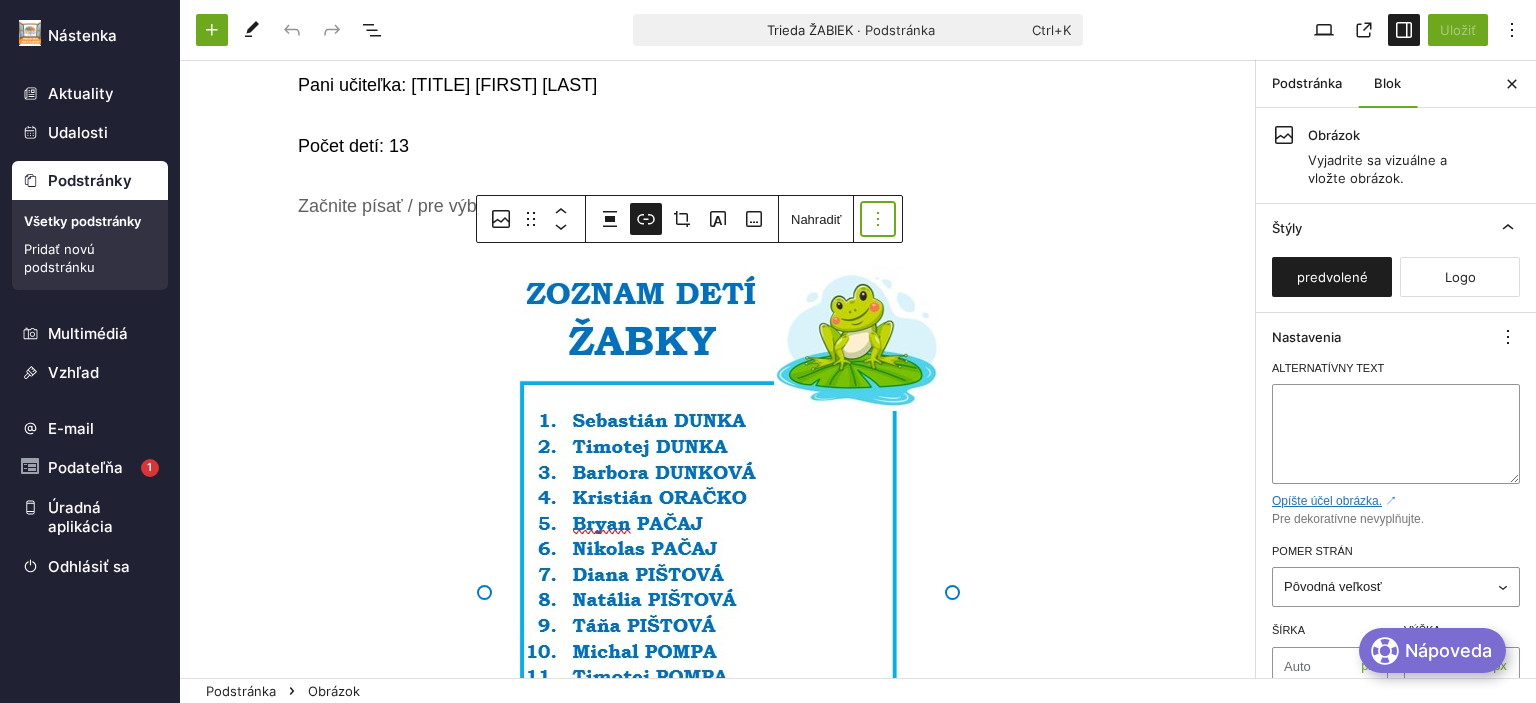 click at bounding box center [878, 219] 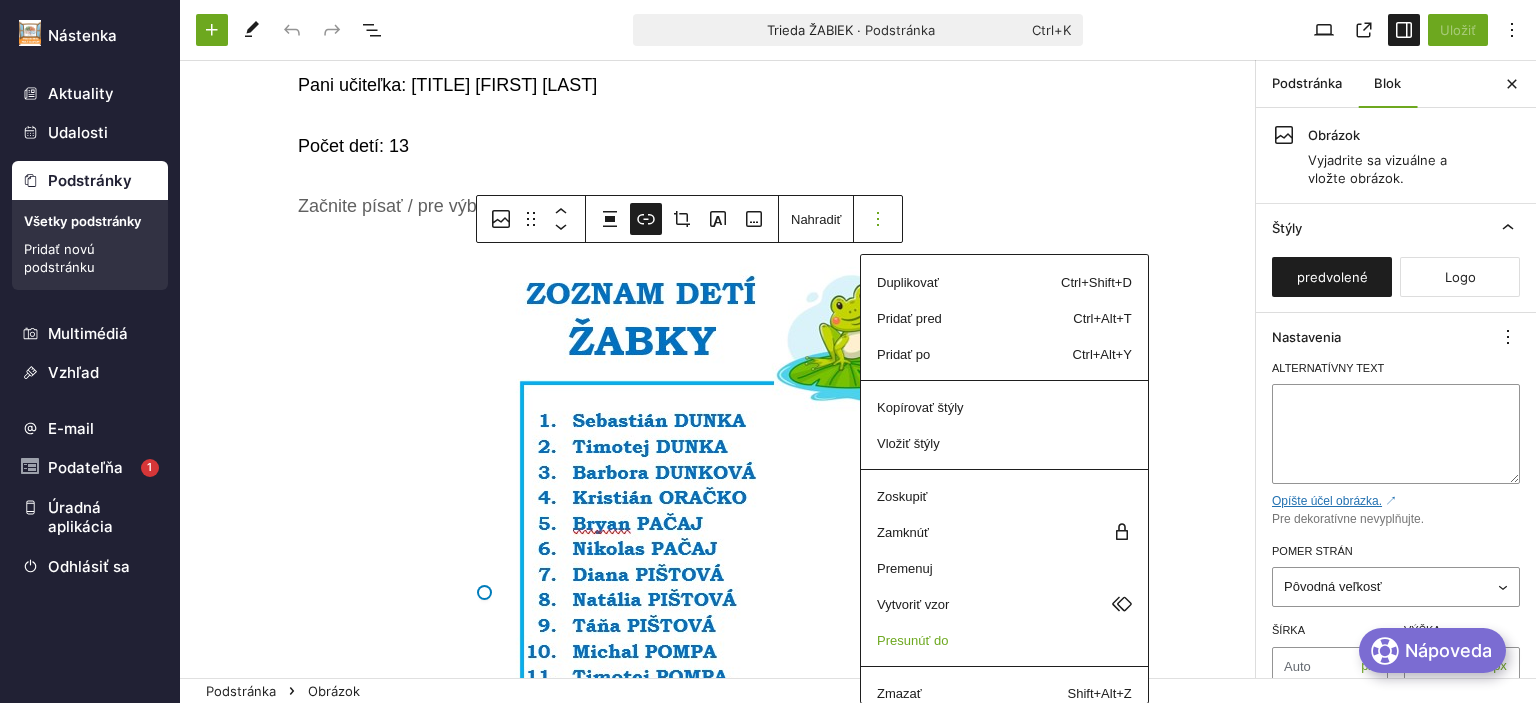 scroll, scrollTop: 50, scrollLeft: 0, axis: vertical 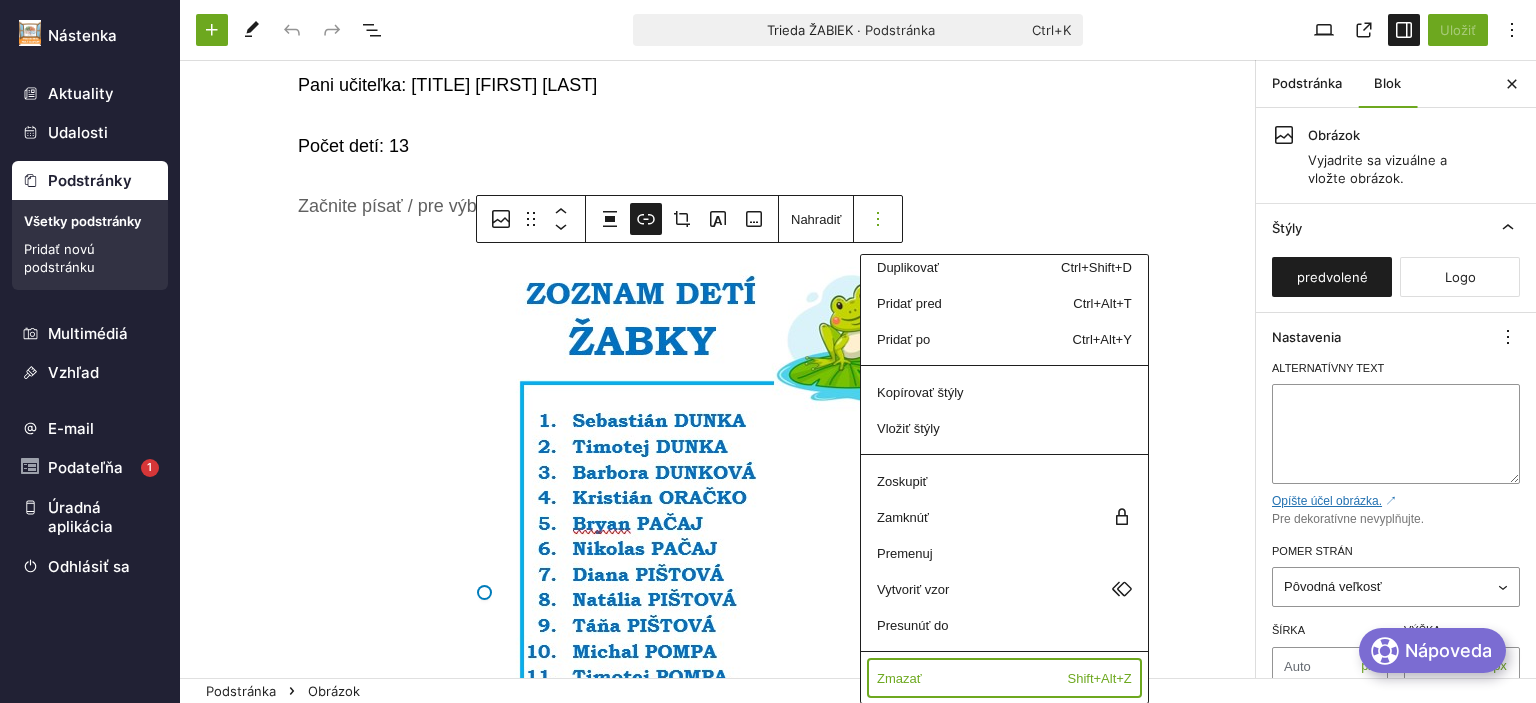 click on "Zmazať" at bounding box center (957, 231) 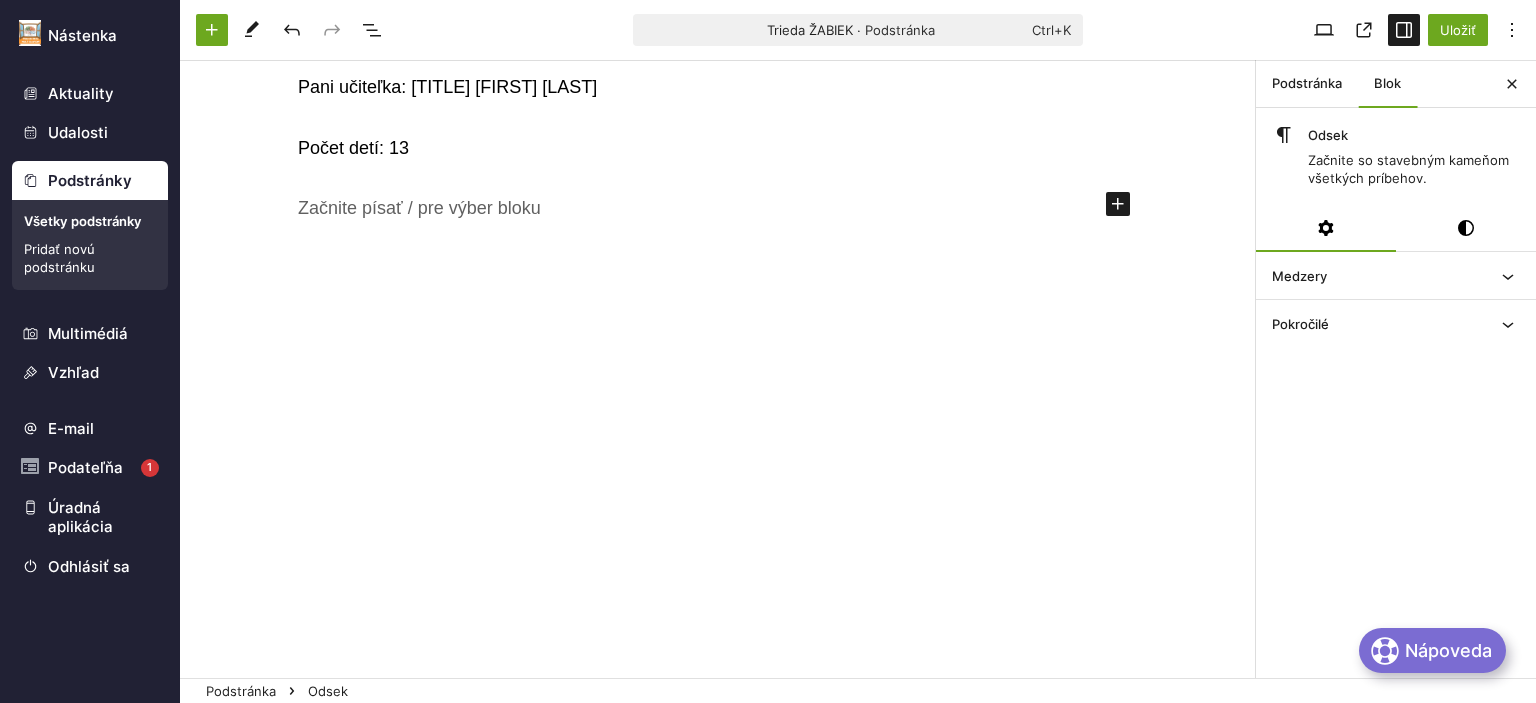 scroll, scrollTop: 0, scrollLeft: 0, axis: both 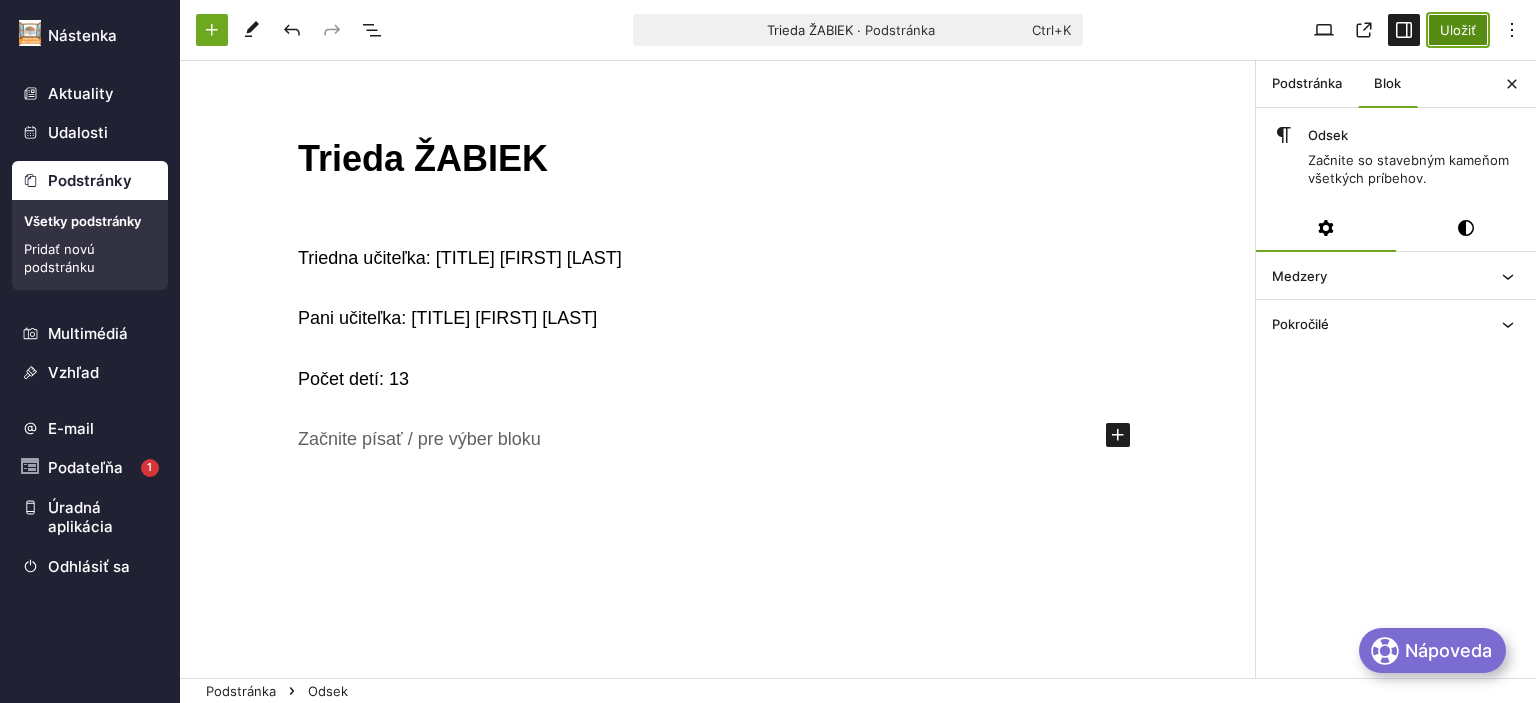 click on "Uložiť" at bounding box center (1458, 30) 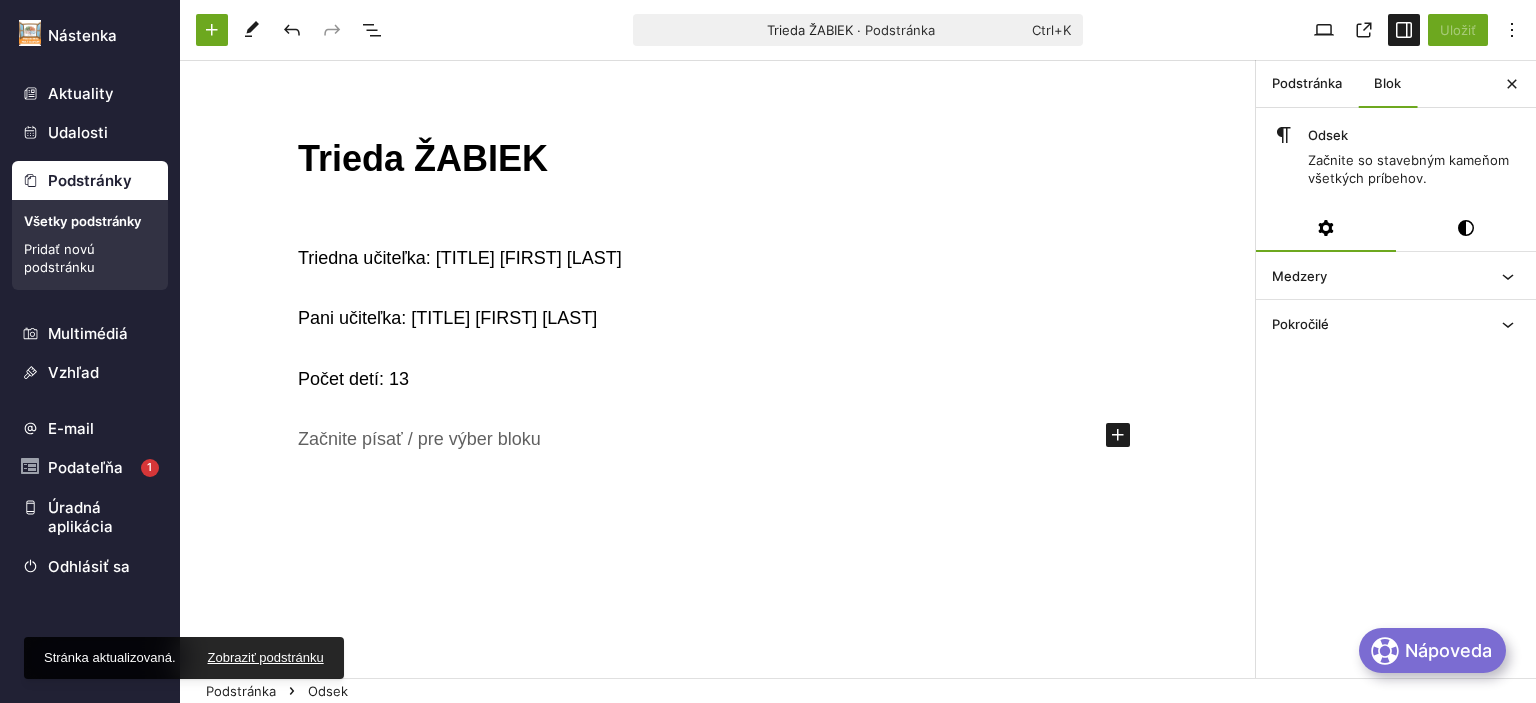 click on "Podstránky" at bounding box center [90, 181] 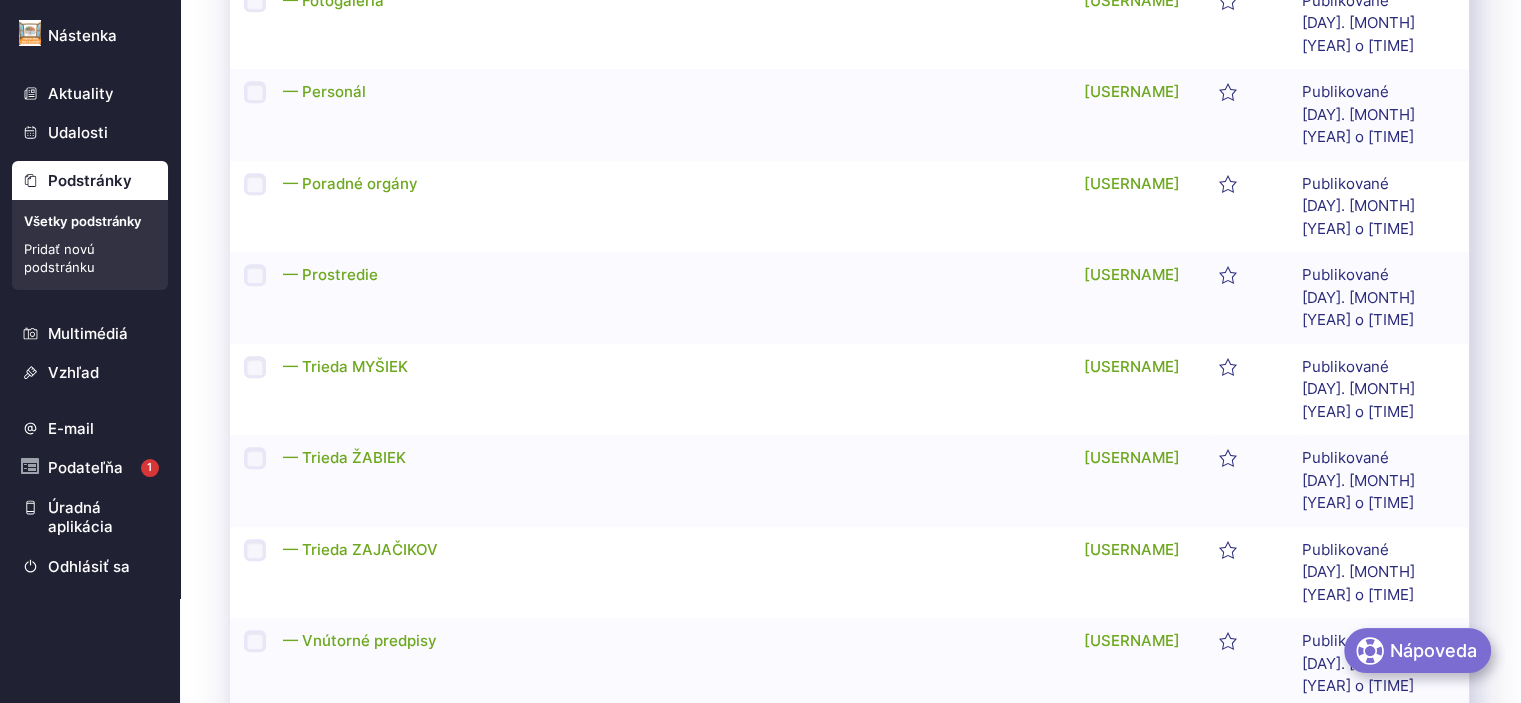 scroll, scrollTop: 1633, scrollLeft: 0, axis: vertical 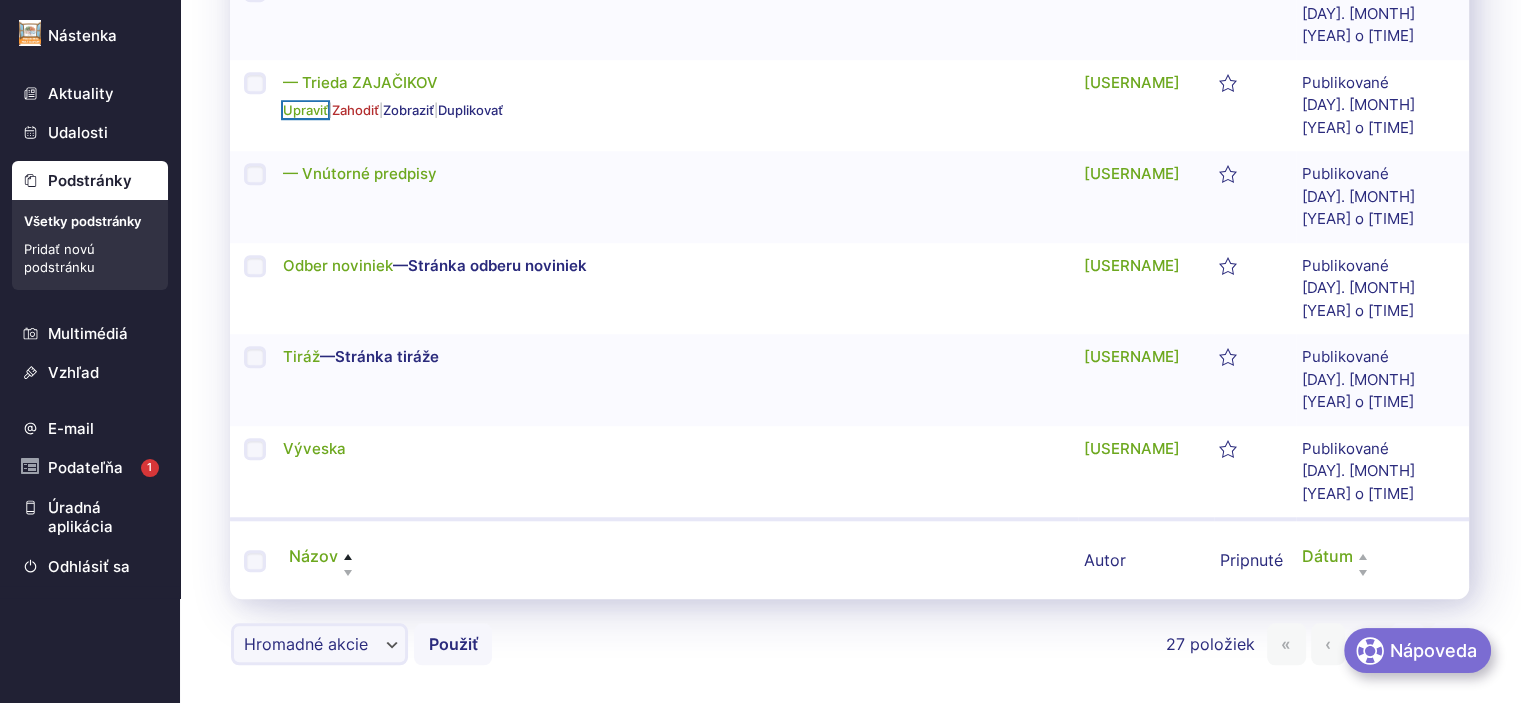 click on "Upraviť" at bounding box center [305, 110] 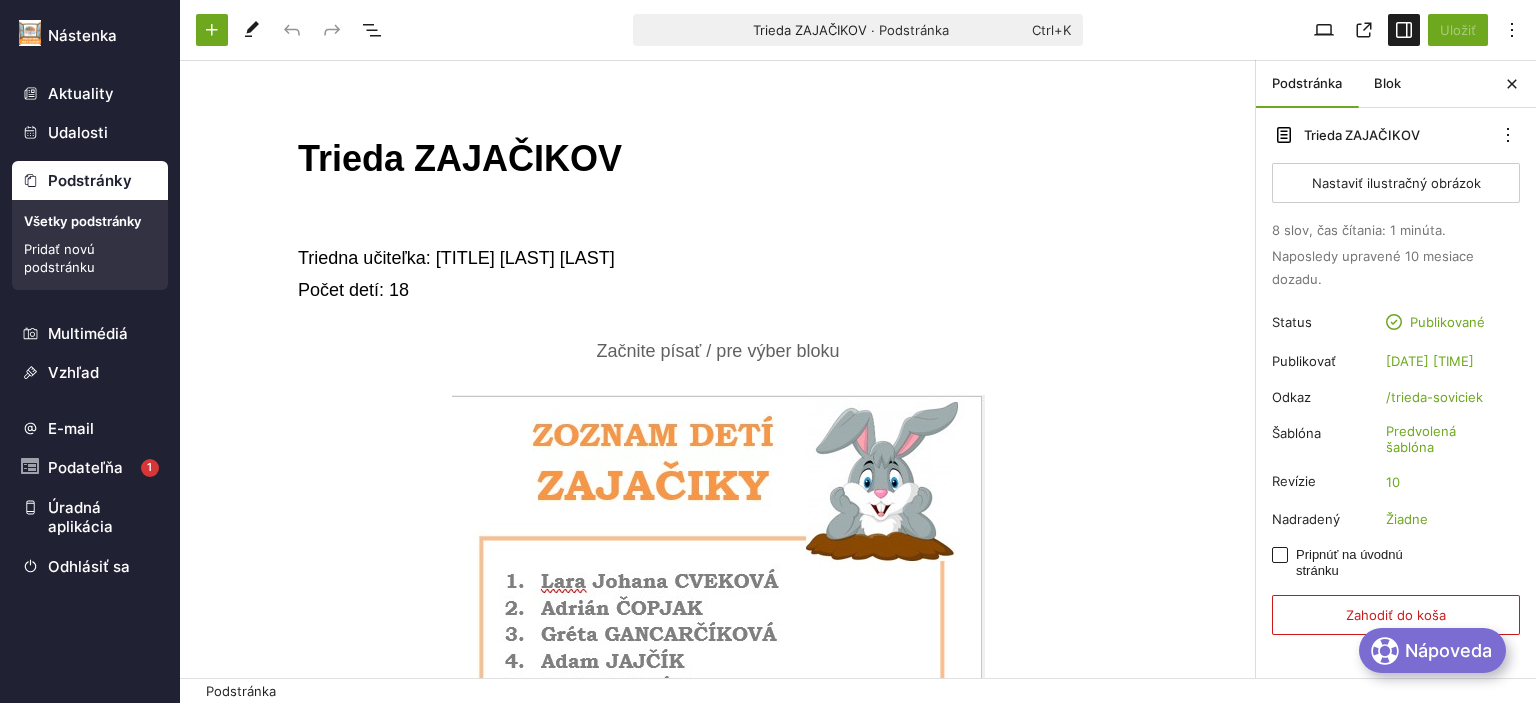 scroll, scrollTop: 0, scrollLeft: 0, axis: both 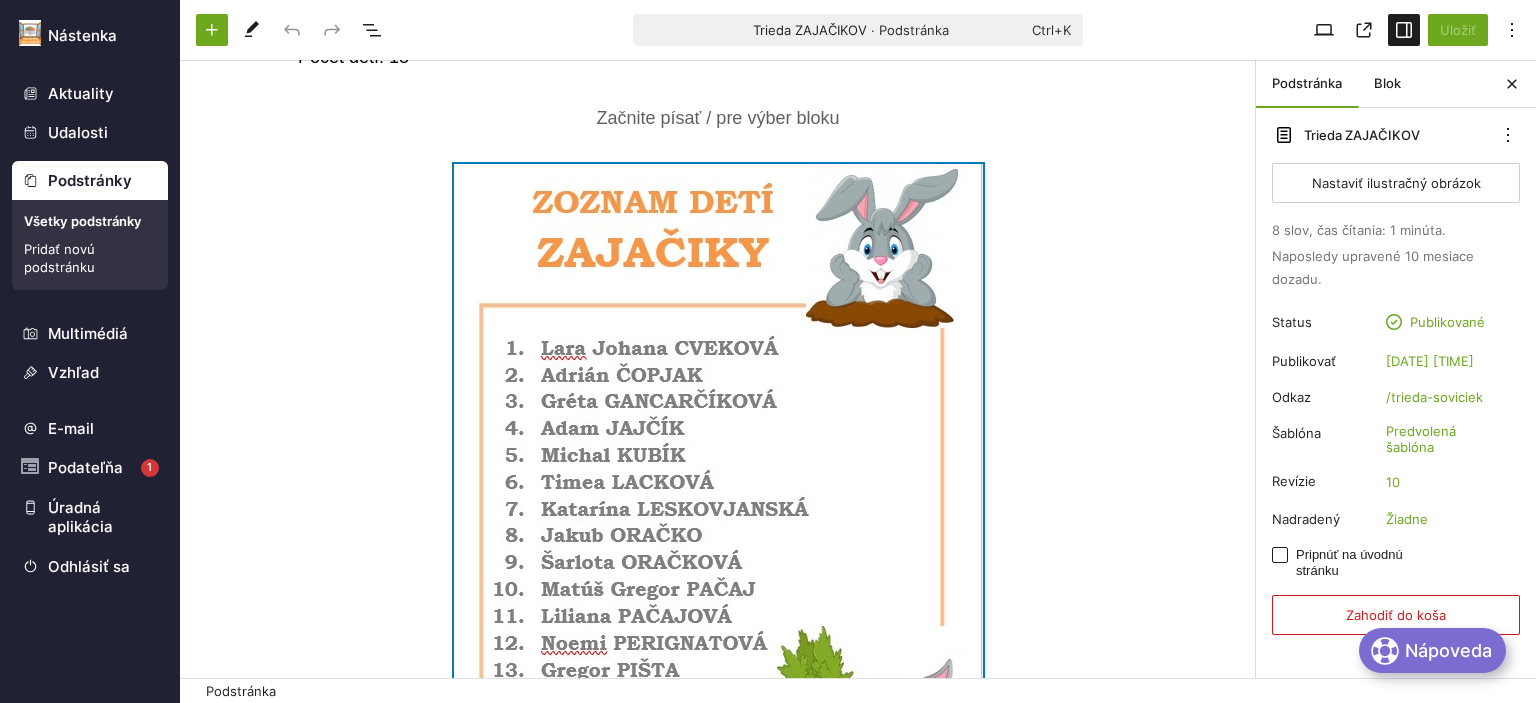 click at bounding box center [718, 542] 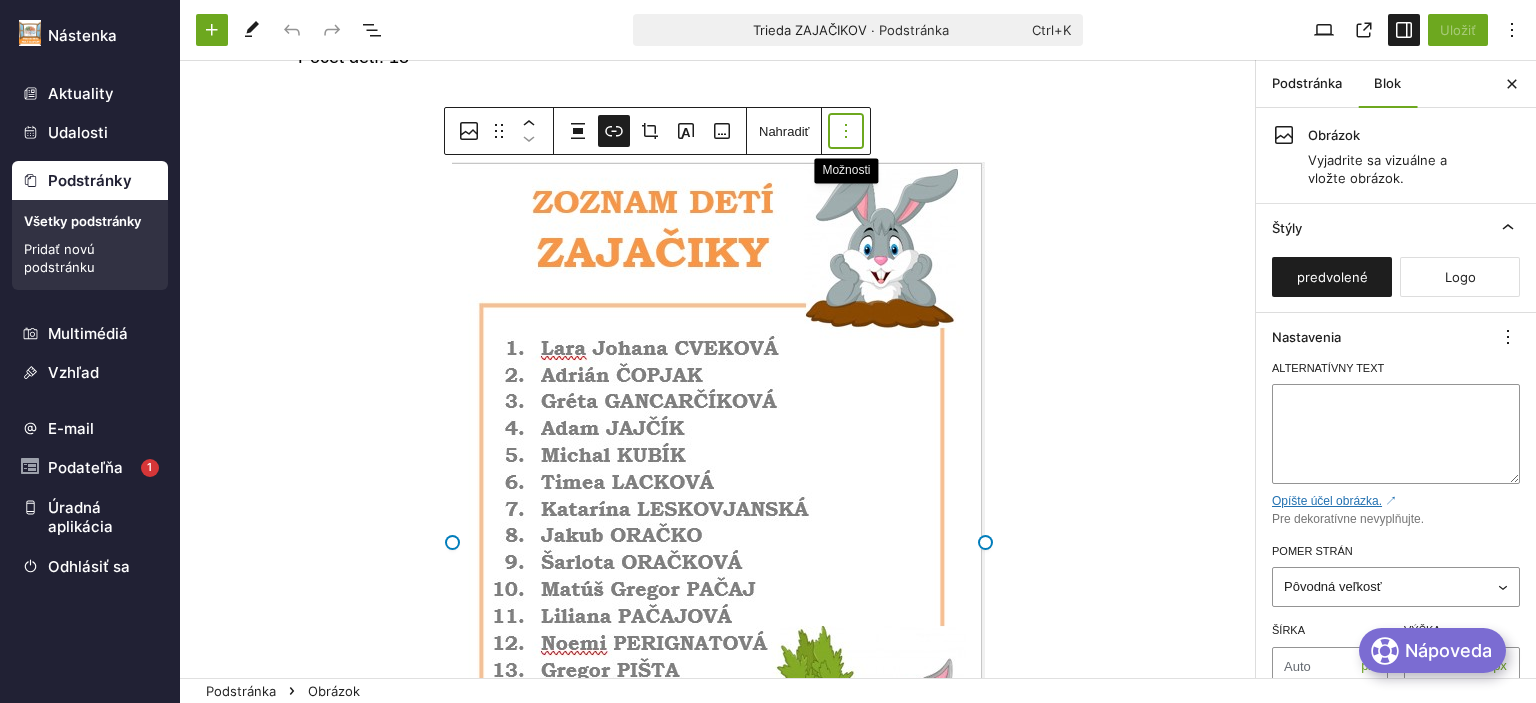 click at bounding box center [846, 131] 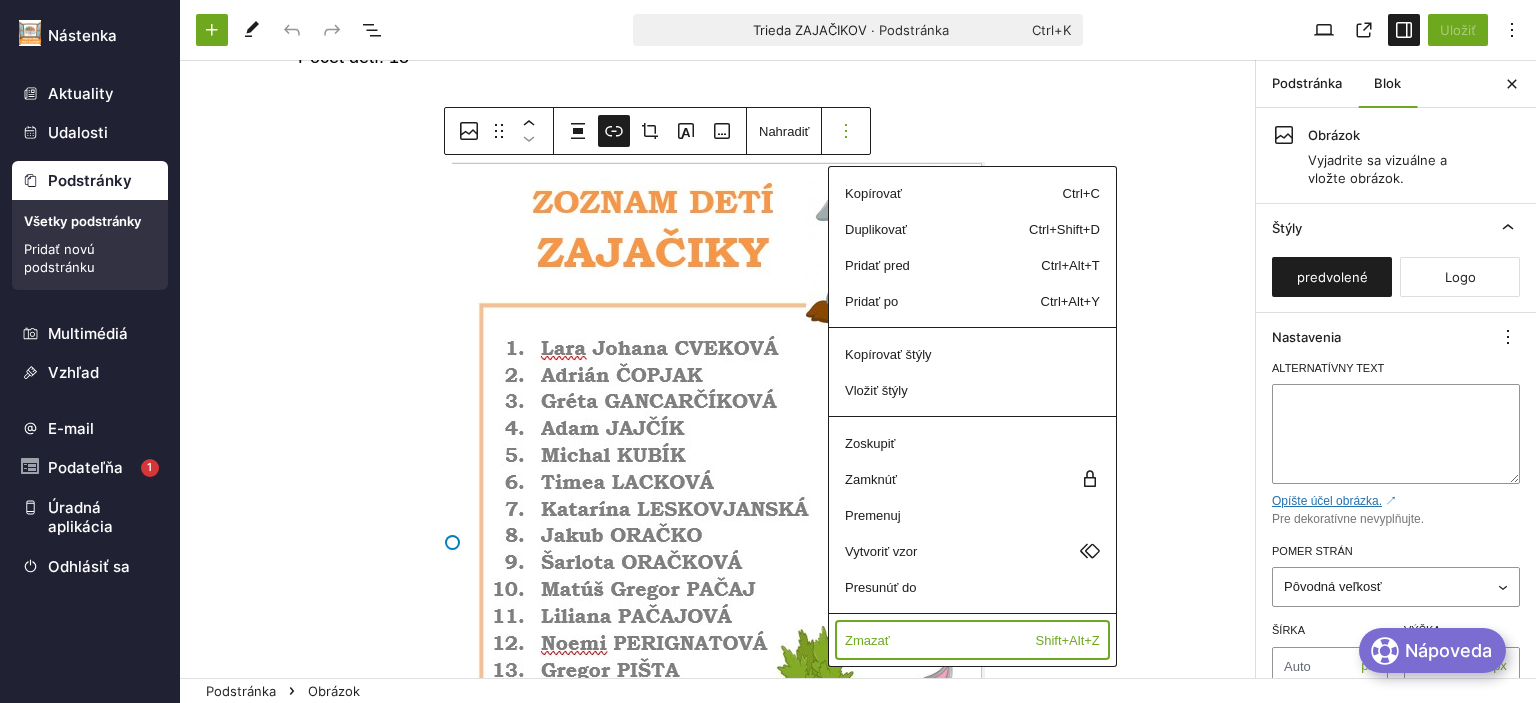 click on "Zmazať" at bounding box center (925, 193) 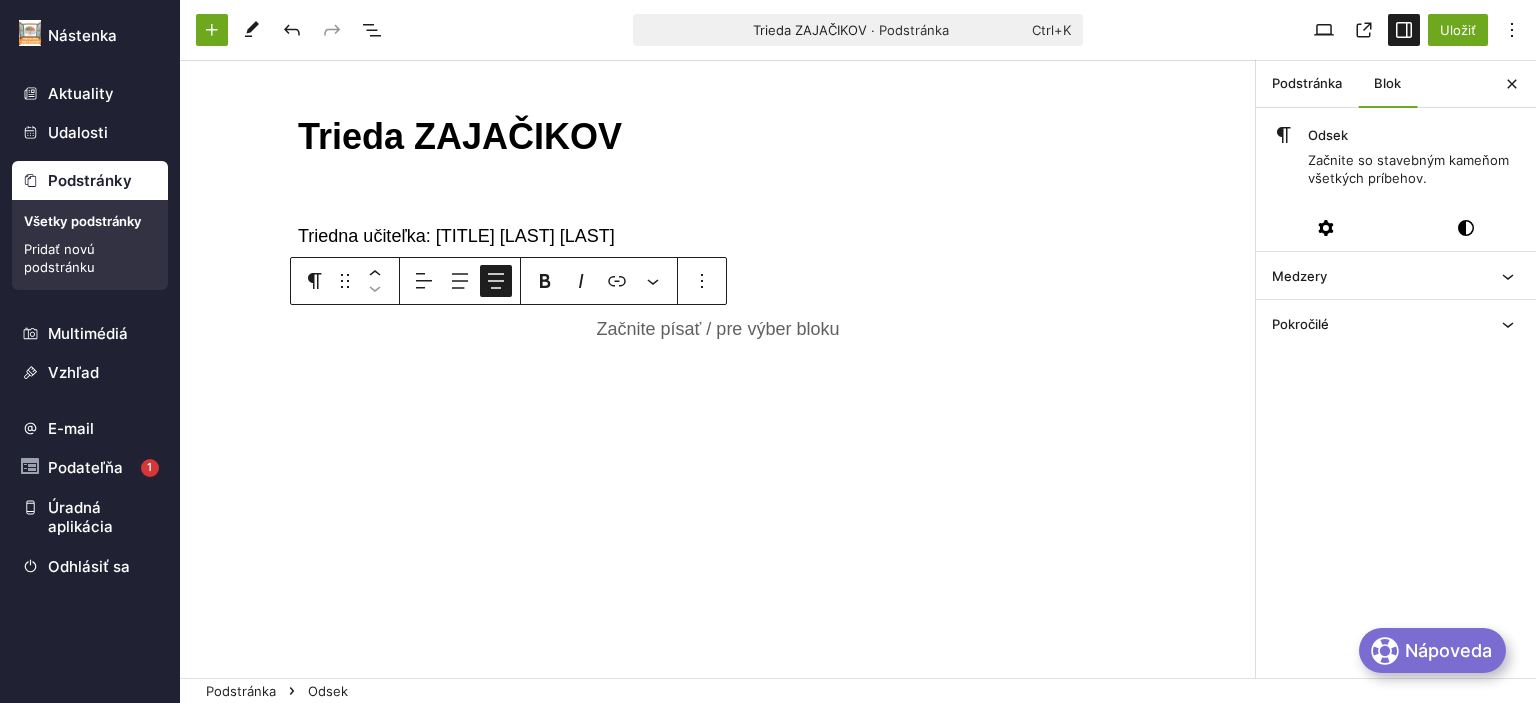 scroll, scrollTop: 22, scrollLeft: 0, axis: vertical 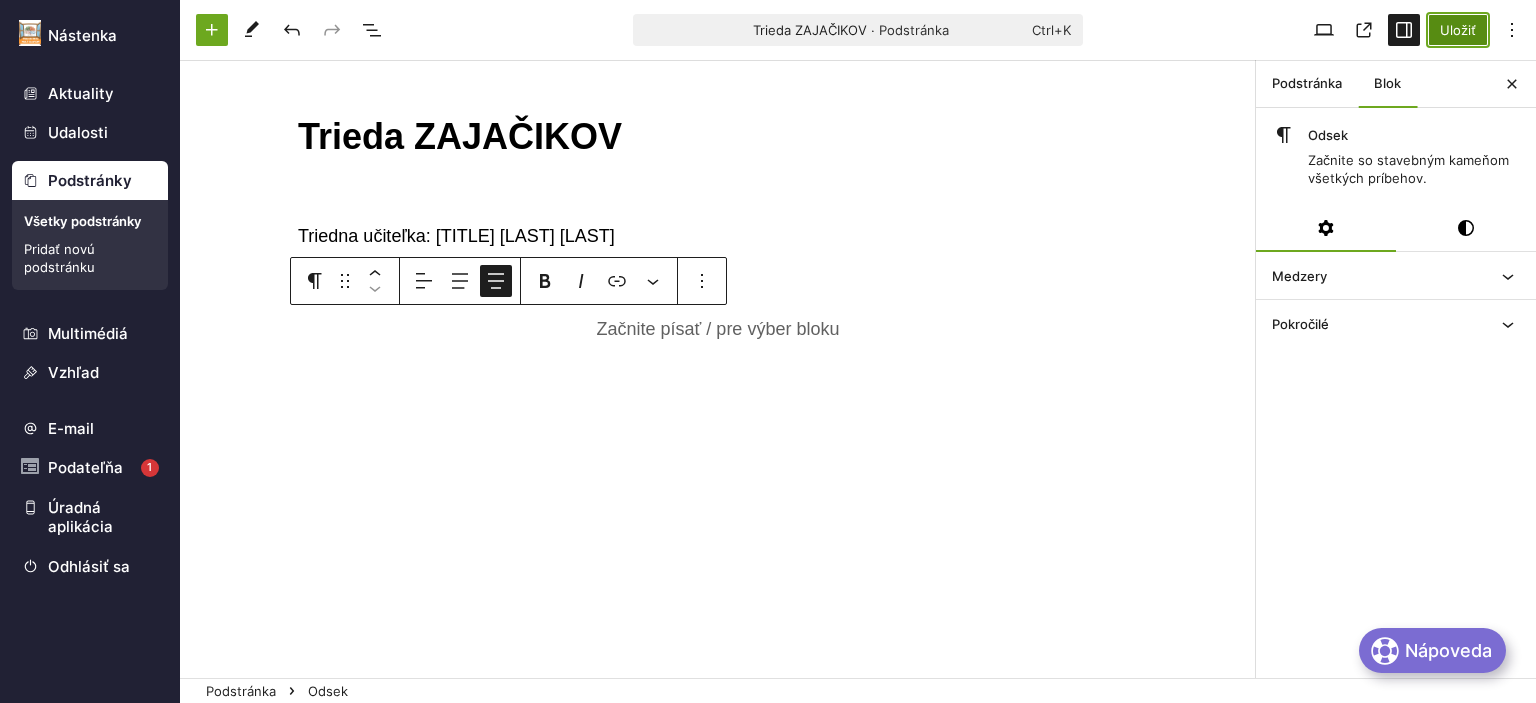 click on "Uložiť" at bounding box center [1458, 30] 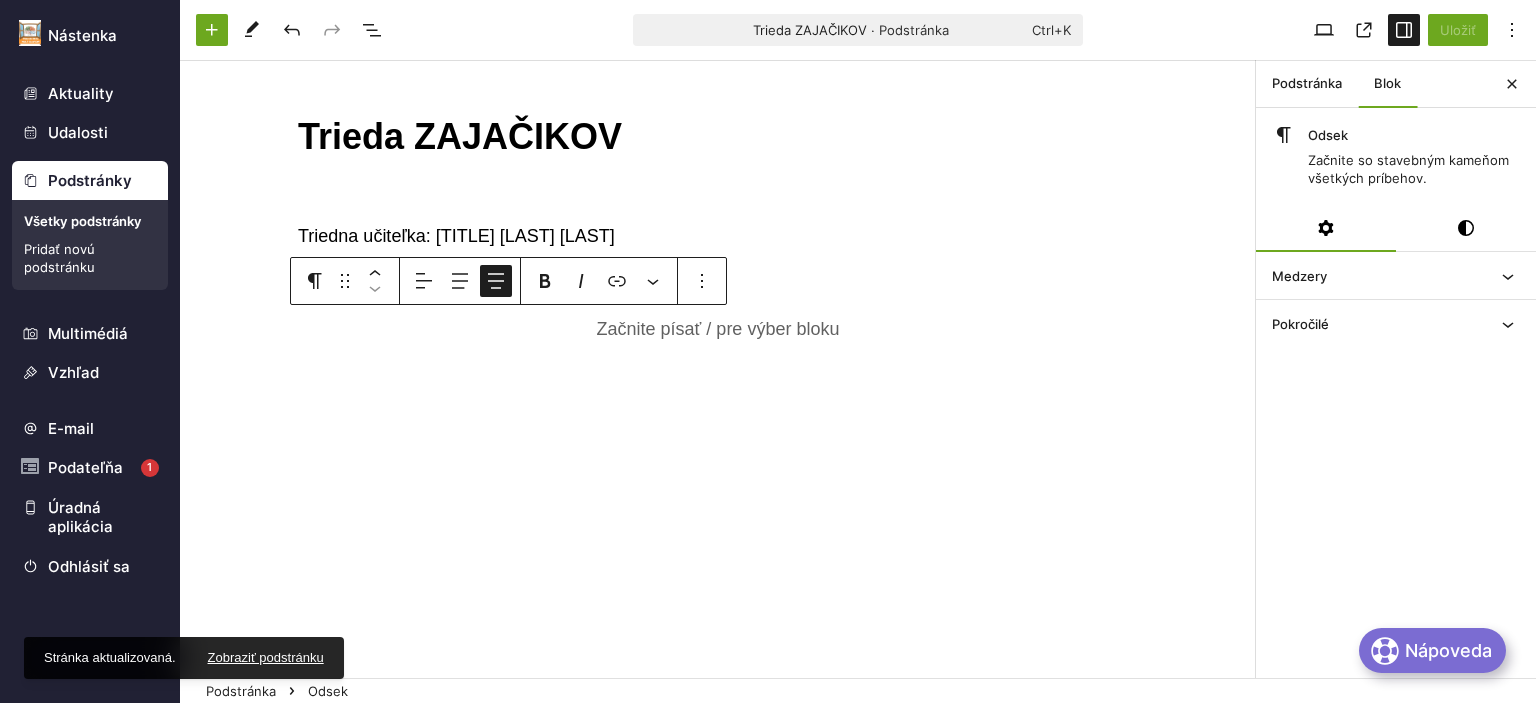 click on "Podstránky" at bounding box center (90, 181) 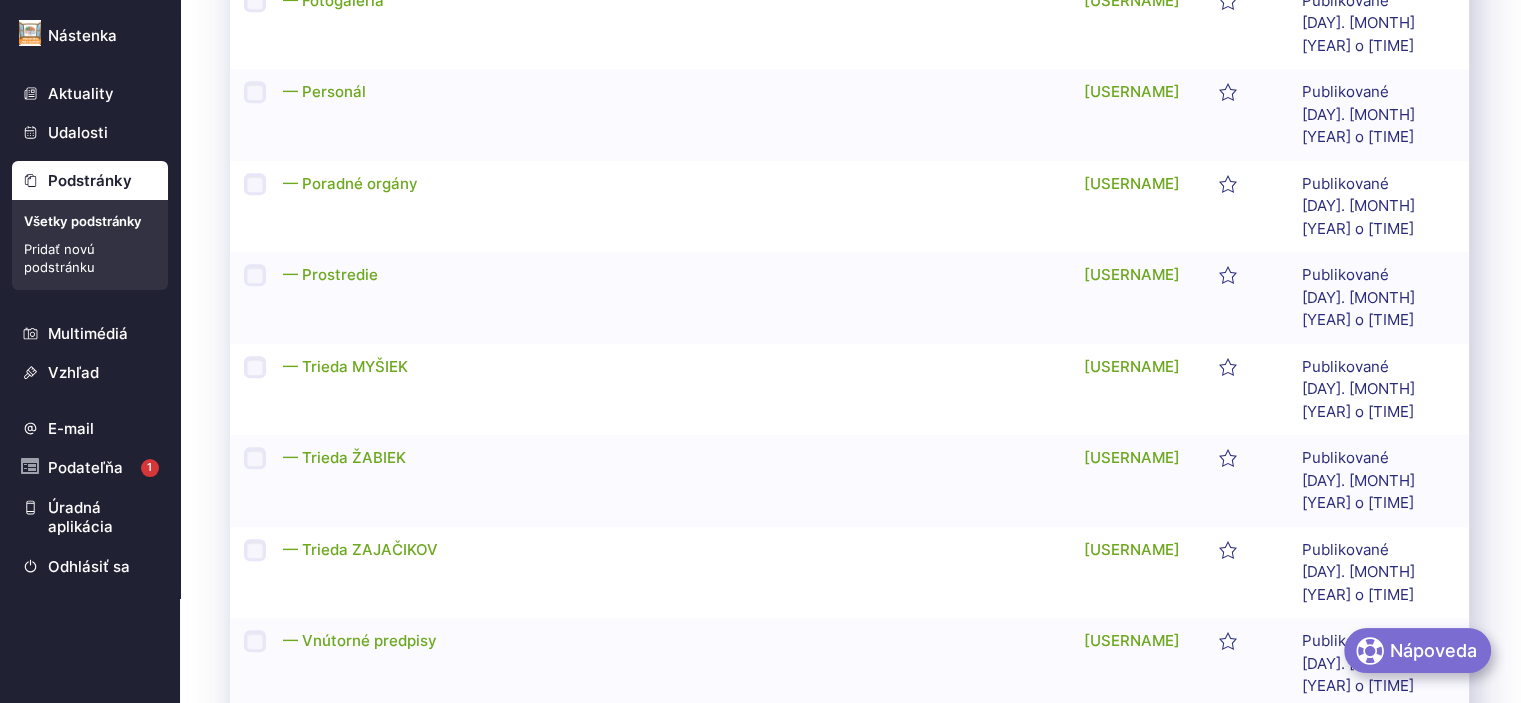 scroll, scrollTop: 1400, scrollLeft: 0, axis: vertical 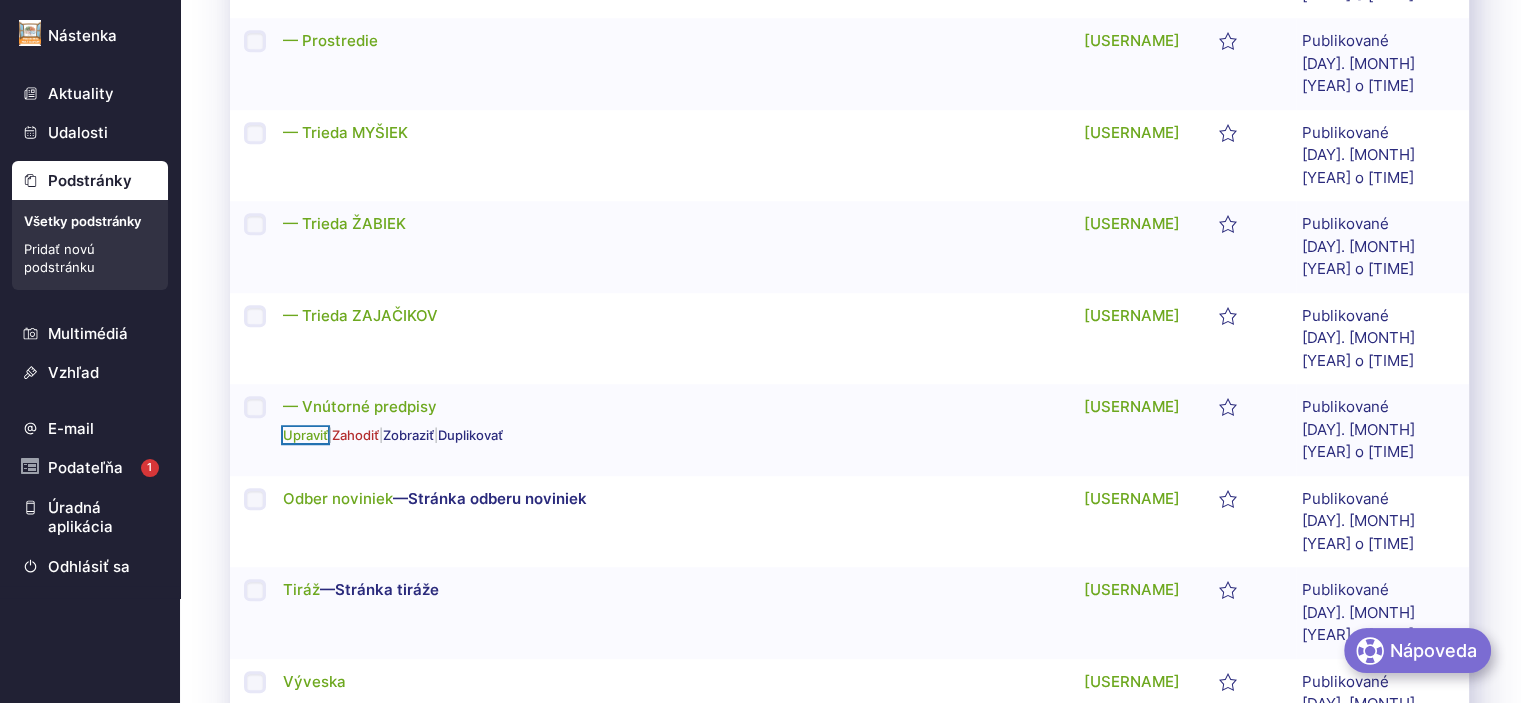 click on "Upraviť" at bounding box center (305, 435) 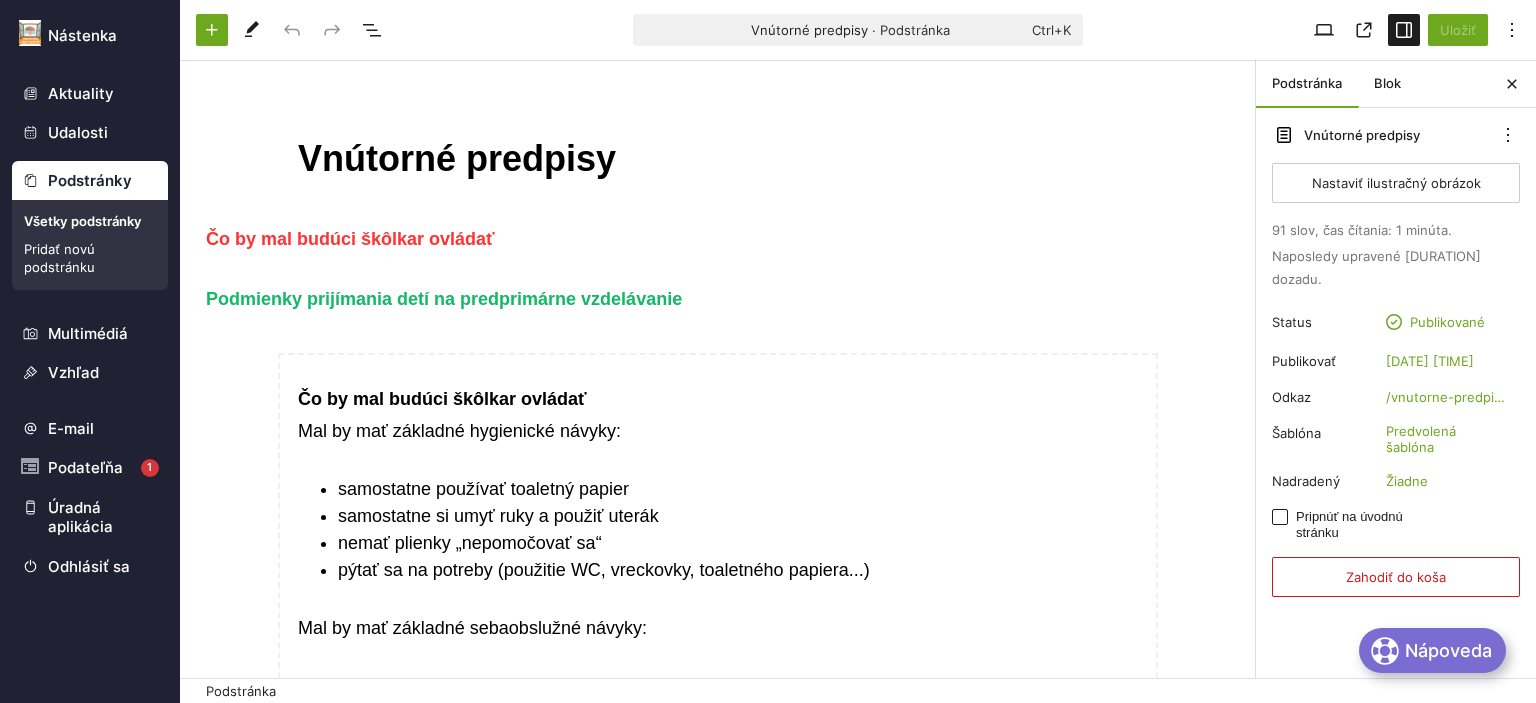 scroll, scrollTop: 0, scrollLeft: 0, axis: both 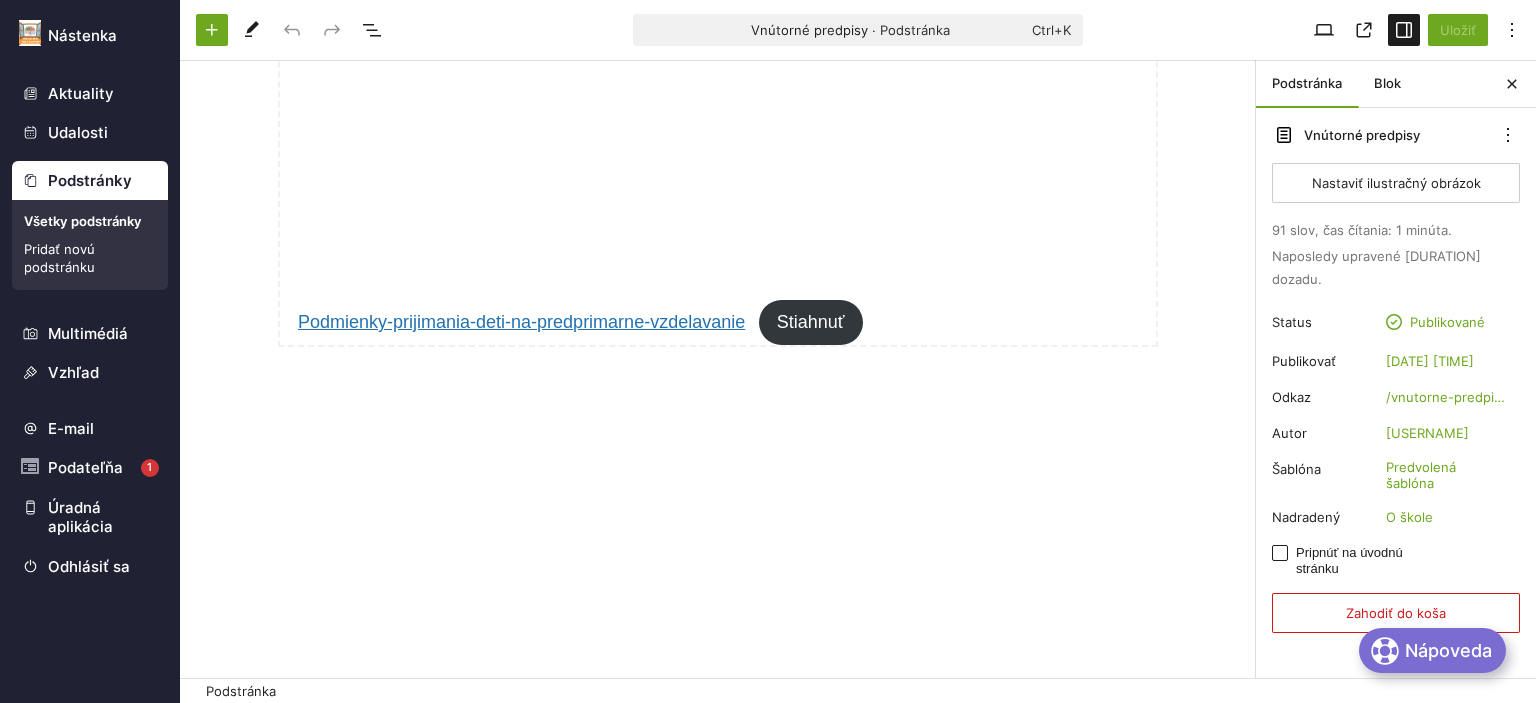 click on "Podstránky" at bounding box center (90, 181) 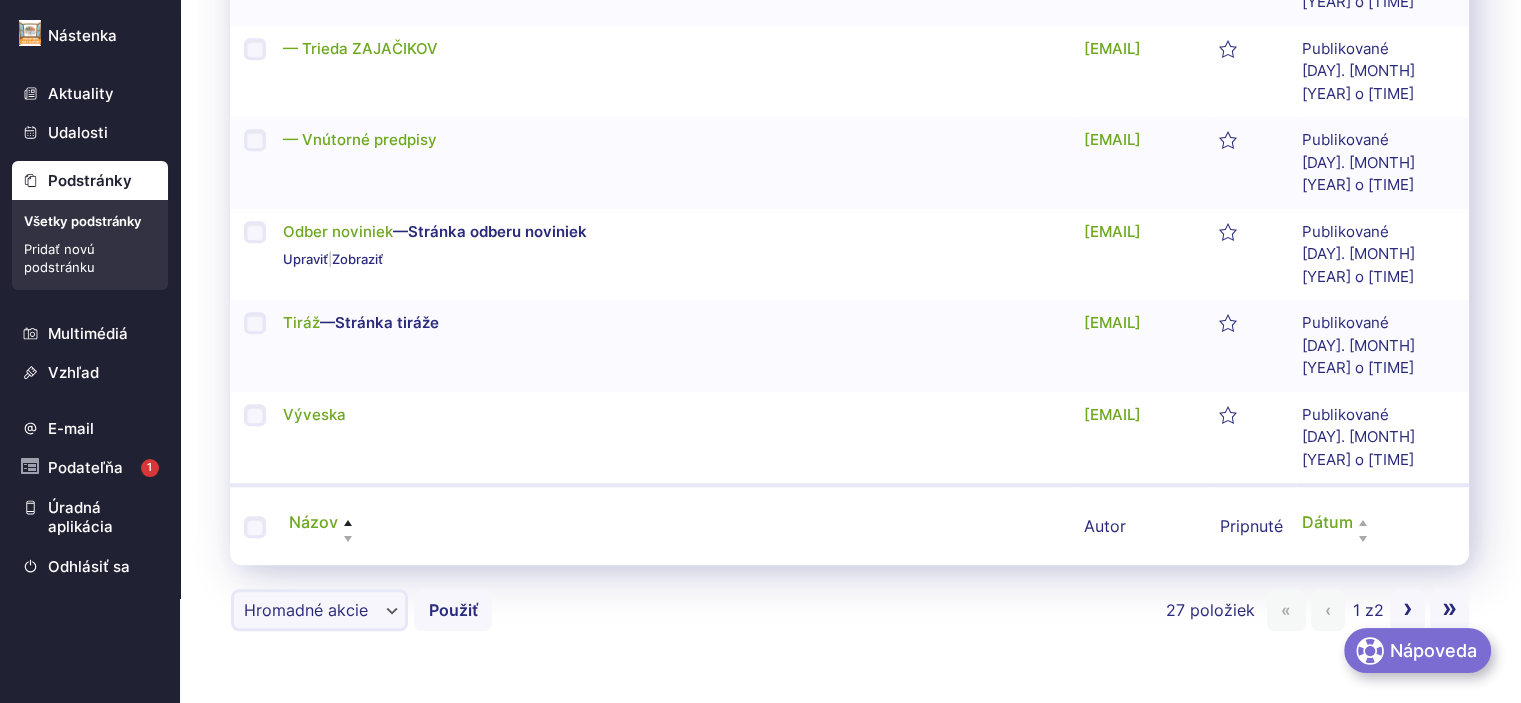 scroll, scrollTop: 1695, scrollLeft: 0, axis: vertical 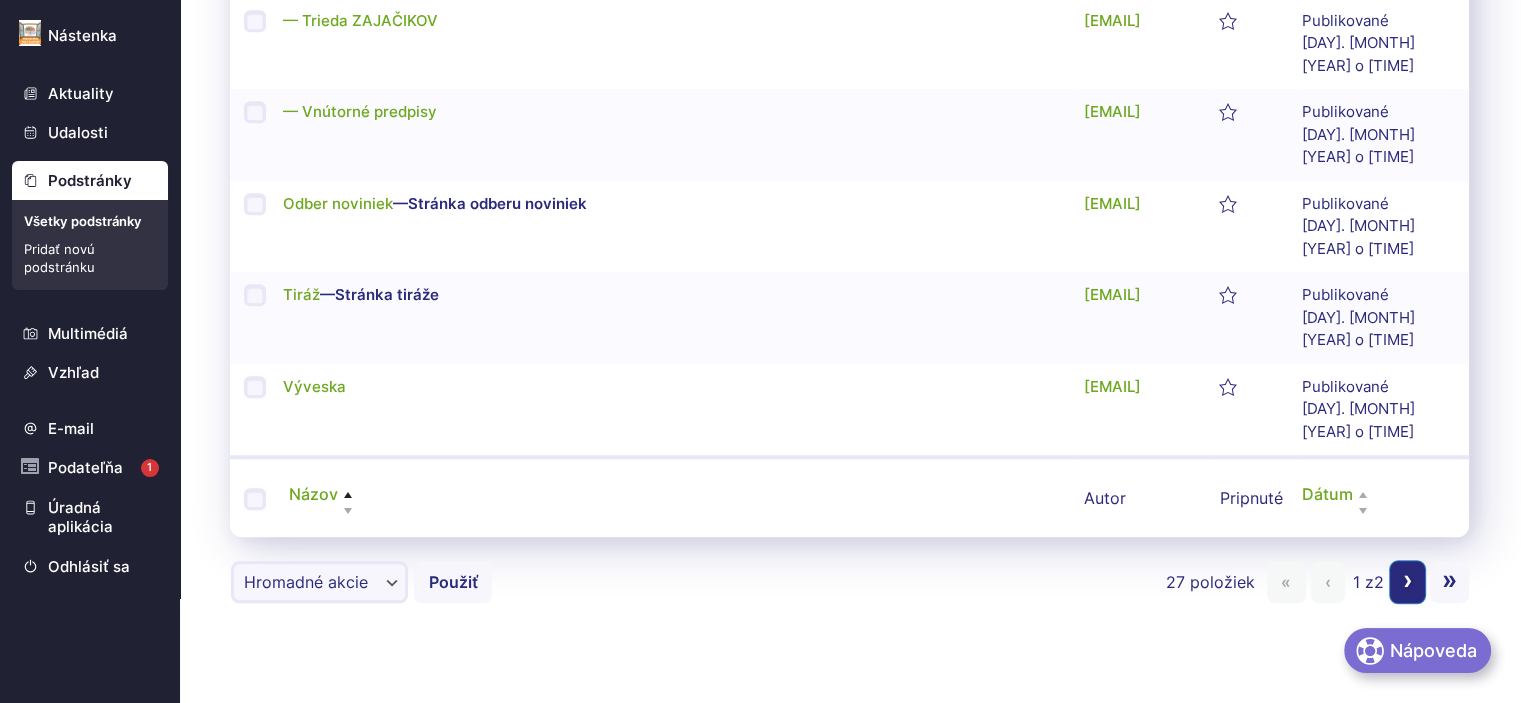 click on "Nasledujúca strana ›" at bounding box center [1407, 582] 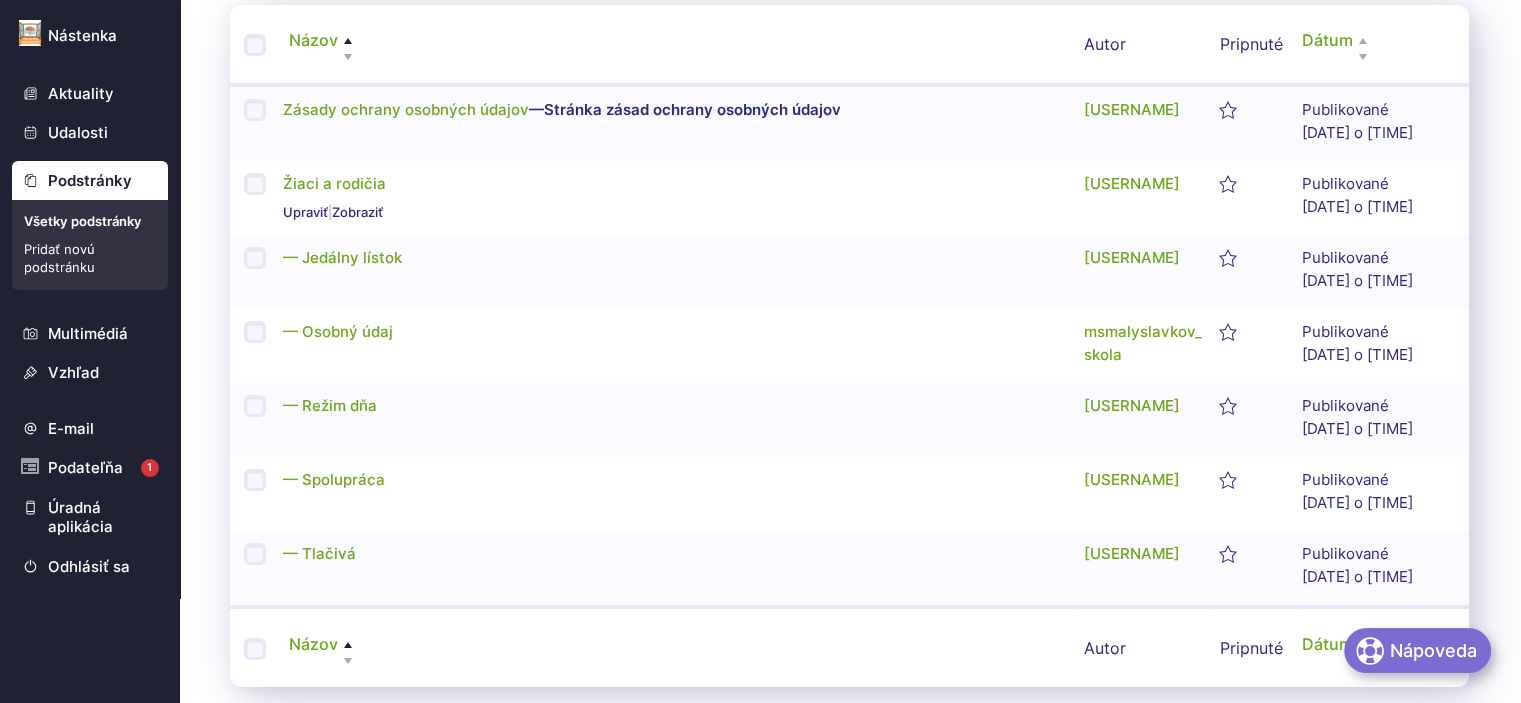 scroll, scrollTop: 466, scrollLeft: 0, axis: vertical 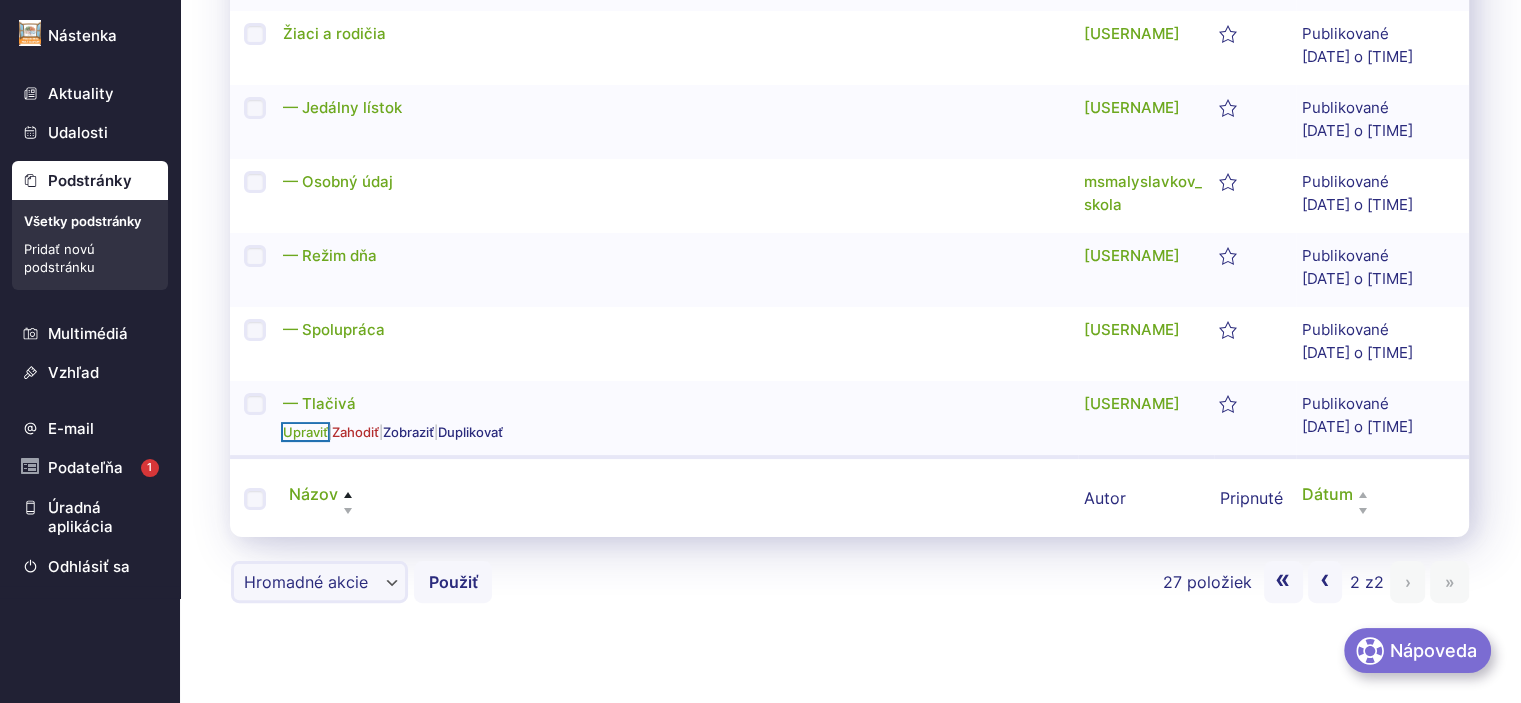 click on "Upraviť" at bounding box center [305, 432] 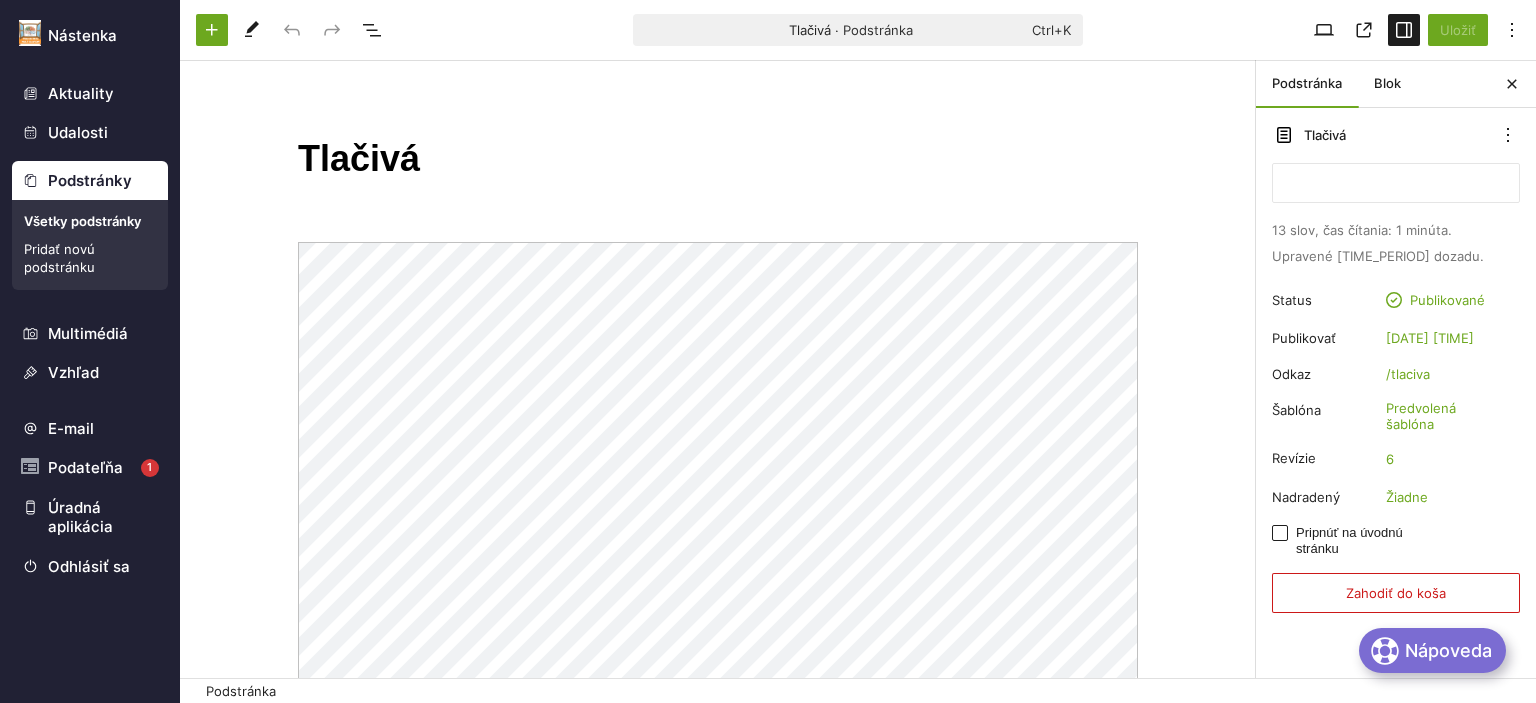 scroll, scrollTop: 0, scrollLeft: 0, axis: both 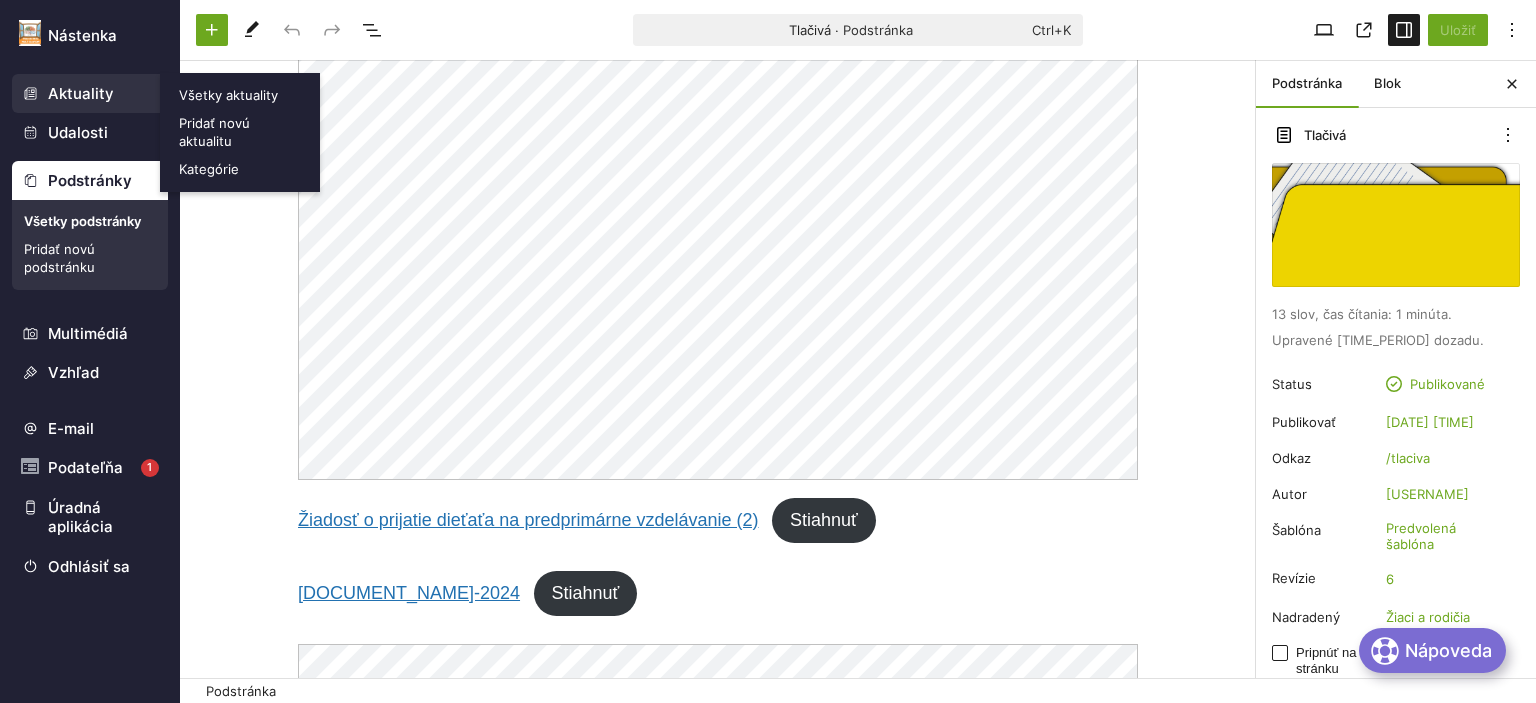 click on "Aktuality" at bounding box center [90, 94] 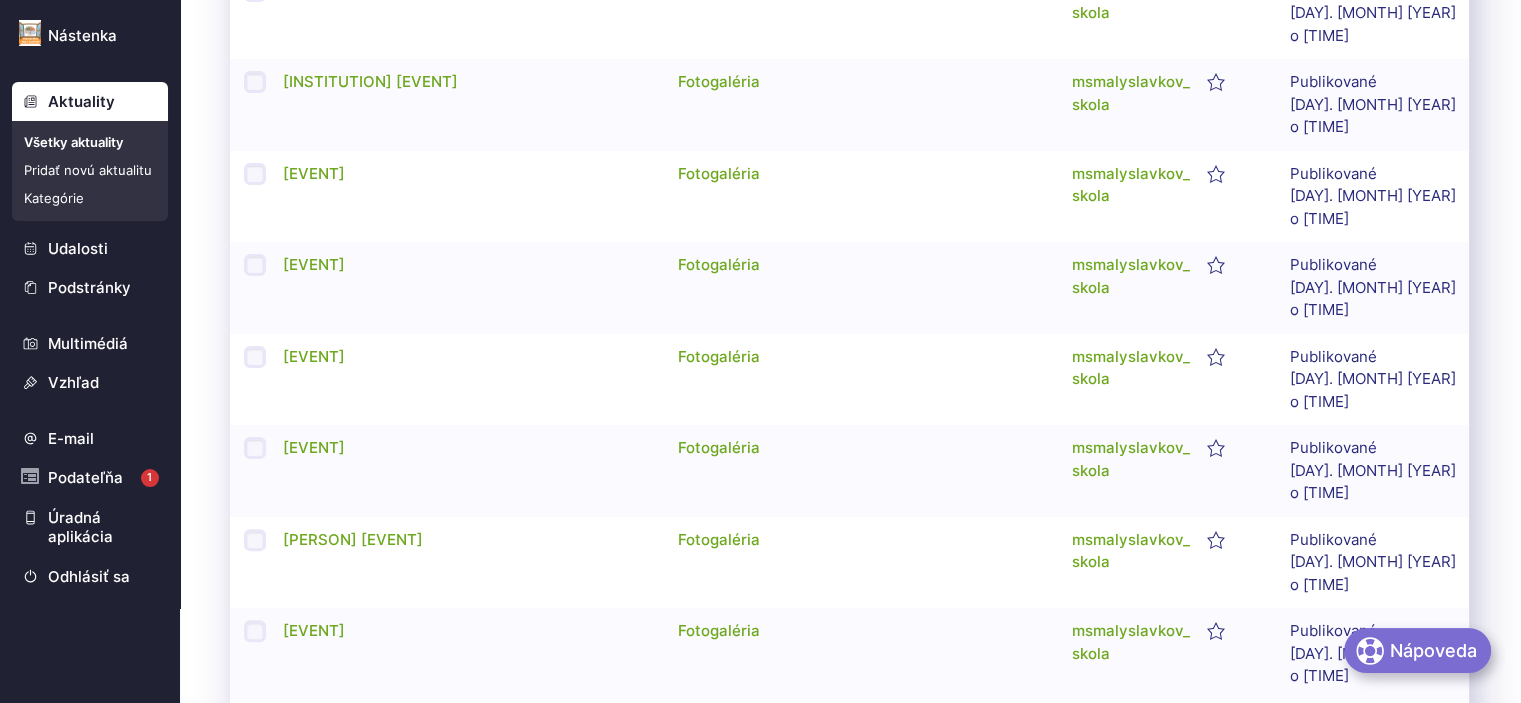 scroll, scrollTop: 466, scrollLeft: 0, axis: vertical 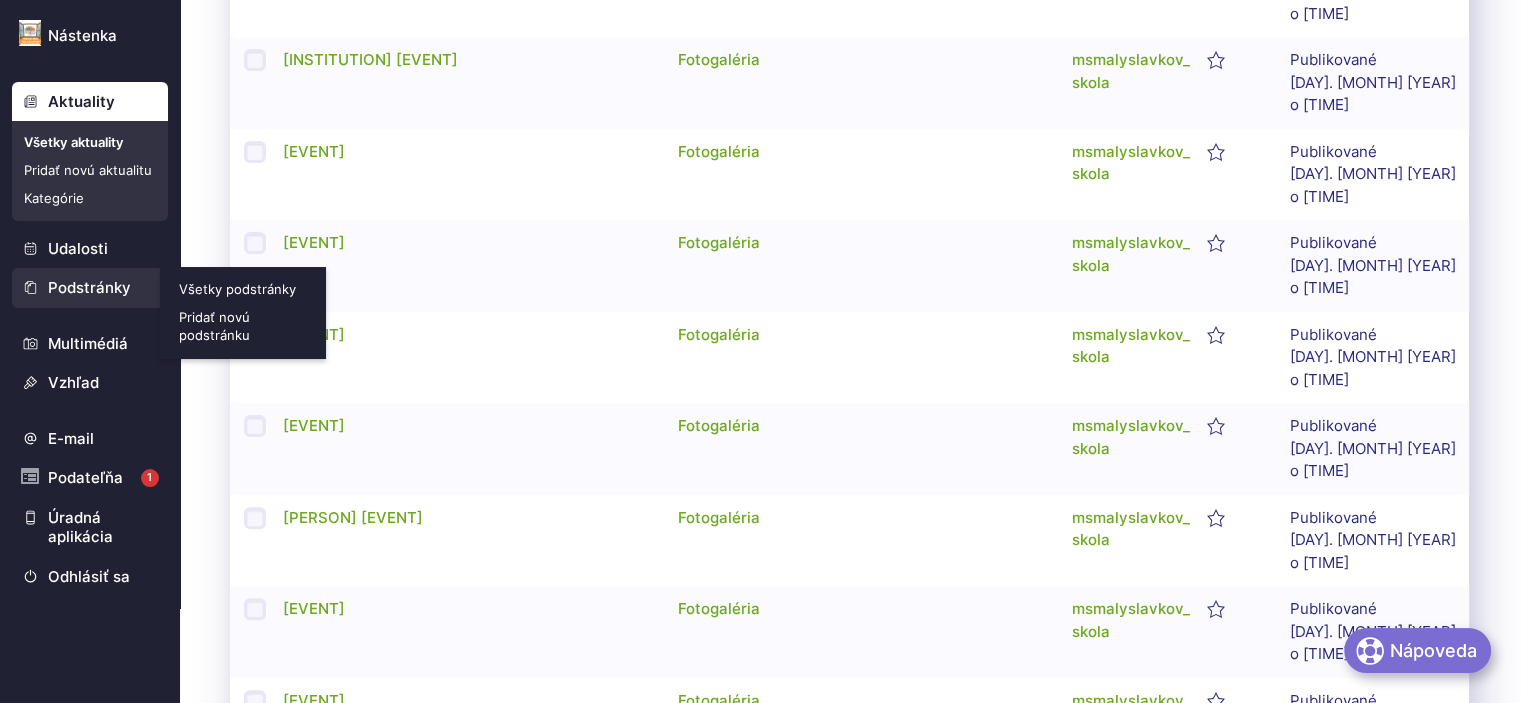 click on "Podstránky" at bounding box center [90, 288] 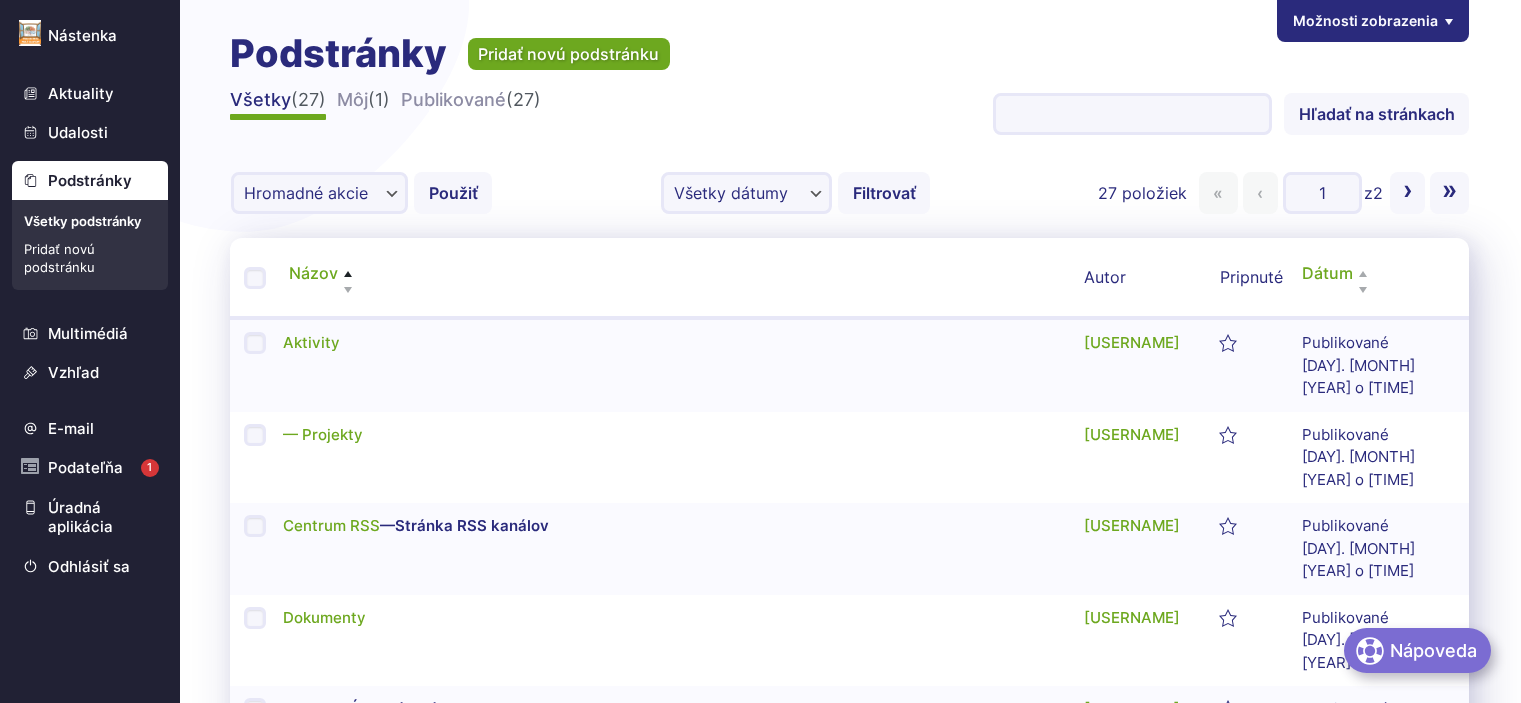 scroll, scrollTop: 466, scrollLeft: 0, axis: vertical 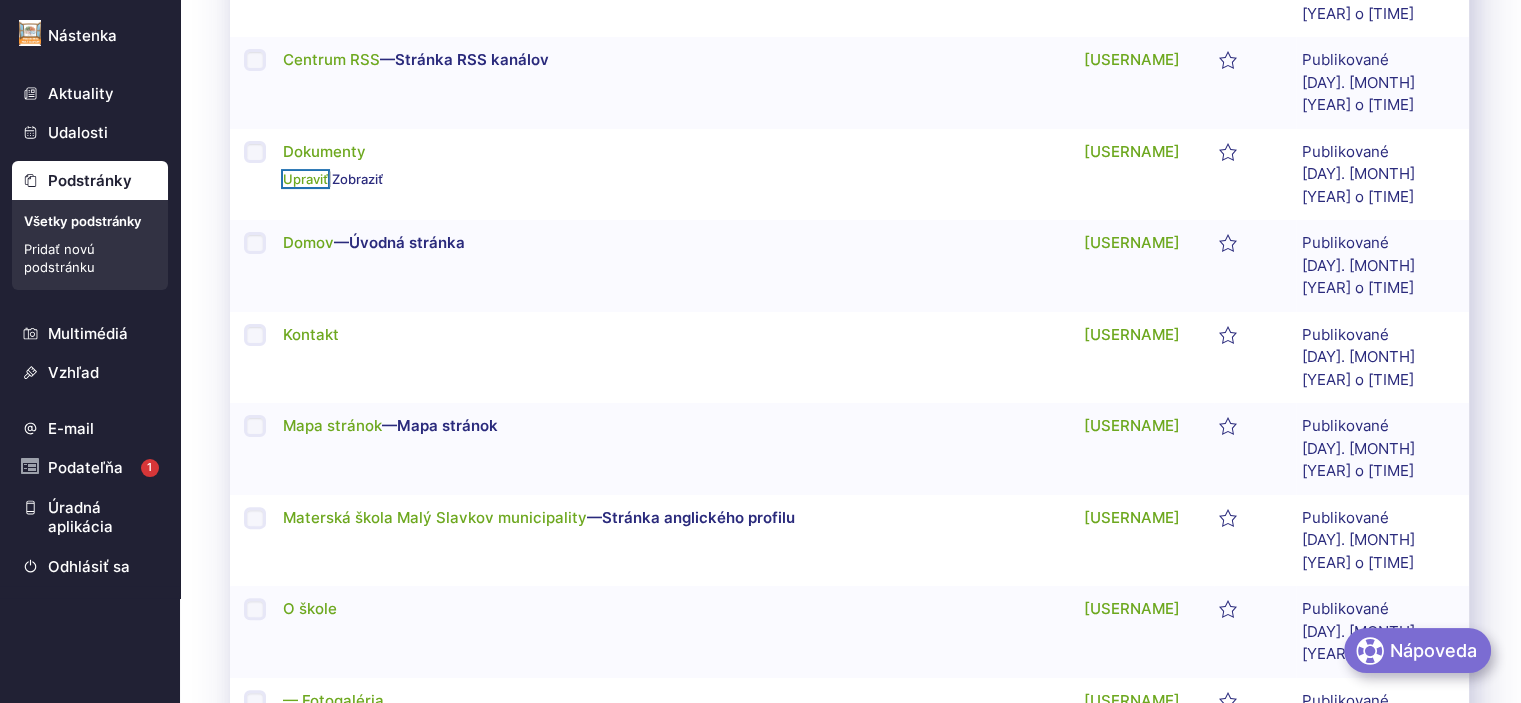 click on "Upraviť" at bounding box center (305, 179) 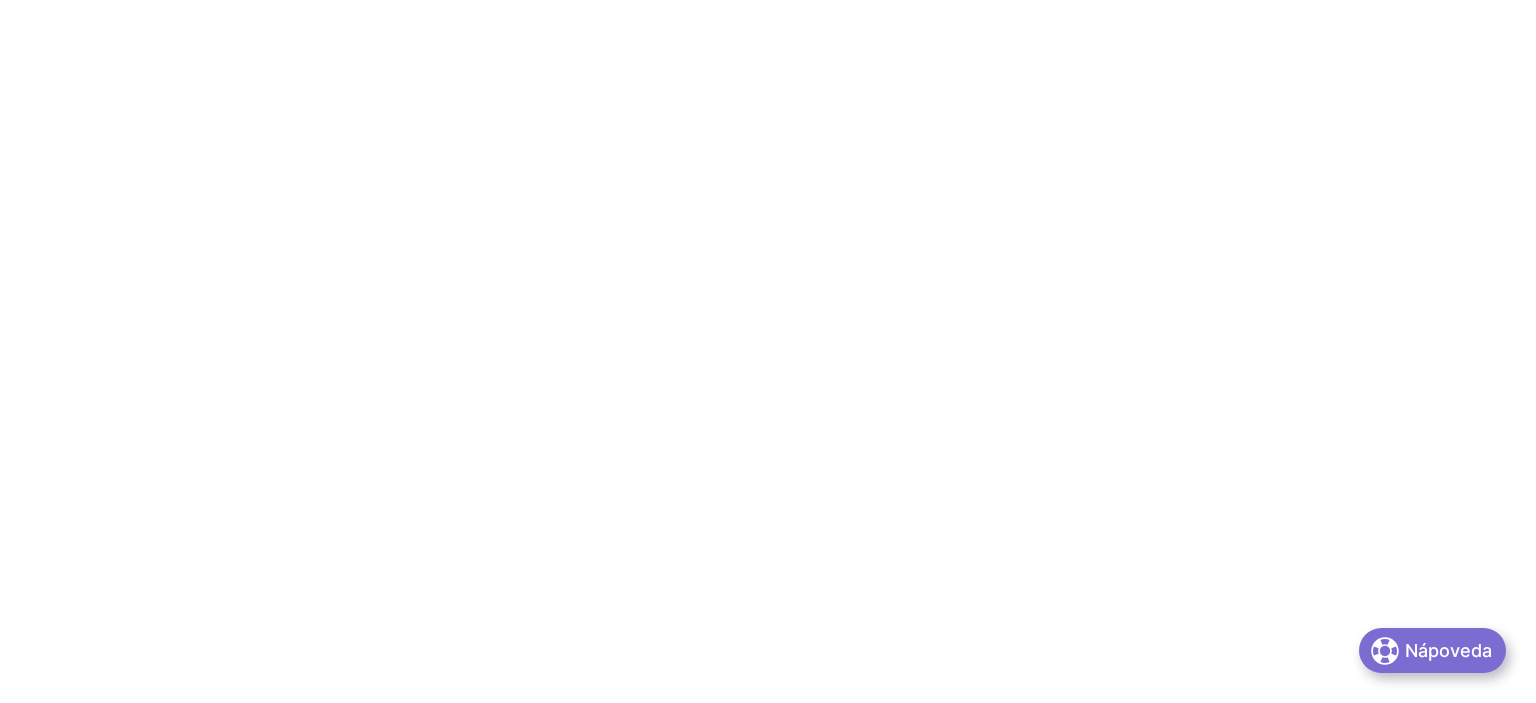 scroll, scrollTop: 0, scrollLeft: 0, axis: both 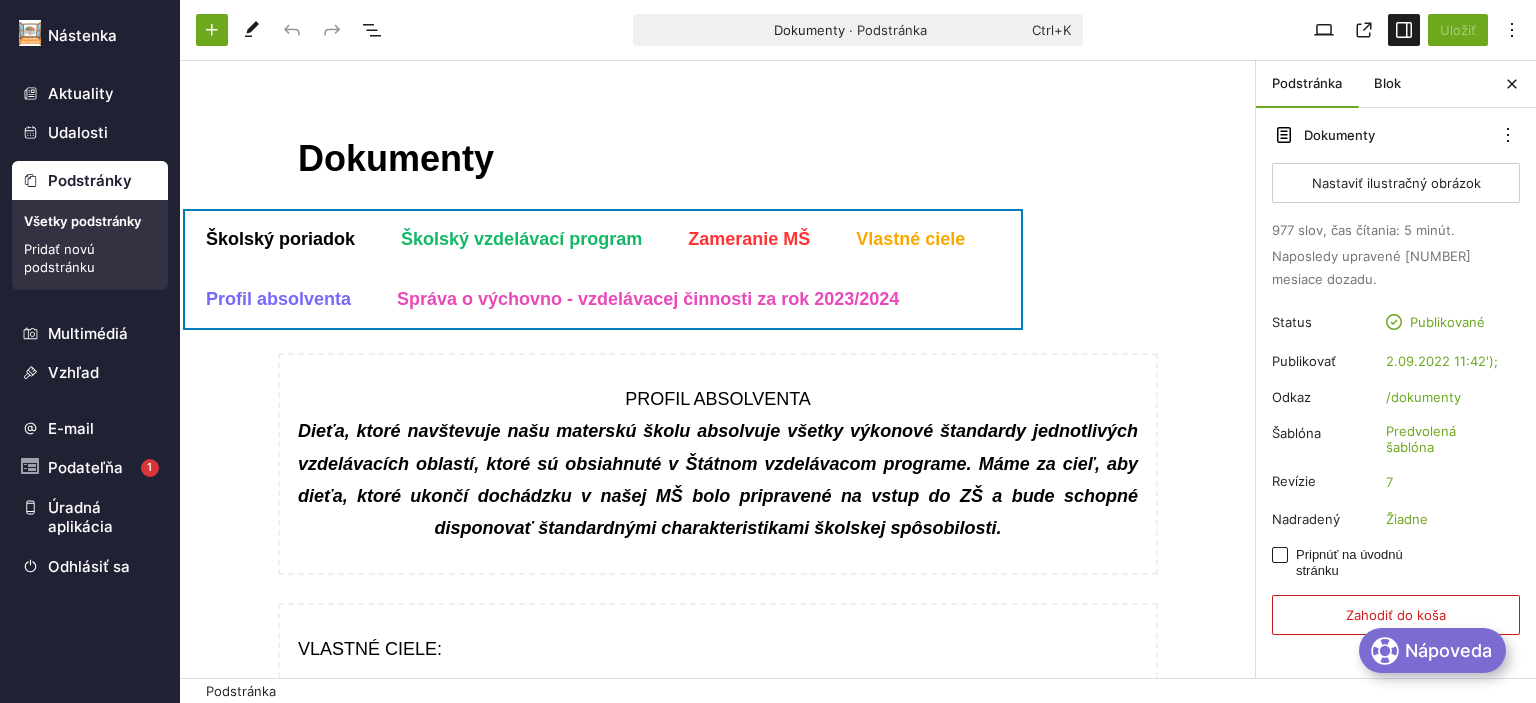click on "Školský poriadok Školský vzdelávací program Zameranie MŠ Vlastné ciele Profil absolventa Správa o výchovno - vzdelávacej činnosti za rok 2023/2024" at bounding box center (603, 269) 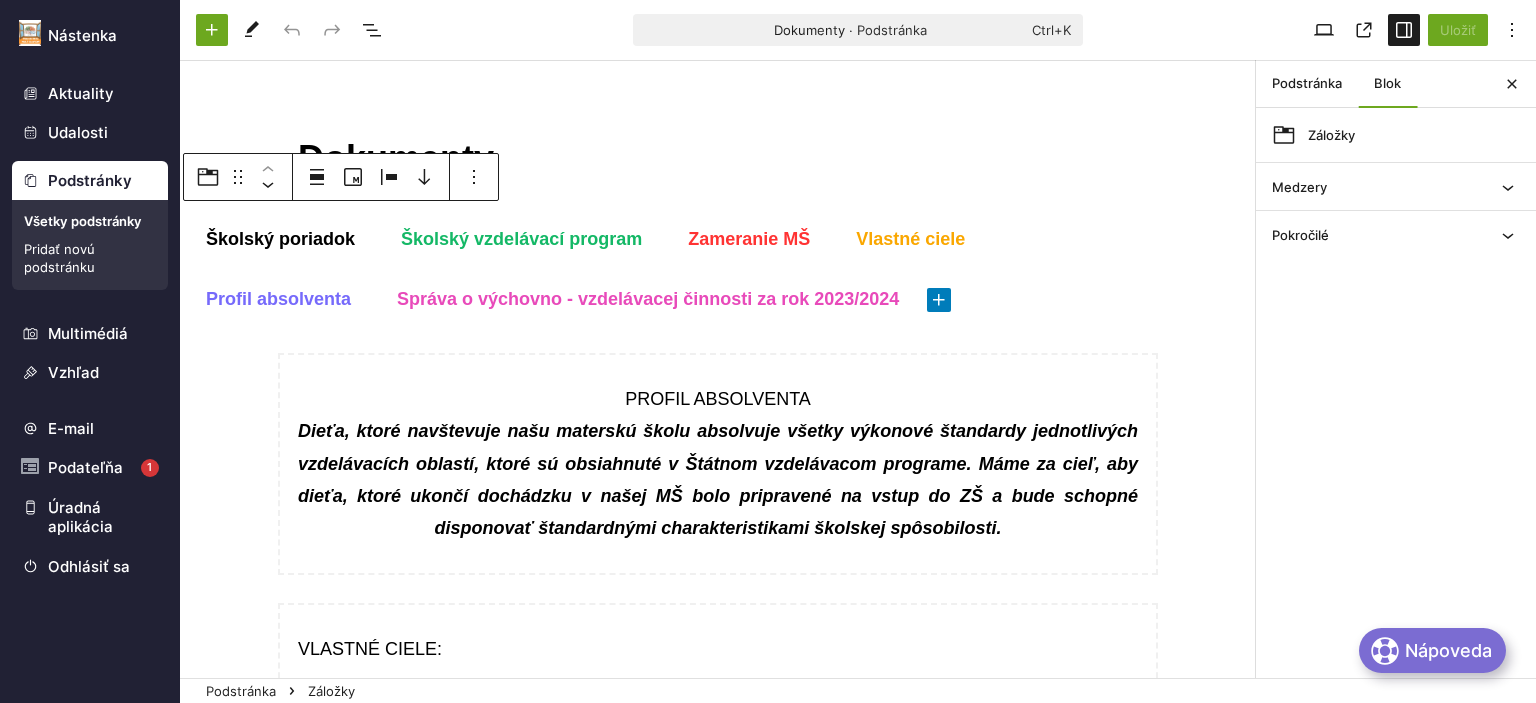 click at bounding box center (939, 300) 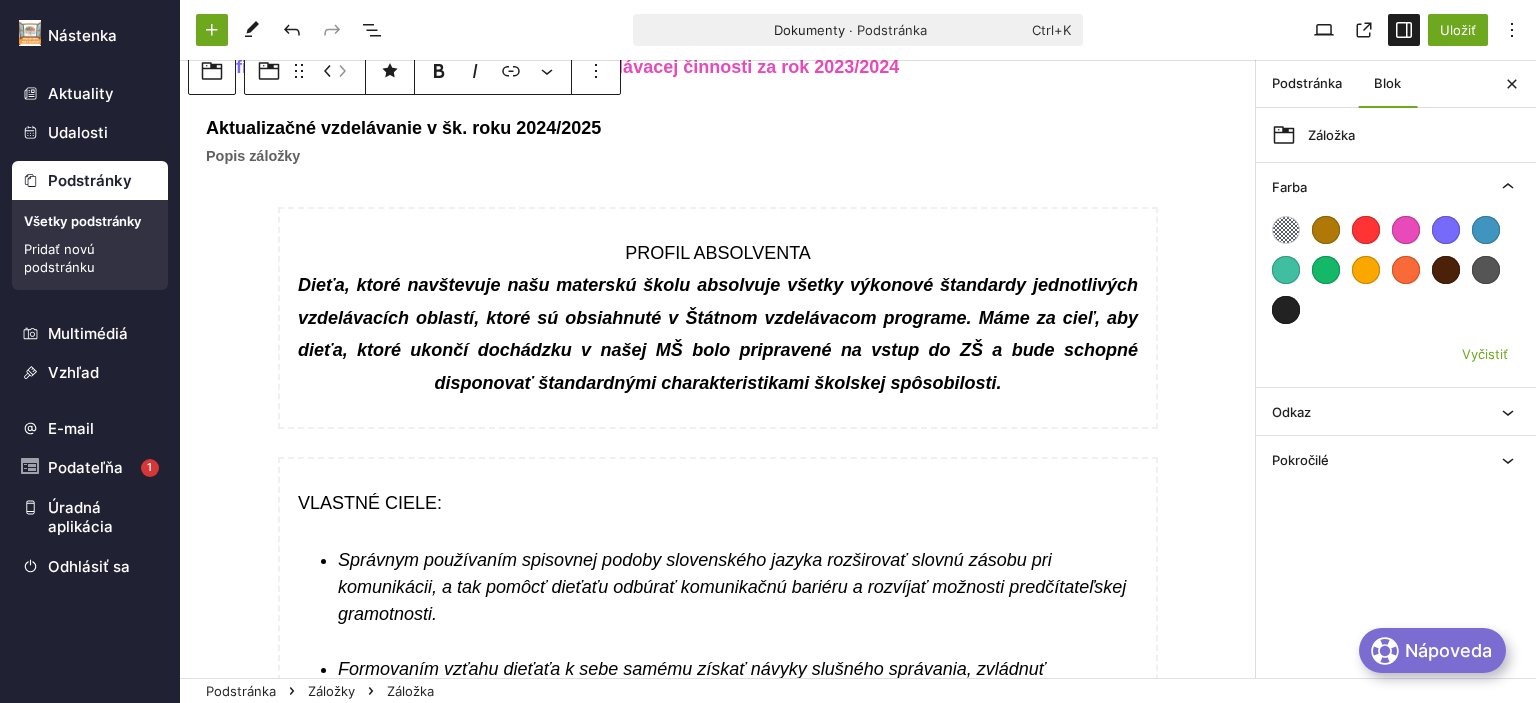 scroll, scrollTop: 0, scrollLeft: 0, axis: both 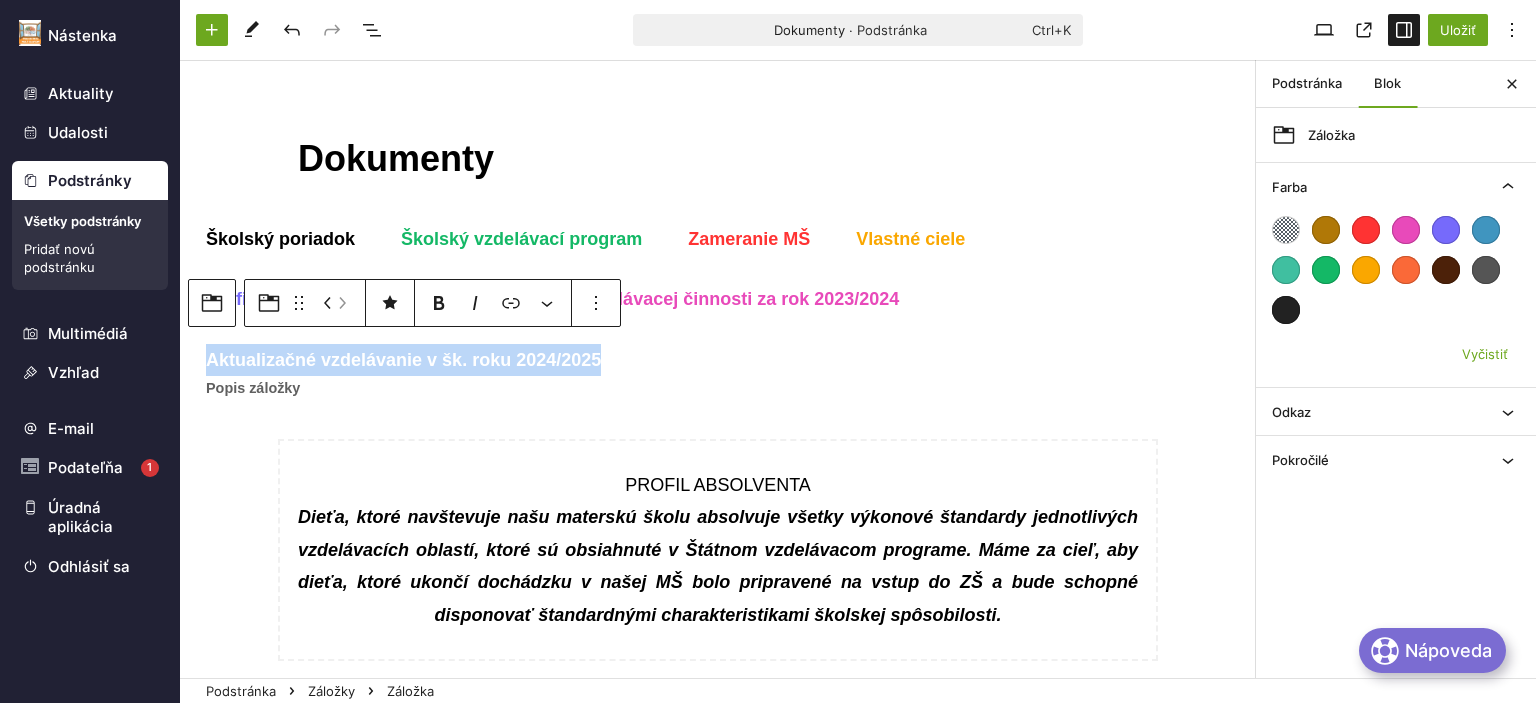 drag, startPoint x: 597, startPoint y: 366, endPoint x: 204, endPoint y: 363, distance: 393.01144 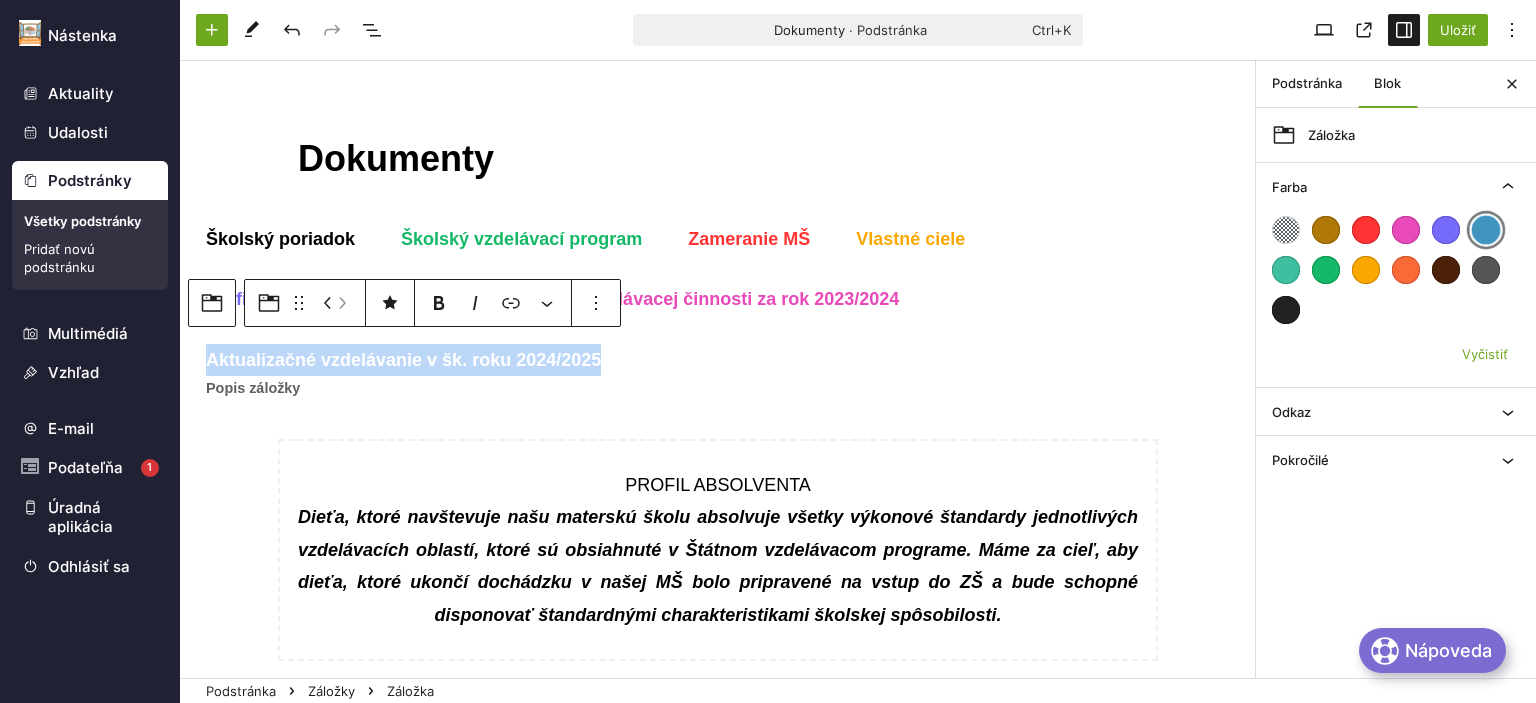 click at bounding box center (1486, 230) 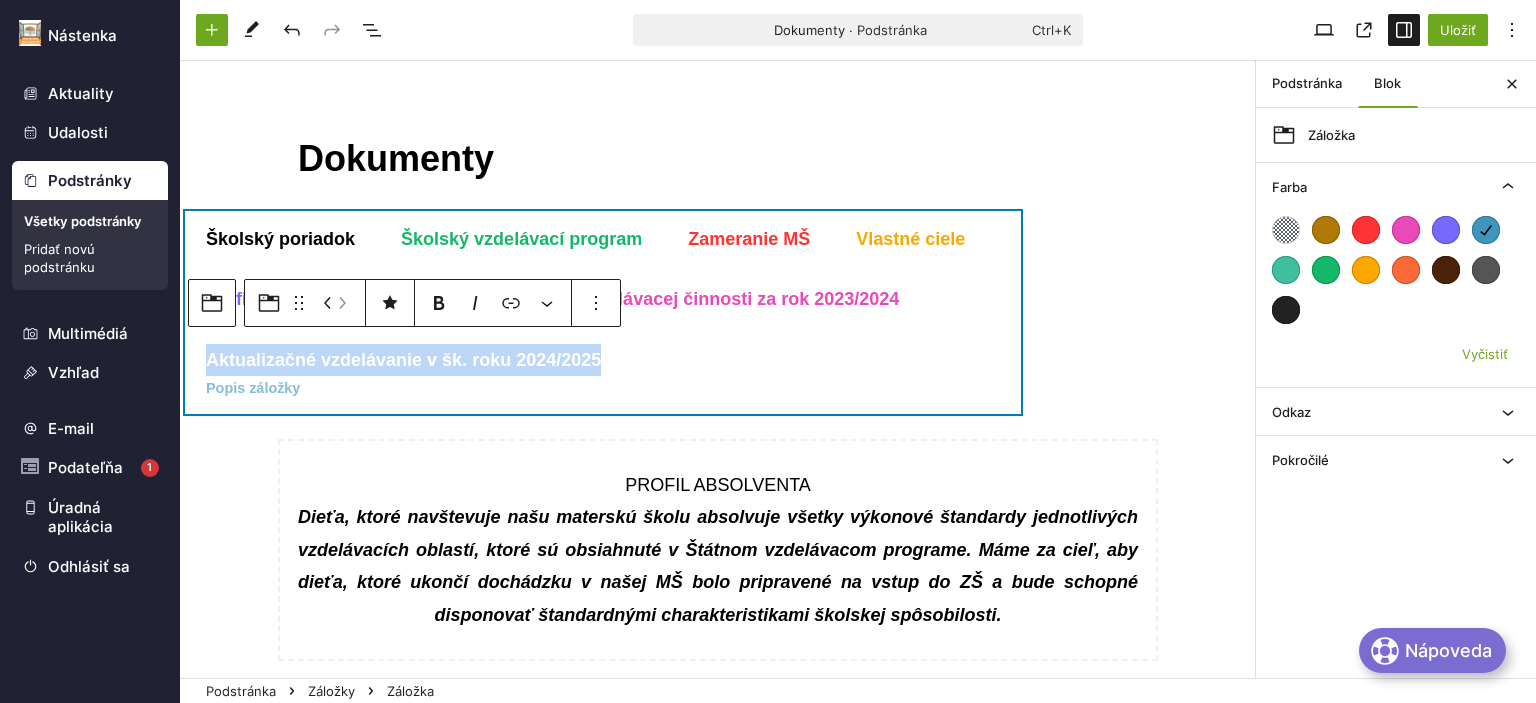click on "Školský poriadok Školský vzdelávací program Zameranie MŠ Vlastné ciele Profil absolventa Správa o výchovno - vzdelávacej činnosti za rok 2023/2024 Aktualizačné vzdelávanie v šk. roku 2024/2025 ﻿" at bounding box center (603, 312) 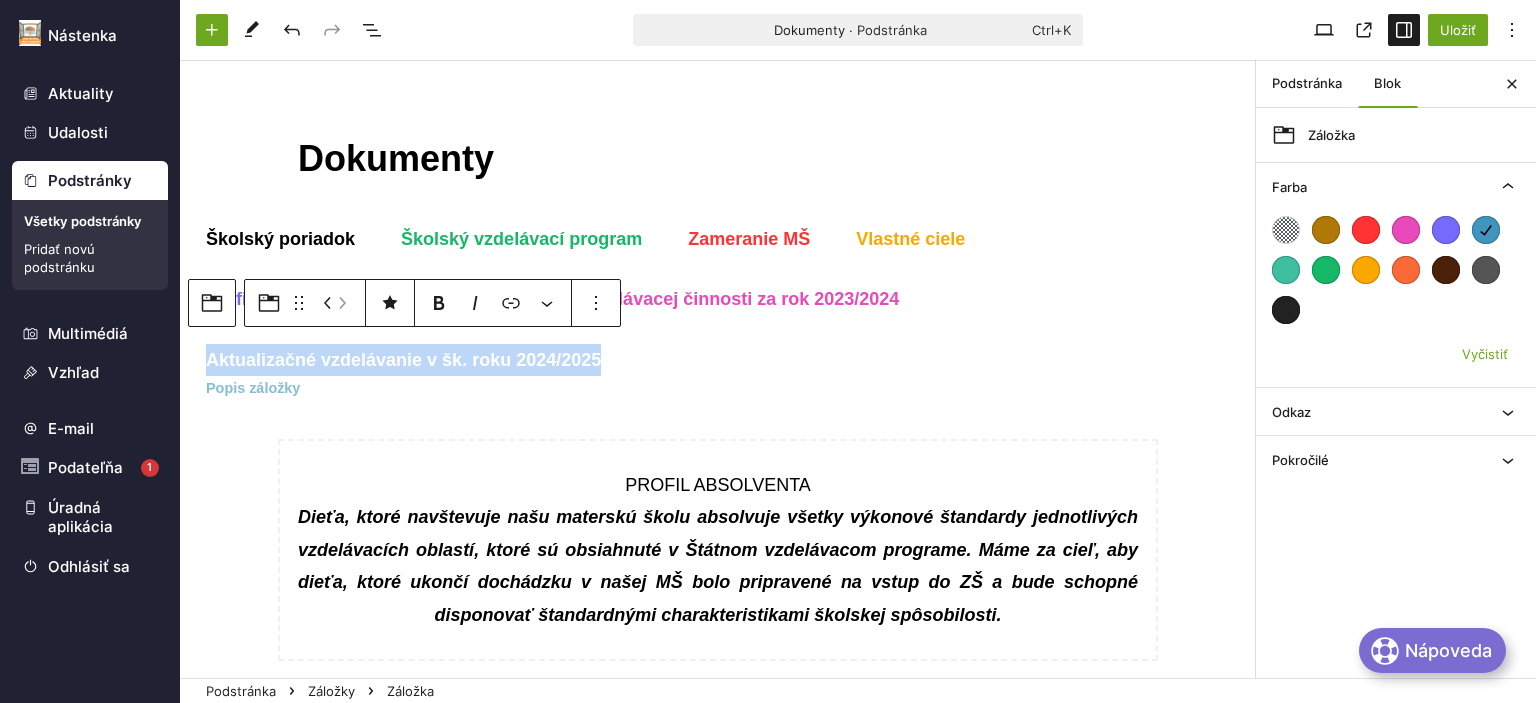 drag, startPoint x: 600, startPoint y: 360, endPoint x: 197, endPoint y: 363, distance: 403.01117 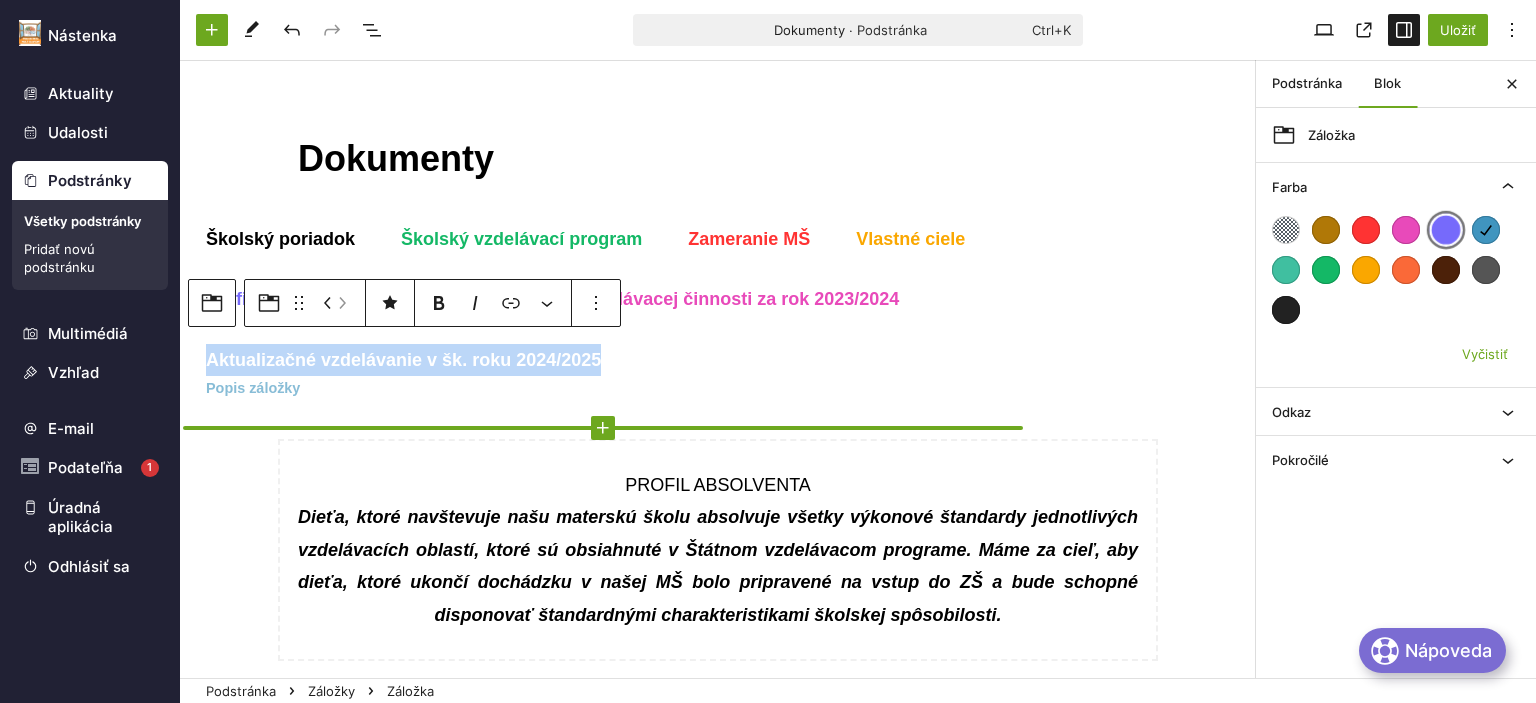click at bounding box center (1446, 230) 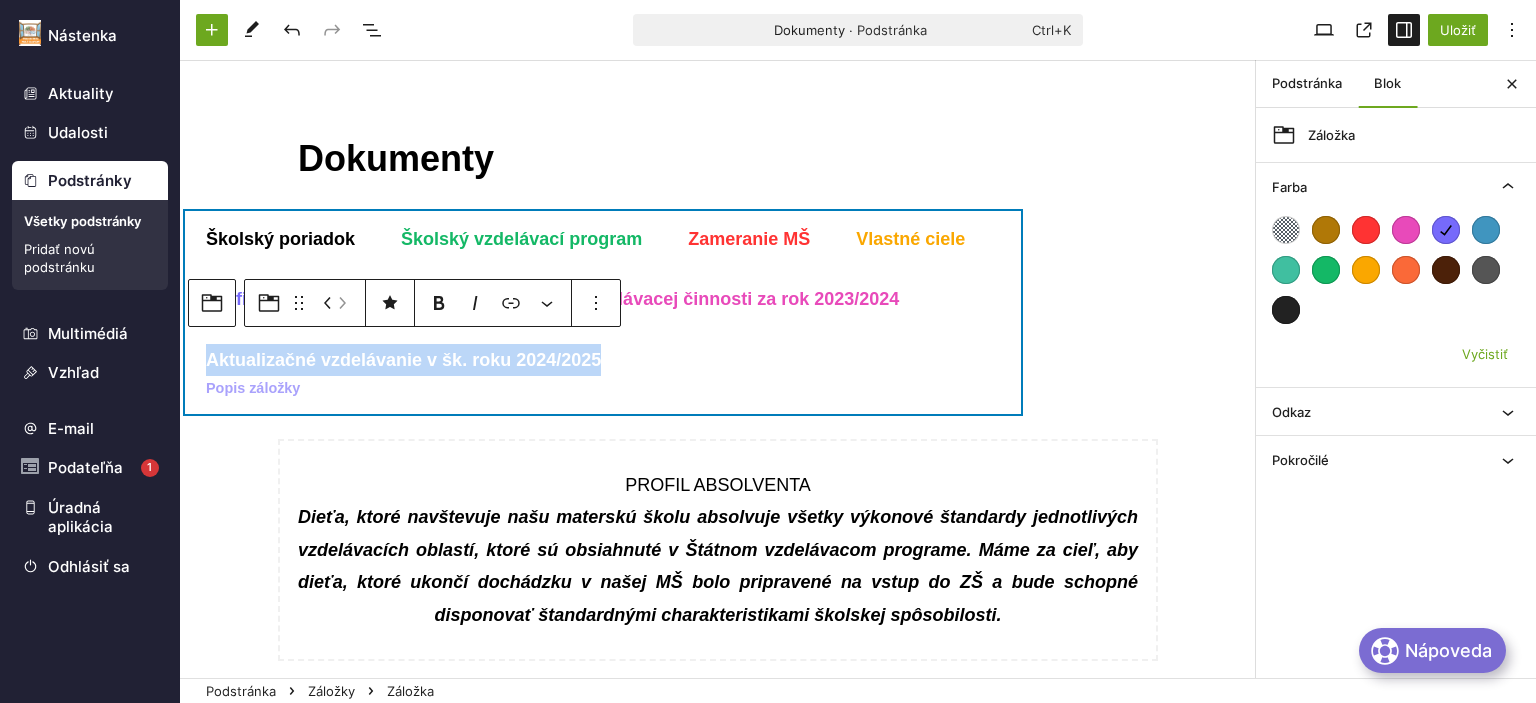 click on "Školský poriadok Školský vzdelávací program Zameranie MŠ Vlastné ciele Profil absolventa Správa o výchovno - vzdelávacej činnosti za rok 2023/2024 Aktualizačné vzdelávanie v šk. roku 2024/2025 ﻿" at bounding box center [603, 312] 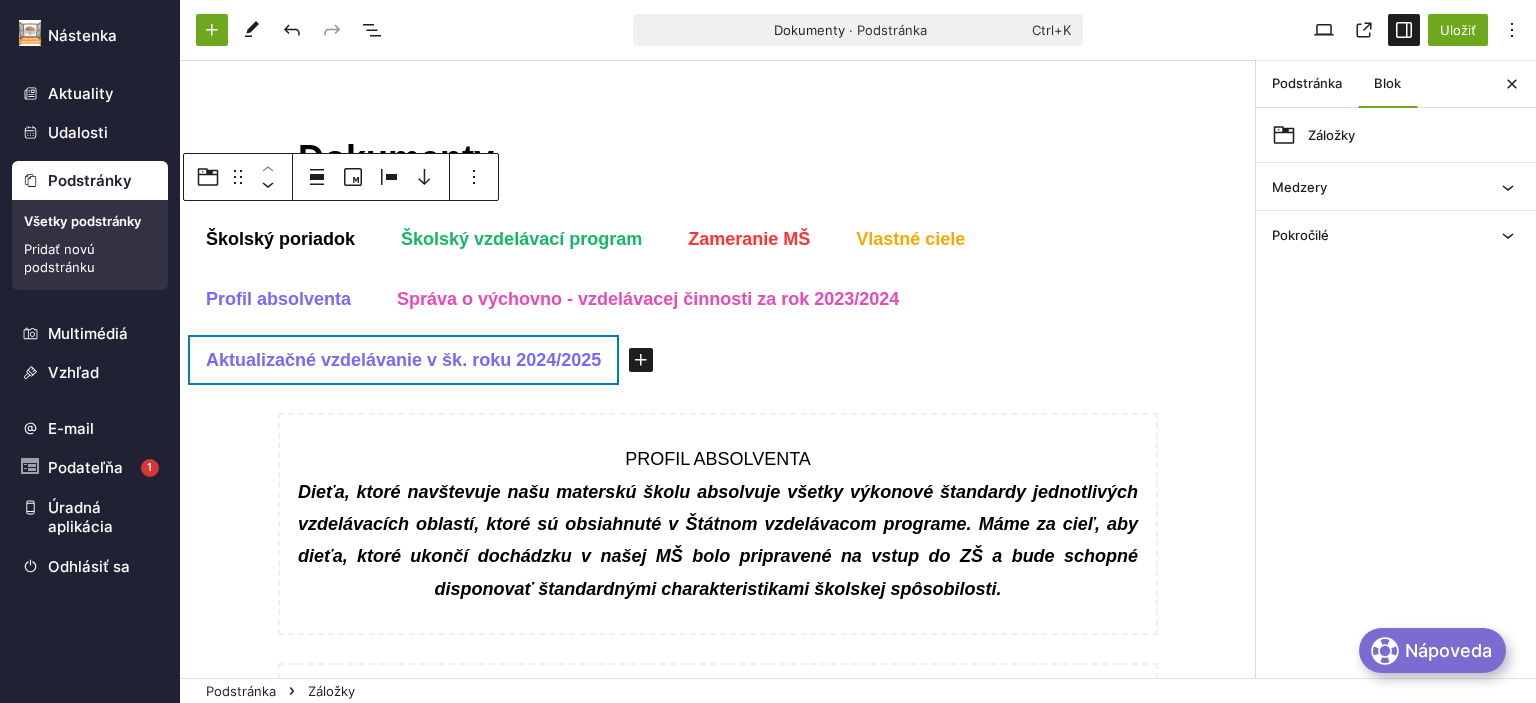click on "Aktualizačné vzdelávanie v šk. roku 2024/2025" at bounding box center (403, 360) 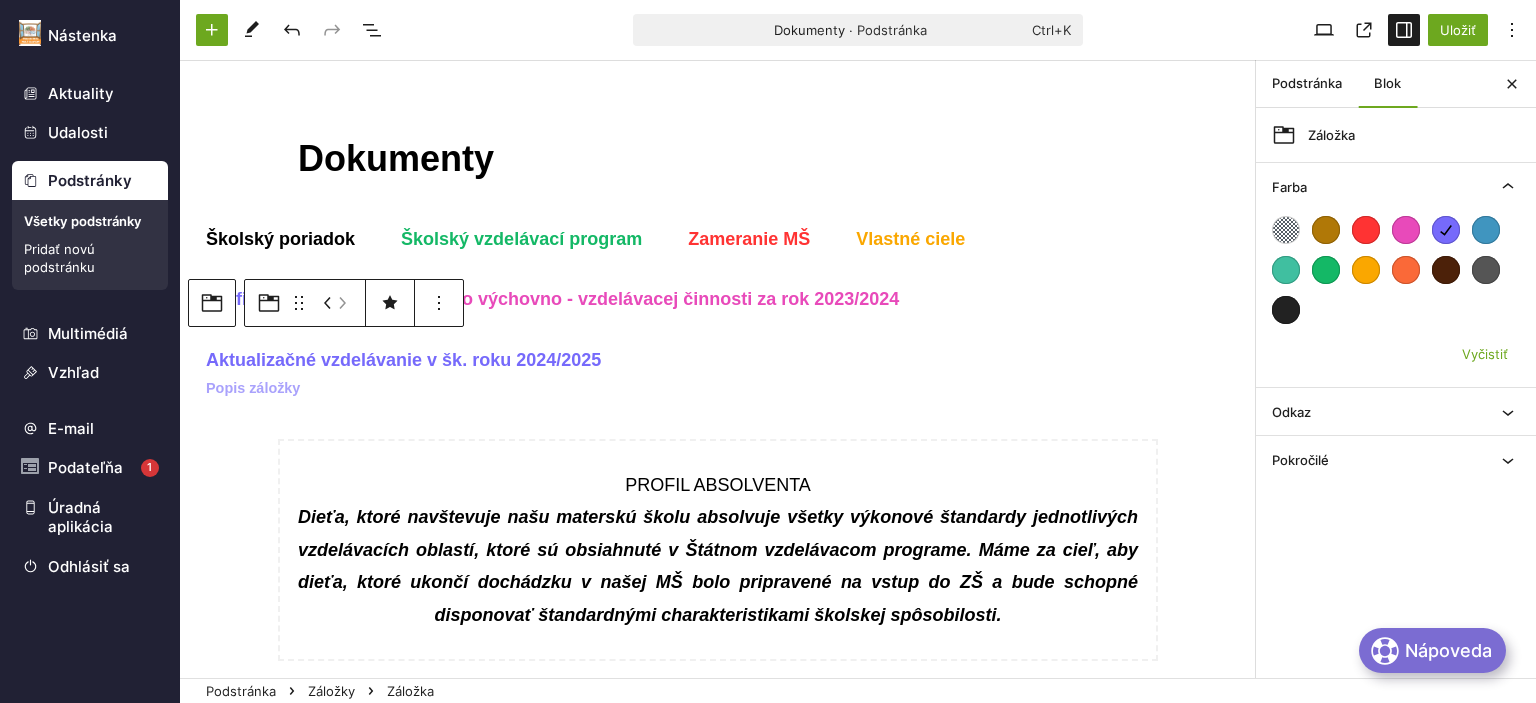 click on "Aktualizačné vzdelávanie v šk. roku 2024/2025" at bounding box center (403, 360) 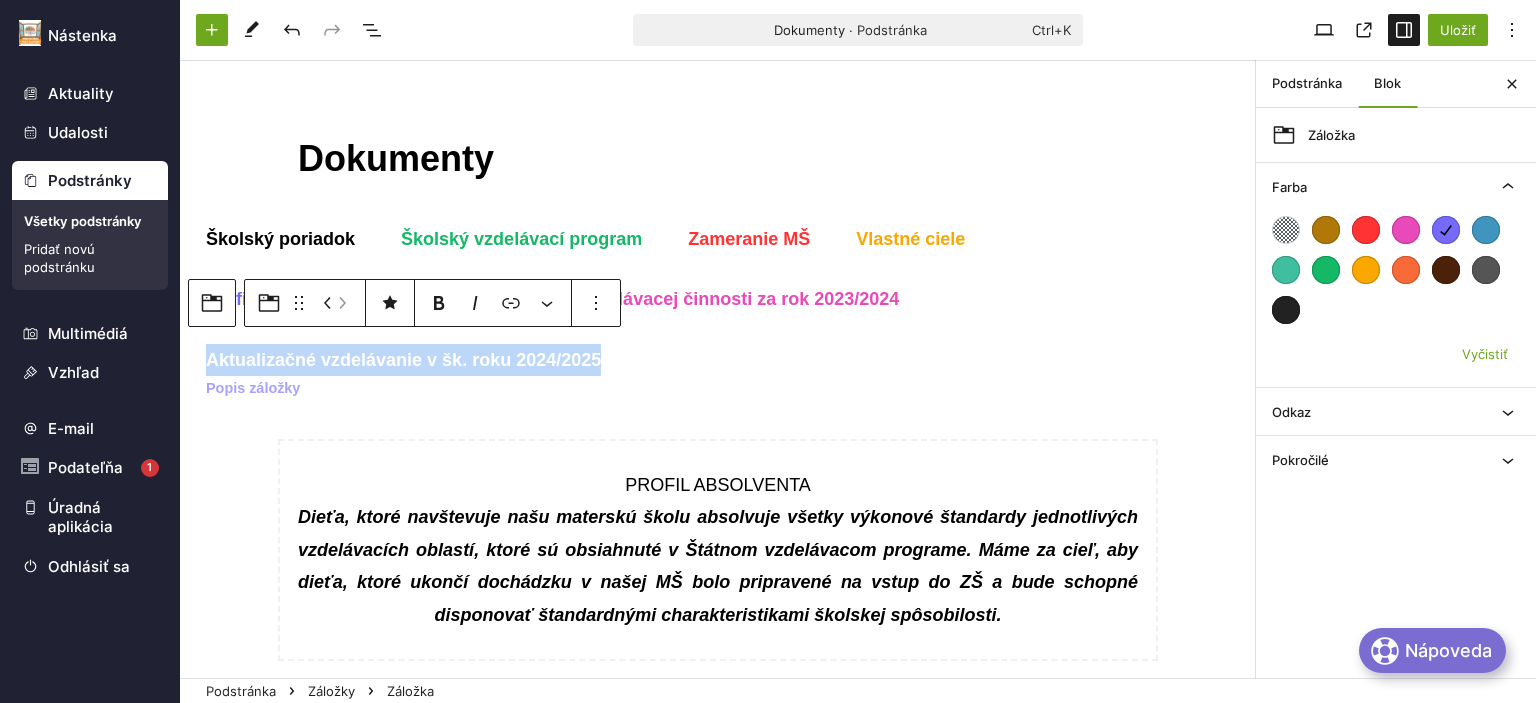 drag, startPoint x: 597, startPoint y: 355, endPoint x: 208, endPoint y: 362, distance: 389.063 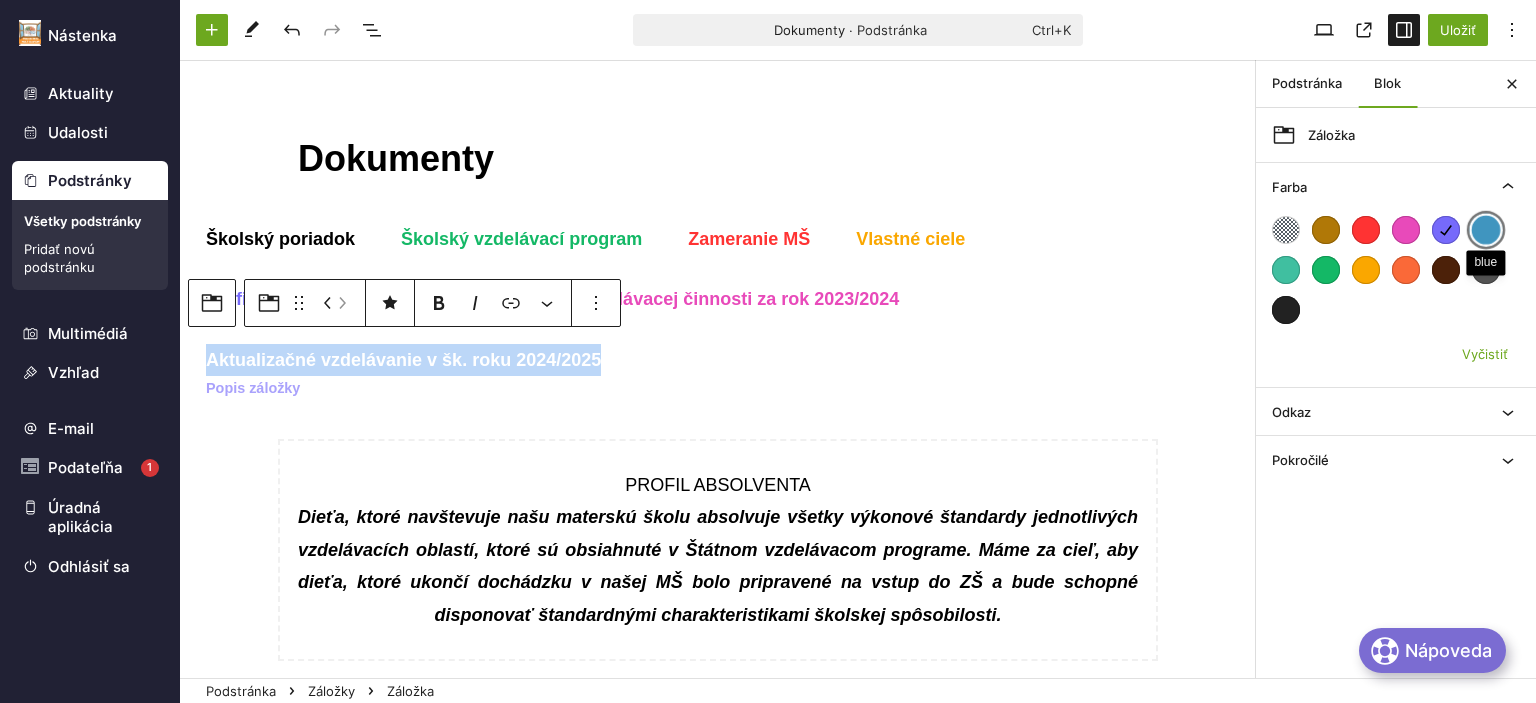 click at bounding box center [1486, 230] 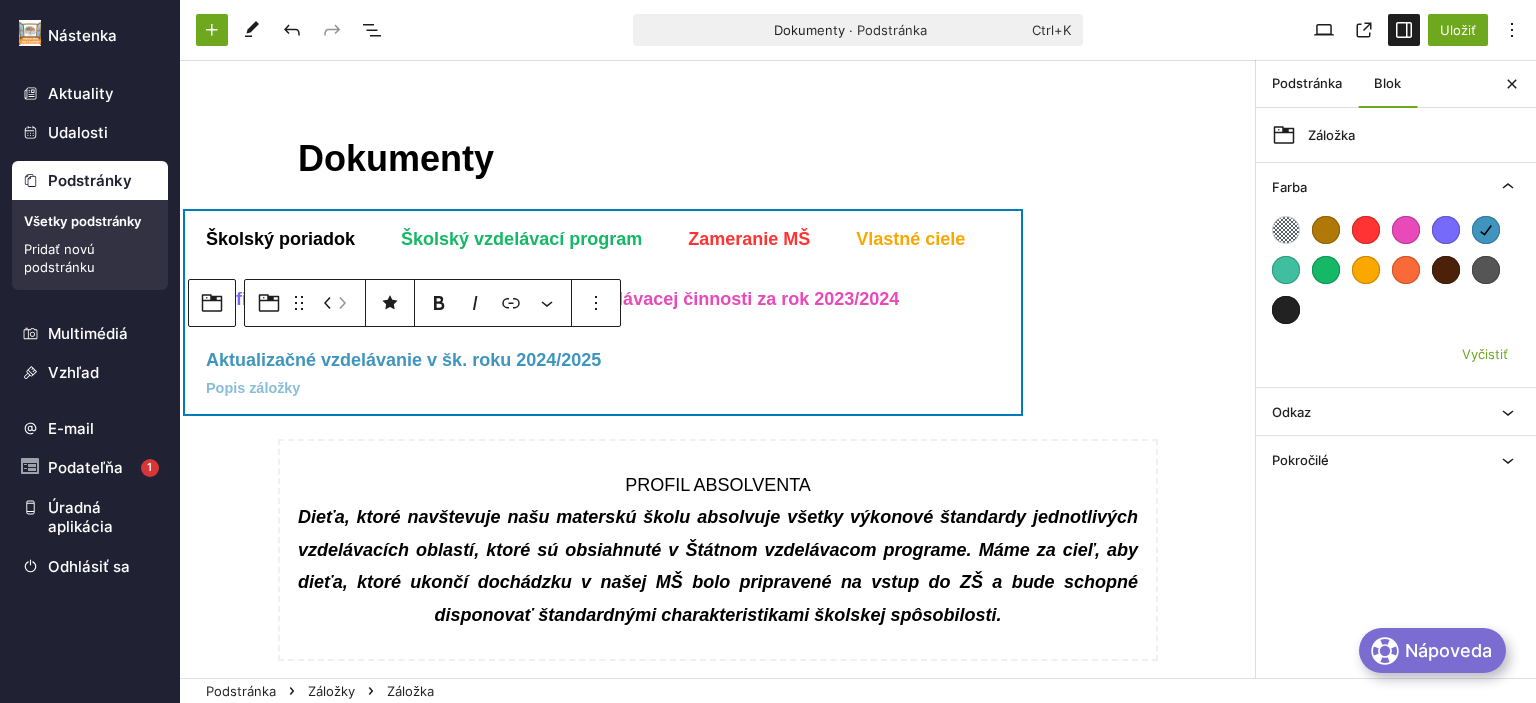 click on "Školský poriadok Školský vzdelávací program Zameranie MŠ Vlastné ciele Profil absolventa Správa o výchovno - vzdelávacej činnosti za rok 2023/2024 Aktualizačné vzdelávanie v šk. roku 2024/2025 ﻿" at bounding box center [603, 312] 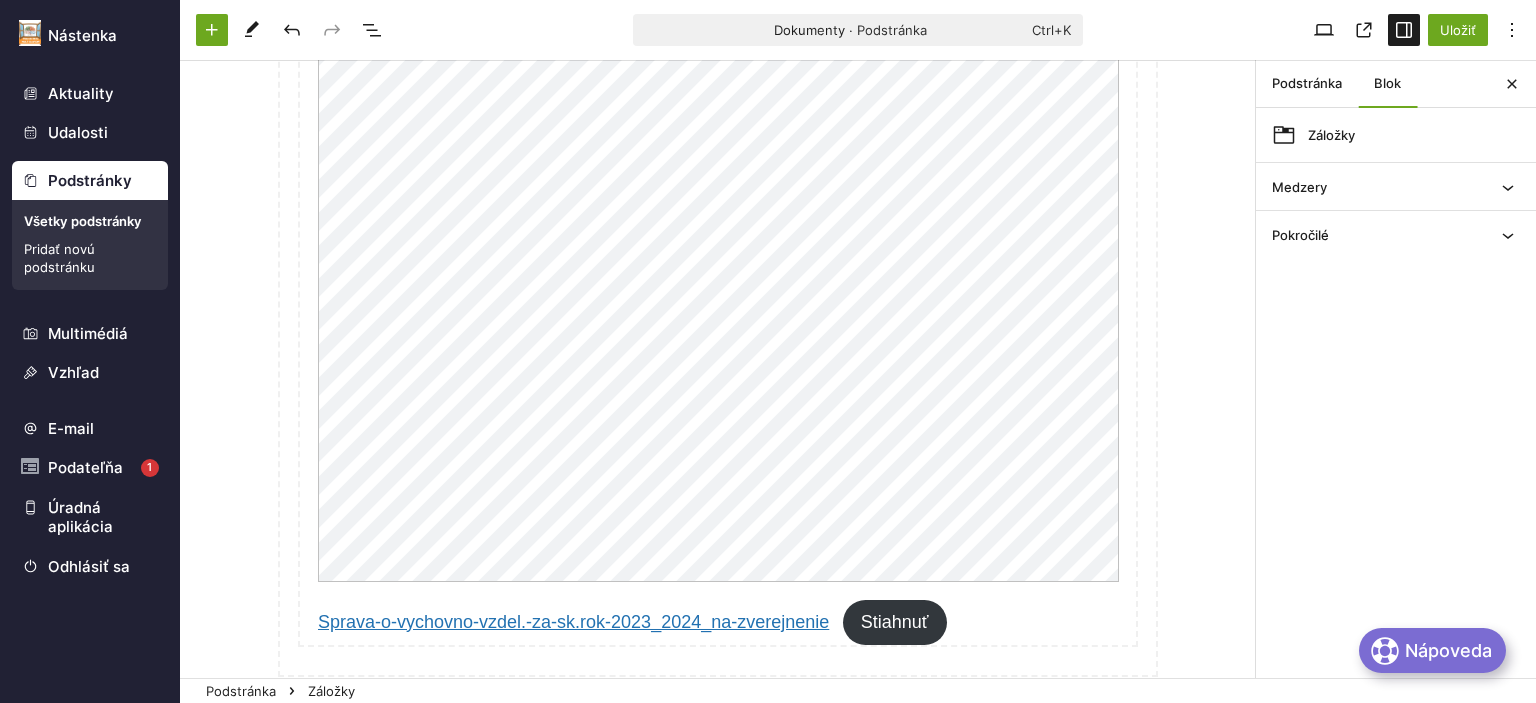 scroll, scrollTop: 4173, scrollLeft: 0, axis: vertical 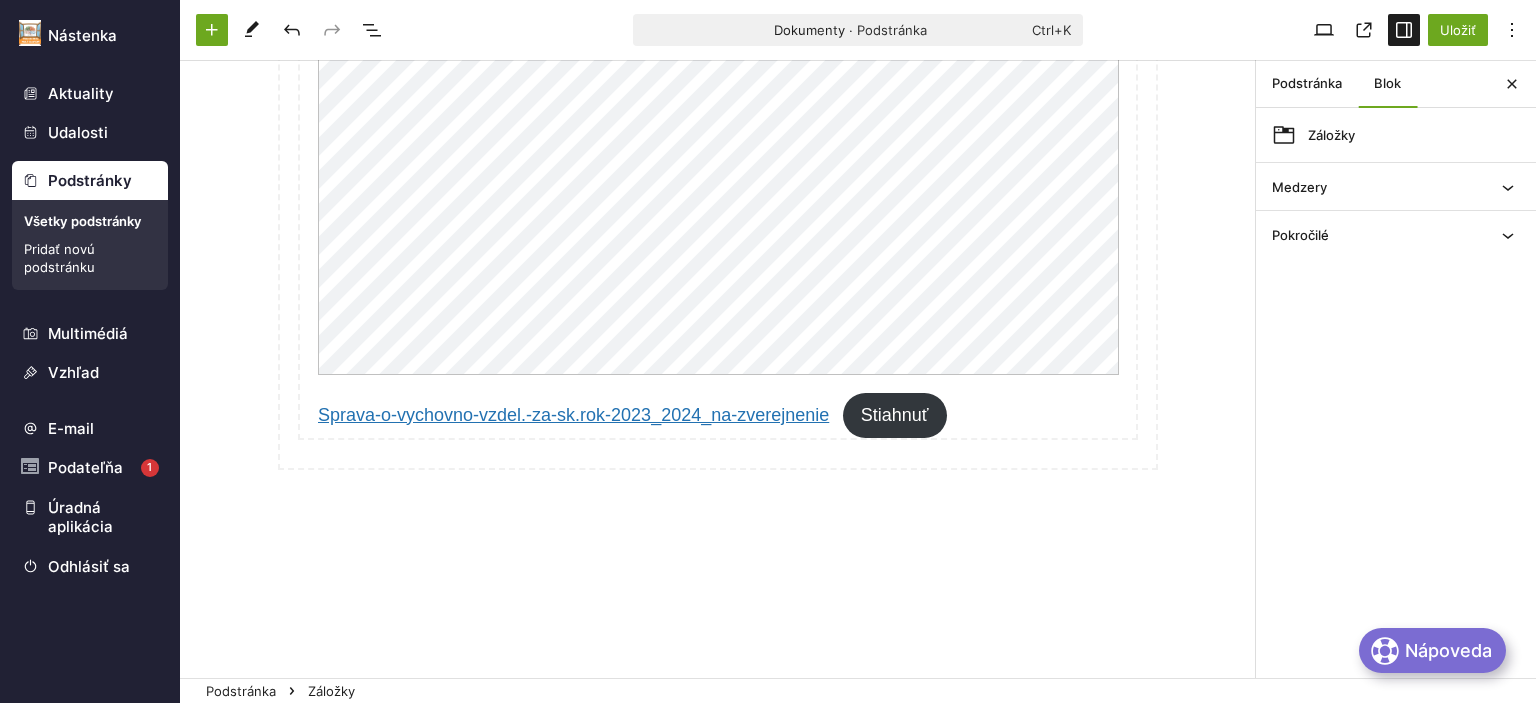 click on "Dokumenty Školský poriadok Školský vzdelávací program Zameranie MŠ Vlastné ciele Profil absolventa Správa o výchovno - vzdelávacej činnosti za rok 2023/2024 Aktualizačné vzdelávanie v šk. roku 2024/2025 PROFIL ABSOLVENTA Dieťa, ktoré navštevuje našu materskú školu absolvuje všetky výkonové štandardy jednotlivých vzdelávacích oblastí, ktoré sú obsiahnuté v Štátnom vzdelávacom programe. Máme za cieľ, aby dieťa, ktoré ukončí dochádzku v našej MŠ bolo pripravené na vstup do ZŠ a bude schopné disponovať štandardnými charakteristikami školskej spôsobilosti. VLASTNÉ CIELE: Správnym používaním spisovnej podoby slovenského jazyka rozširovať slovnú zásobu pri komunikácii, a tak pomôcť dieťaťu odbúrať komunikačnú bariéru a rozvíjať možnosti predčítateľskej gramotnosti. ZAMERANIE MŠ: Vzhľadom na podmienky MŠ nám pri plánovaní školských aktivít pomá „ Kto chce nové znať,mal by sa okienkom do minulosti pozerať “" at bounding box center [718, -1655] 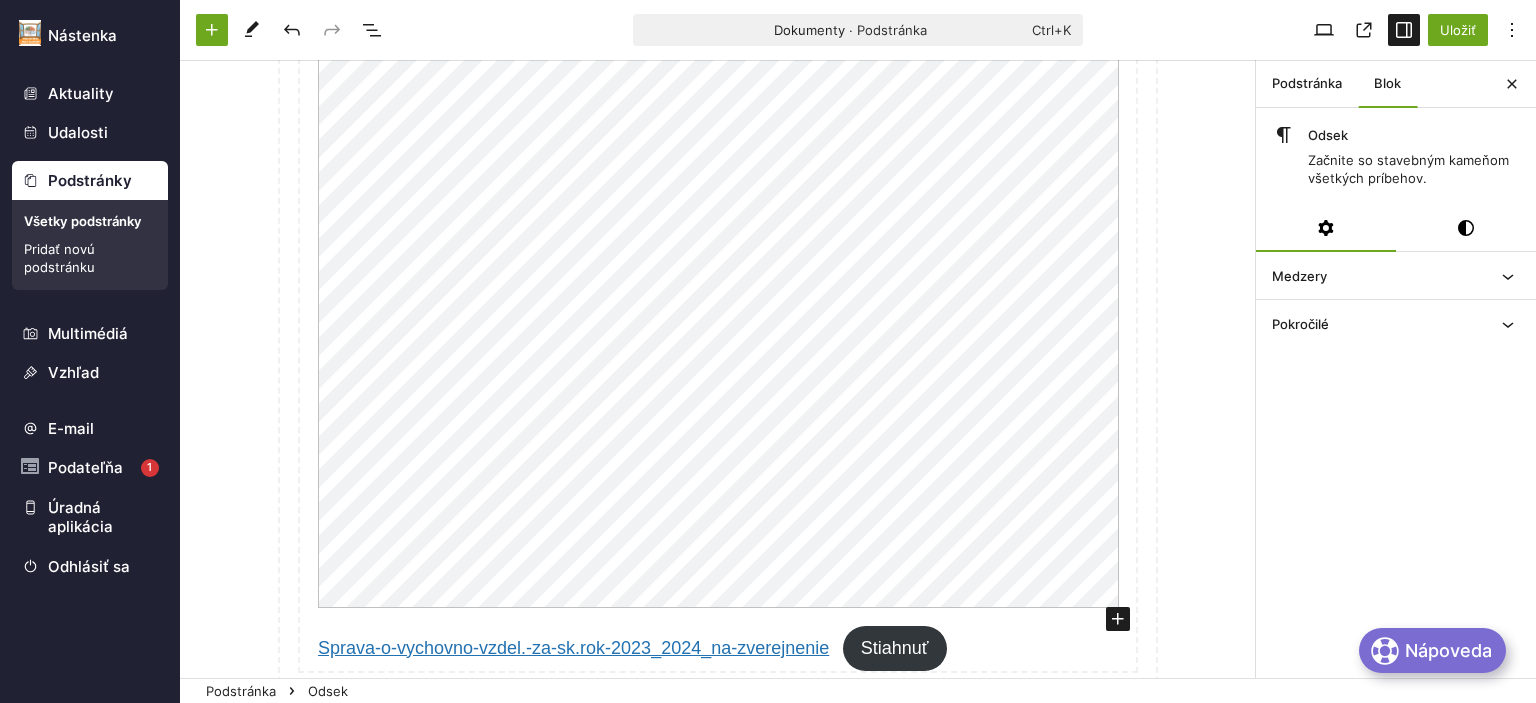 scroll, scrollTop: 4173, scrollLeft: 0, axis: vertical 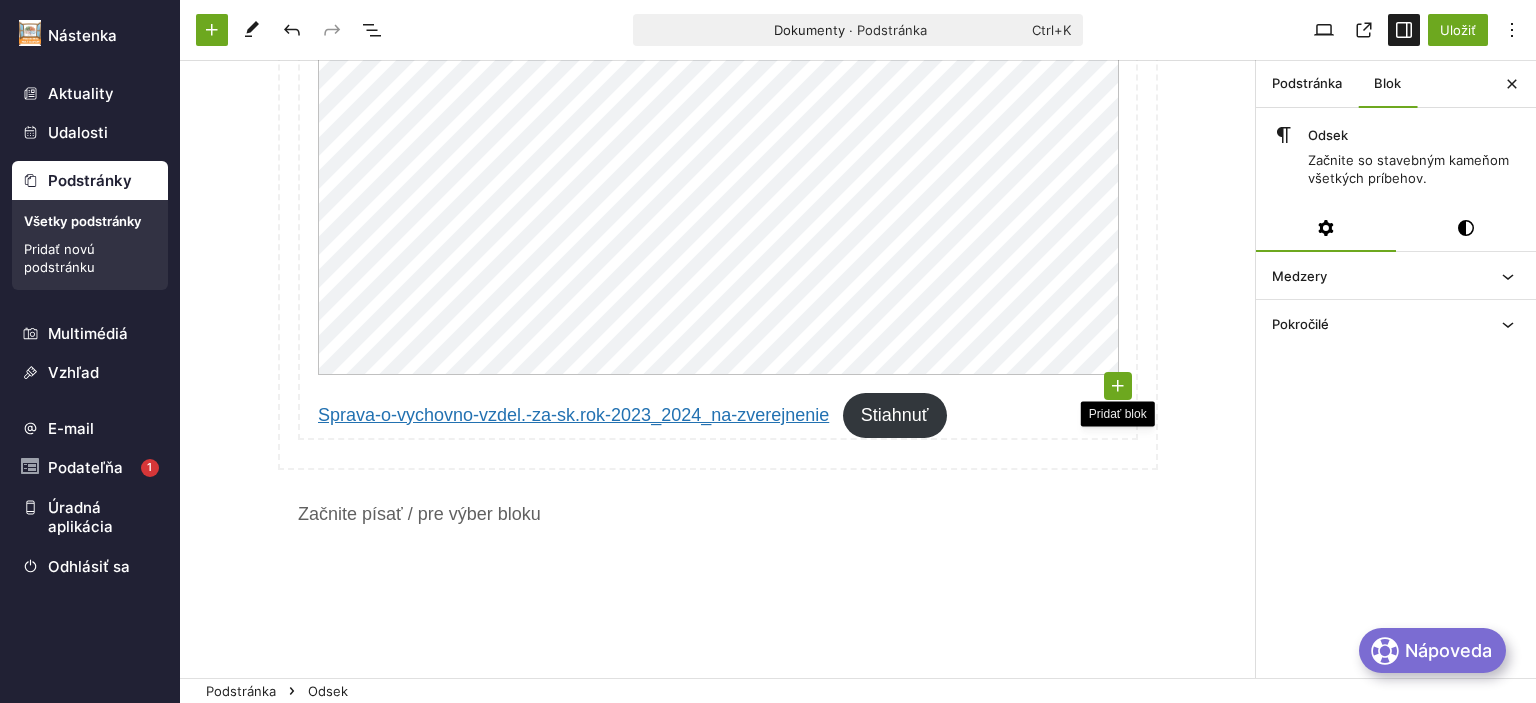 click at bounding box center (1118, 386) 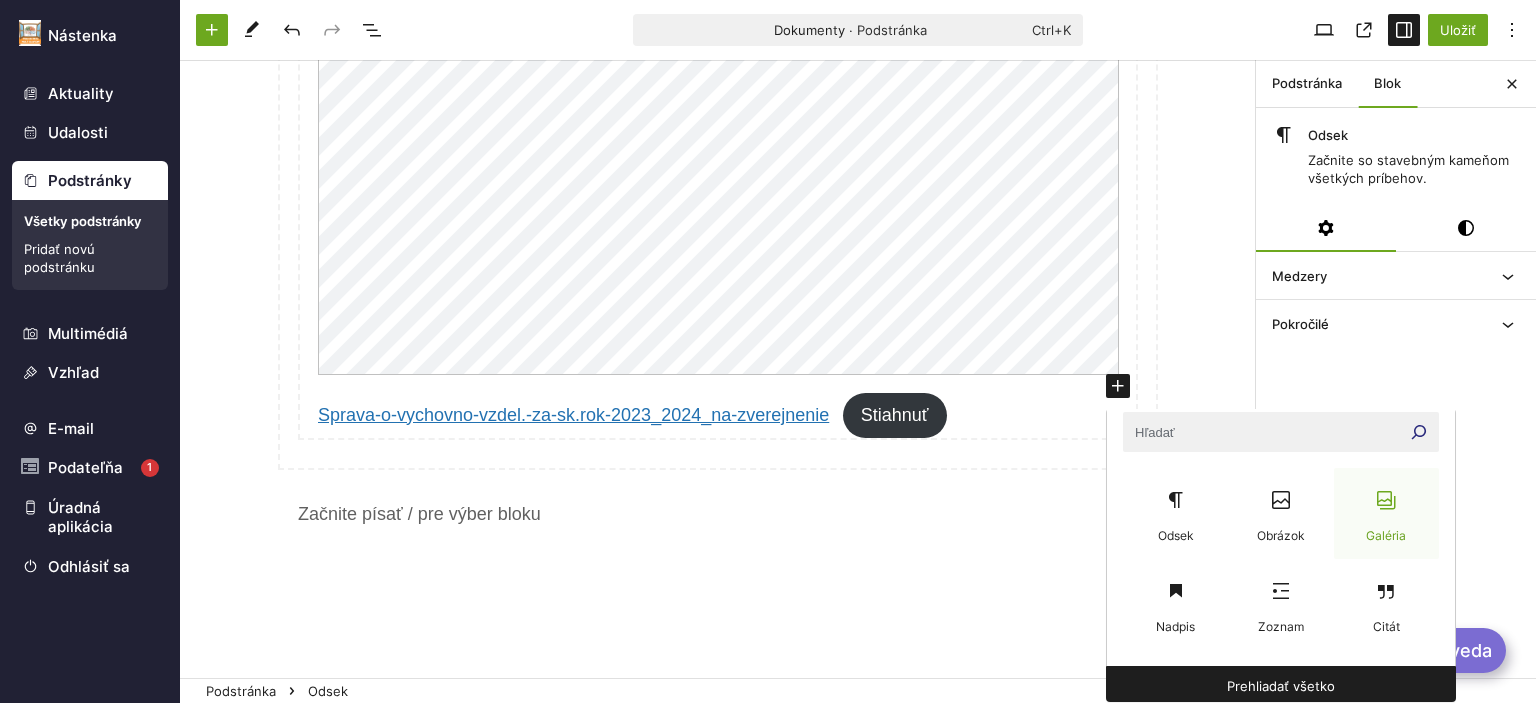 scroll, scrollTop: 18, scrollLeft: 0, axis: vertical 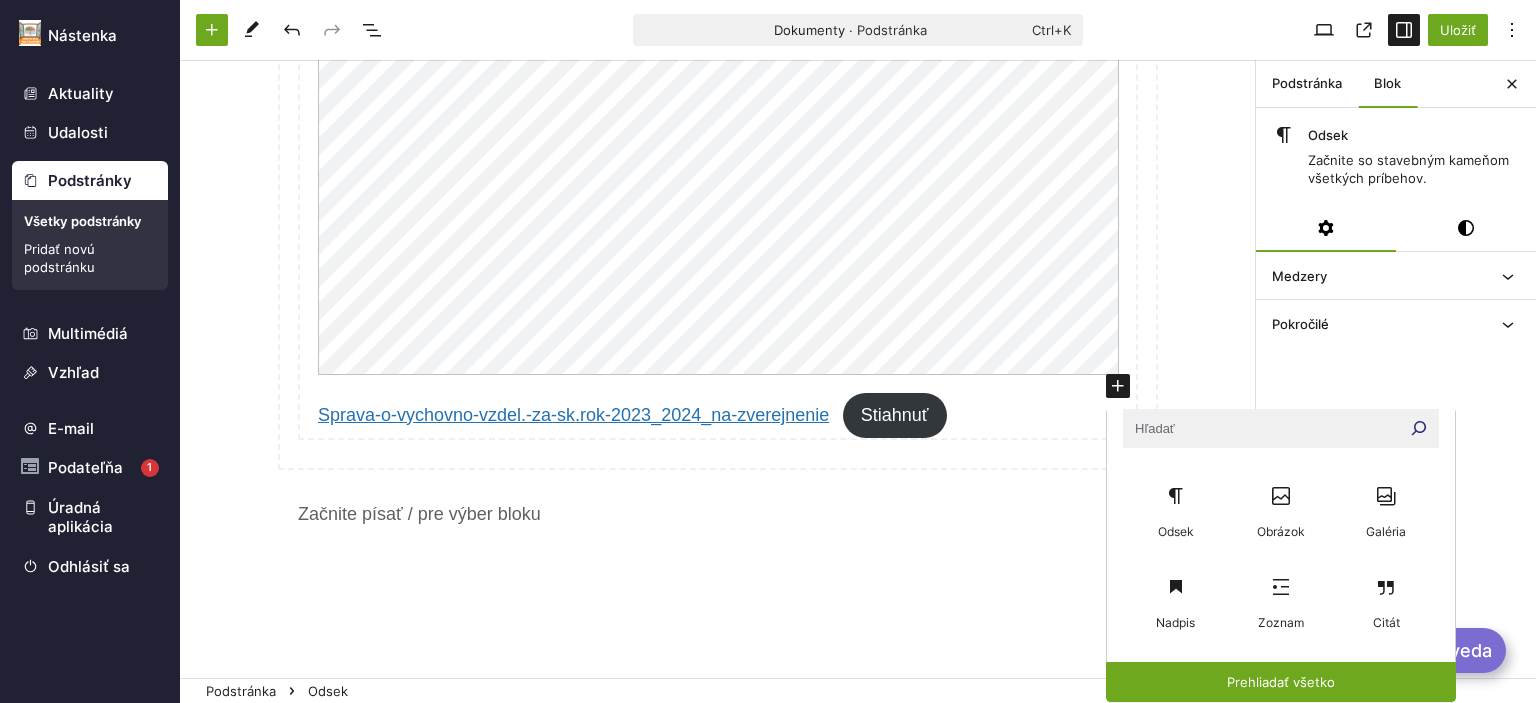 click on "Prehliadať všetko" at bounding box center (1281, 682) 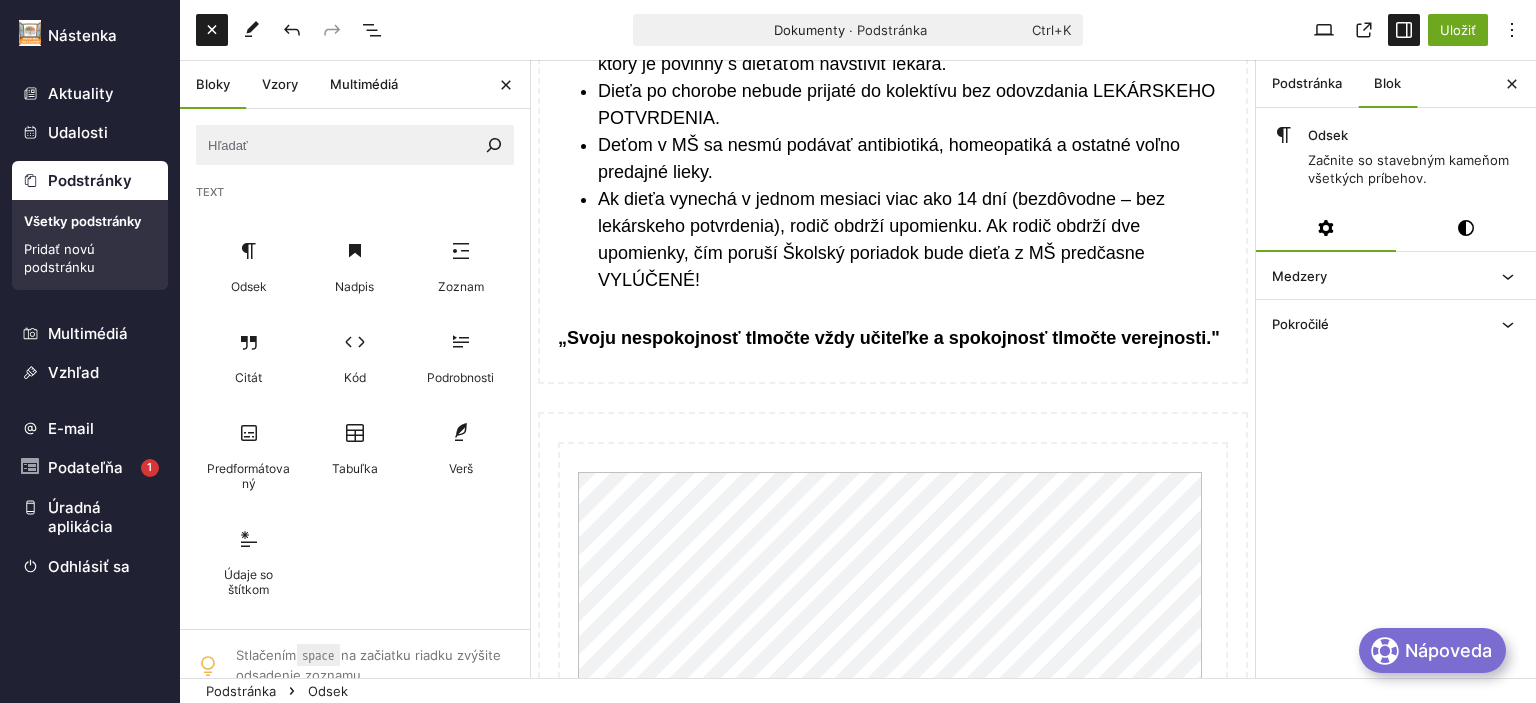 scroll, scrollTop: 4930, scrollLeft: 0, axis: vertical 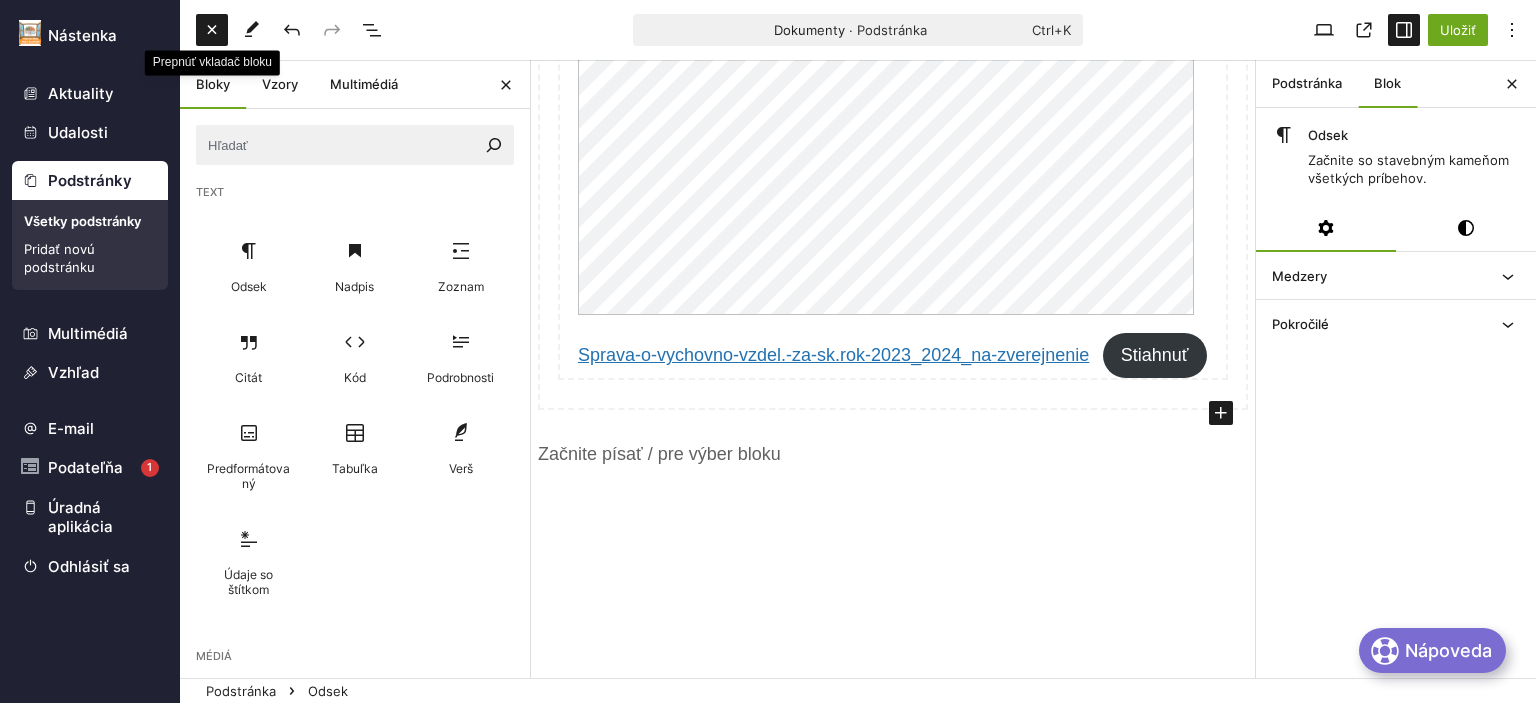 click at bounding box center [212, 30] 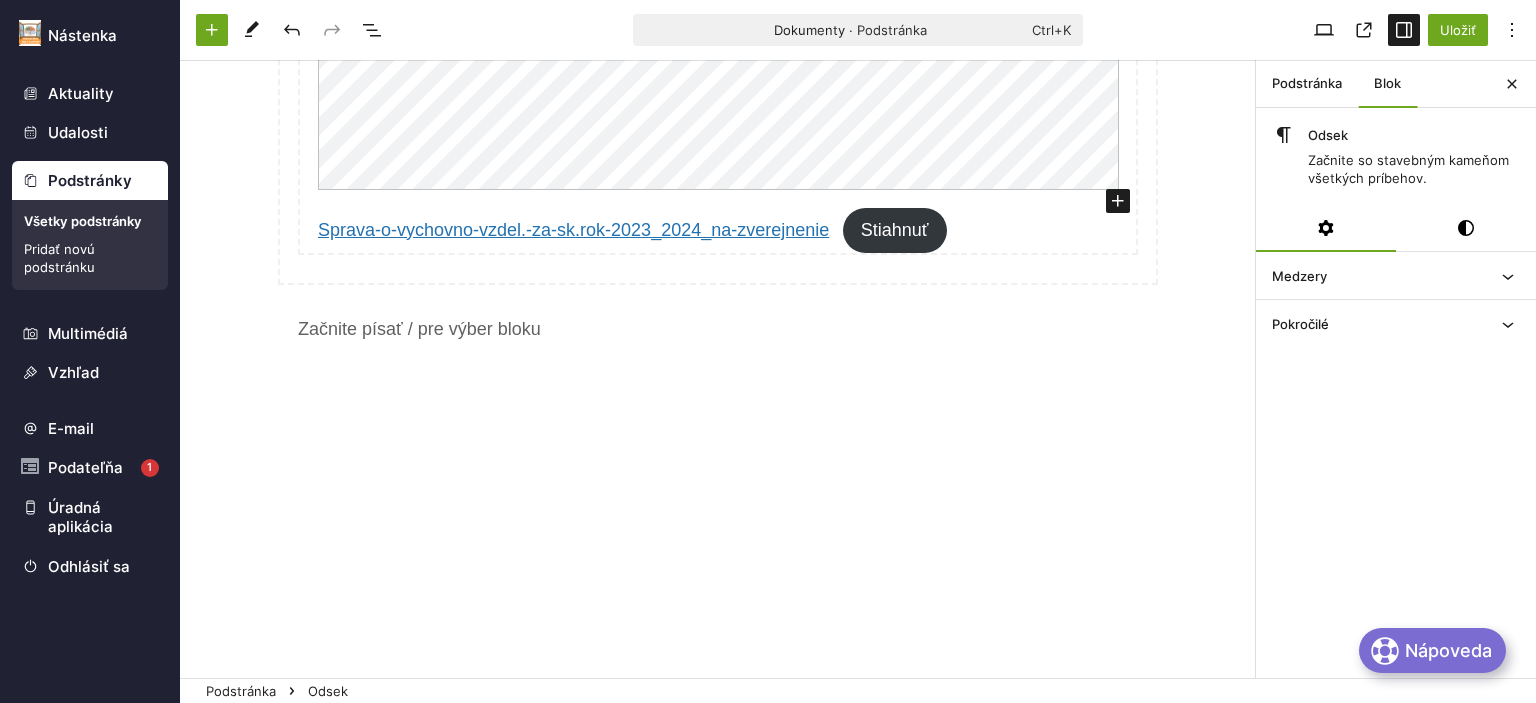 scroll, scrollTop: 4173, scrollLeft: 0, axis: vertical 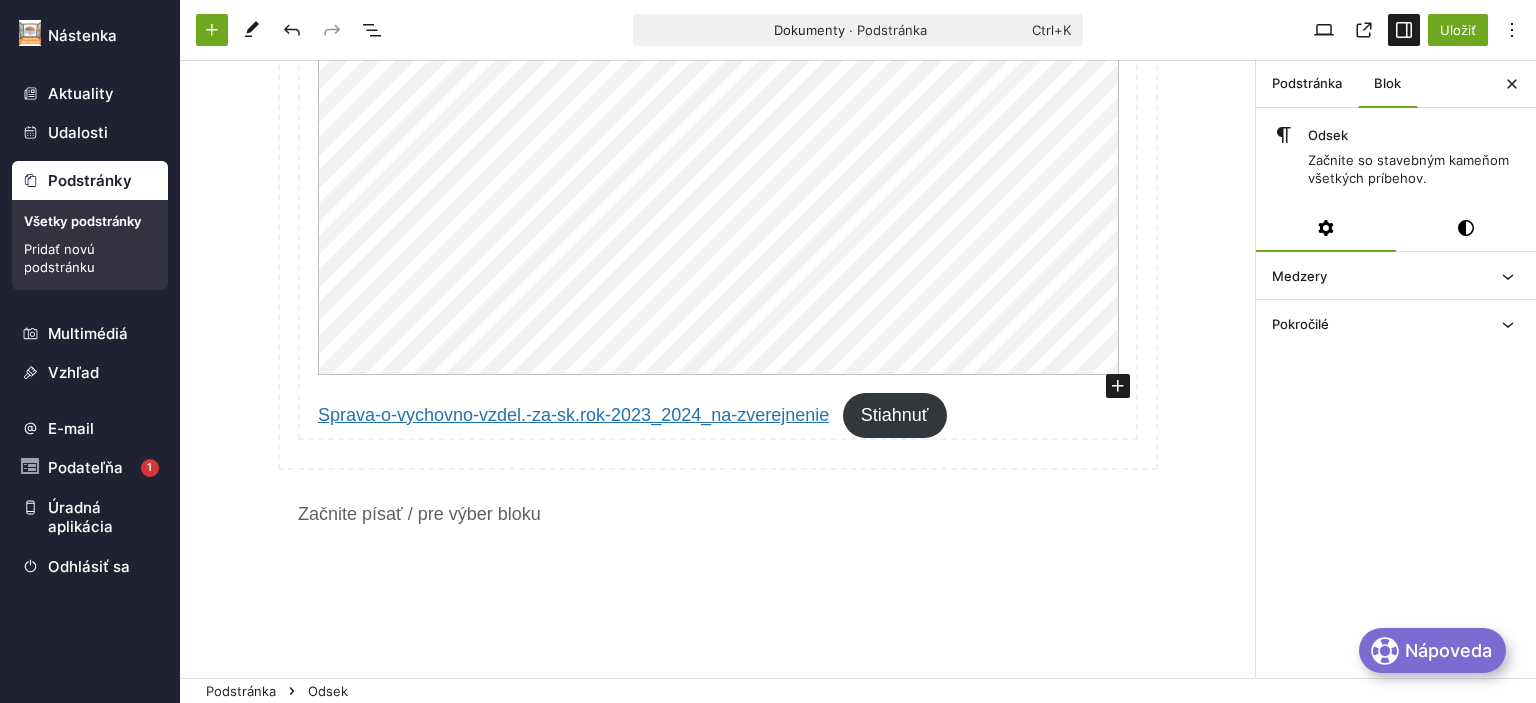 click on "﻿" at bounding box center [718, 514] 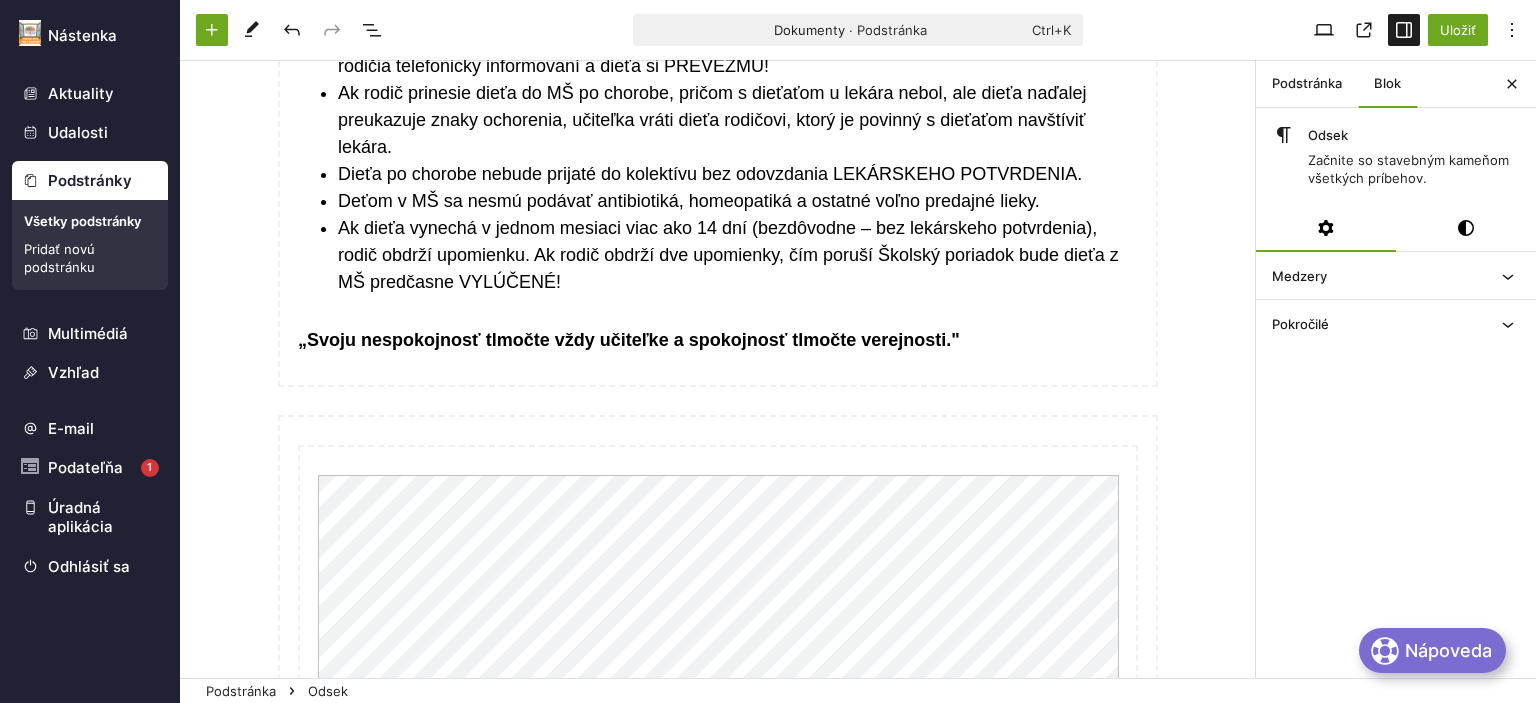 scroll, scrollTop: 4173, scrollLeft: 0, axis: vertical 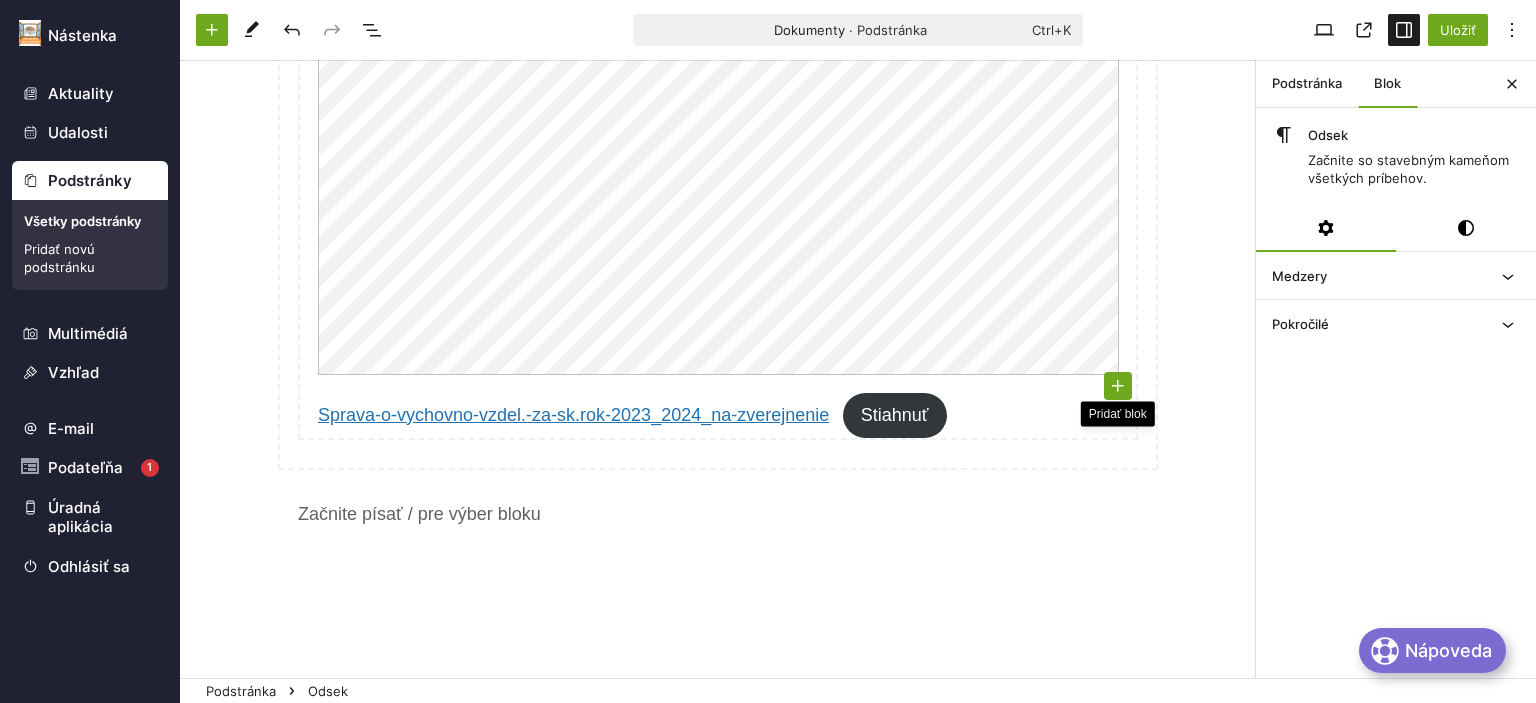 click at bounding box center (1118, 386) 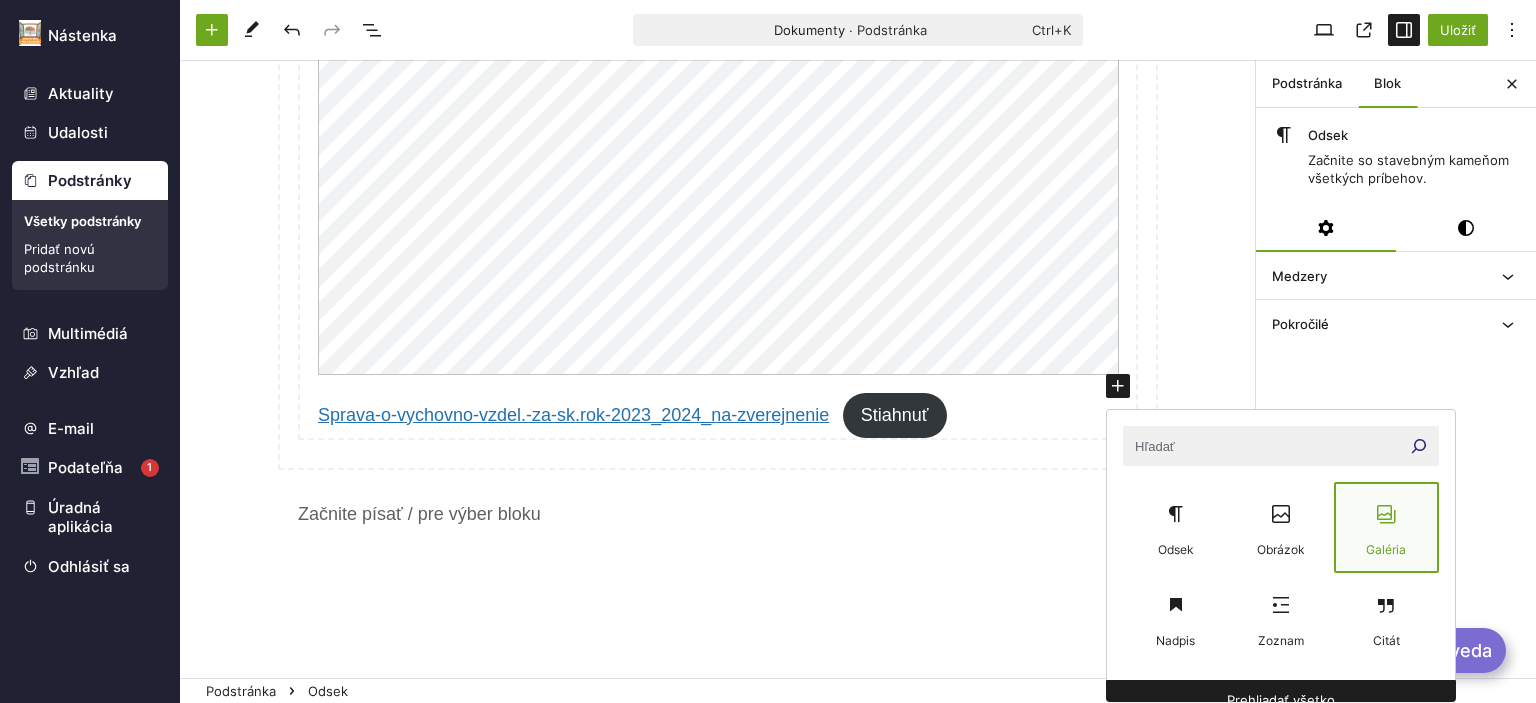 click at bounding box center [1386, 514] 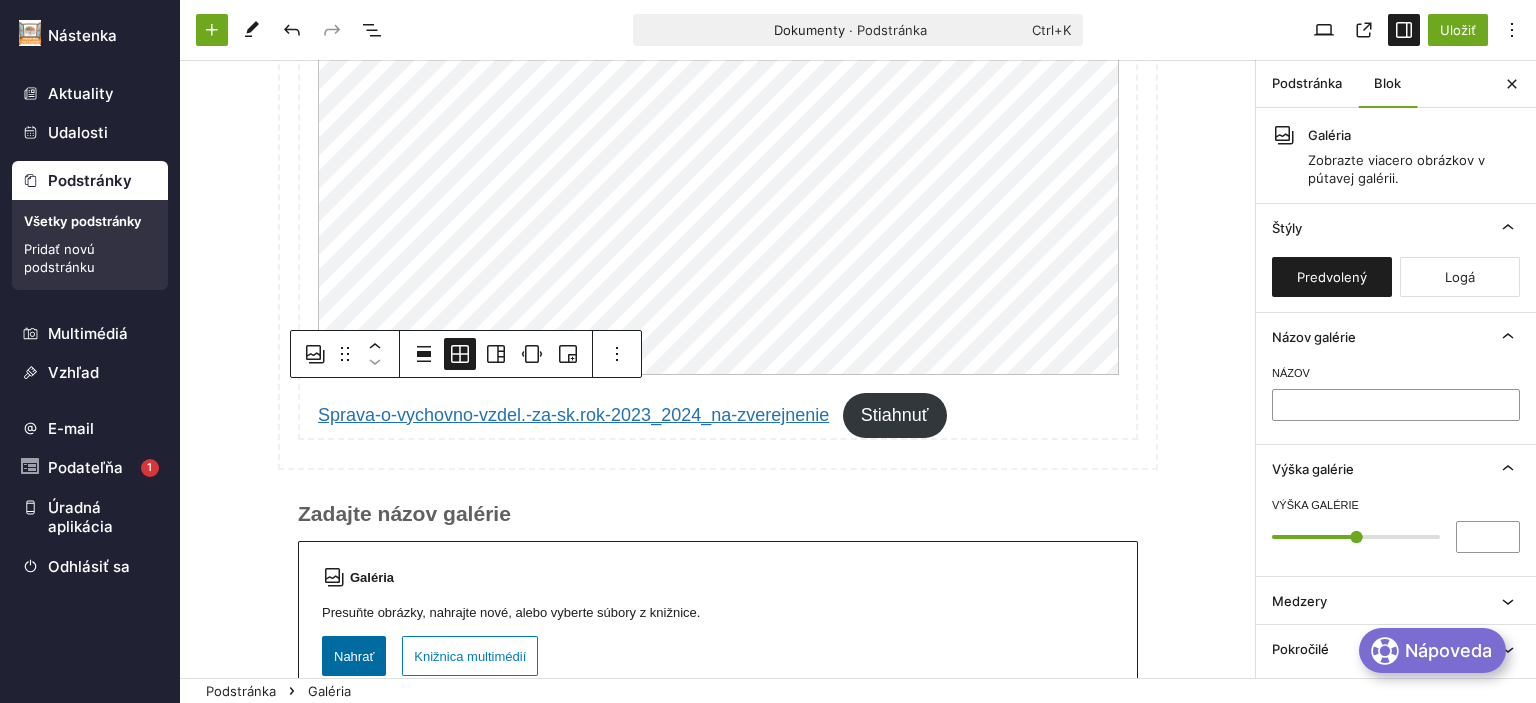click on "Nahrať" at bounding box center [354, 656] 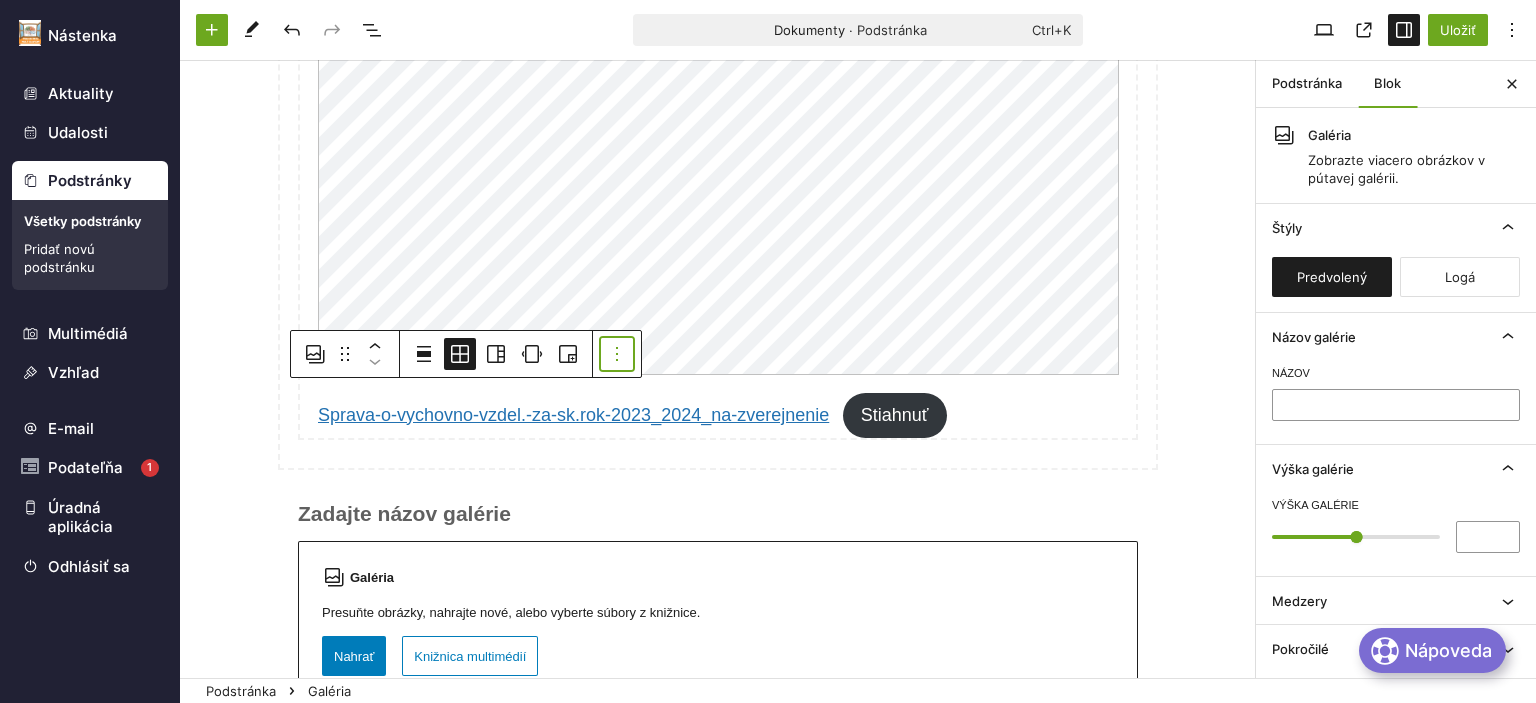 click at bounding box center (617, 354) 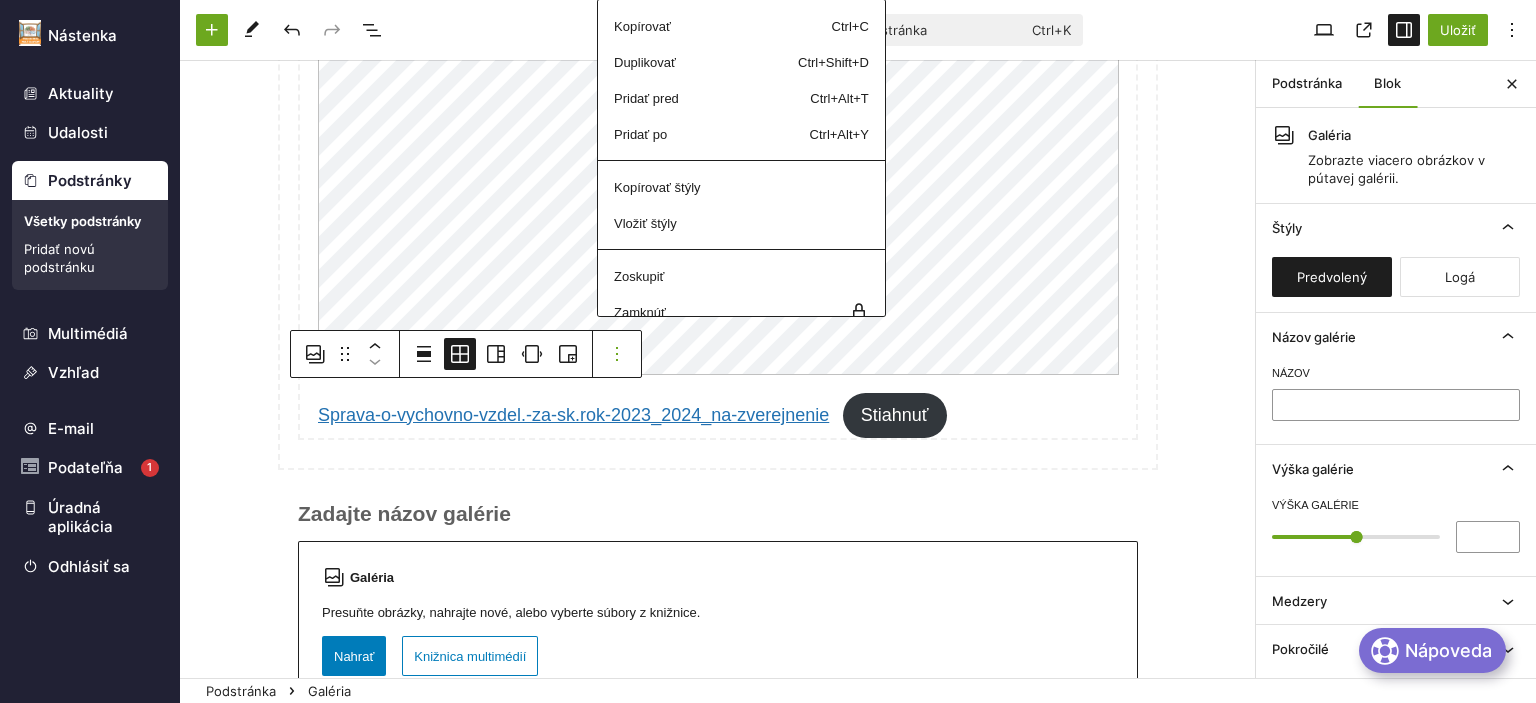 click on "Školský poriadok Školský vzdelávací program Zameranie MŠ Vlastné ciele Profil absolventa Správa o výchovno - vzdelávacej činnosti za rok [YEAR]/[YEAR] Aktualizačné vzdelávanie v šk. roku [YEAR]/[YEAR] PROFIL ABSOLVENTA Dieťa, ktoré navštevuje našu materskú školu absolvuje všetky výkonové štandardy jednotlivých vzdelávacích oblastí, ktoré sú obsiahnuté v Štátnom vzdelávacom programe. Máme za cieľ, aby dieťa, ktoré ukončí dochádzku v našej MŠ bolo pripravené na vstup do ZŠ a bude schopné disponovať štandardnými charakteristikami školskej spôsobilosti. VLASTNÉ CIELE: Správnym používaním spisovnej podoby slovenského jazyka rozširovať slovnú zásobu pri komunikácii, a tak pomôcť dieťaťu odbúrať komunikačnú bariéru a rozvíjať možnosti predčítateľskej gramotnosti. Formovaním vzťahu dieťaťa k sebe samému získať návyky slušného správania, zvládnuť sebaobslužné činností a utvárať základy zdravého životného štýlu." at bounding box center [718, -1616] 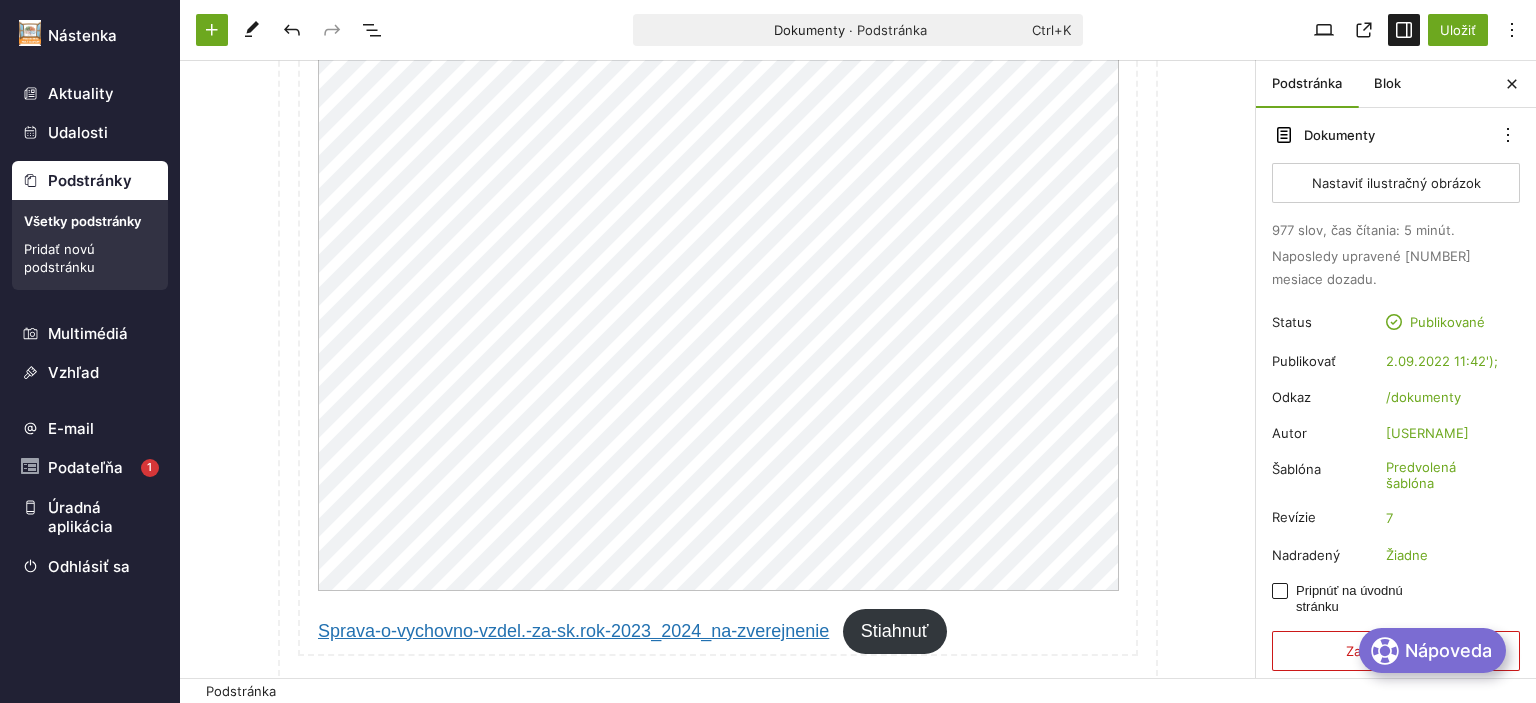 scroll, scrollTop: 3940, scrollLeft: 0, axis: vertical 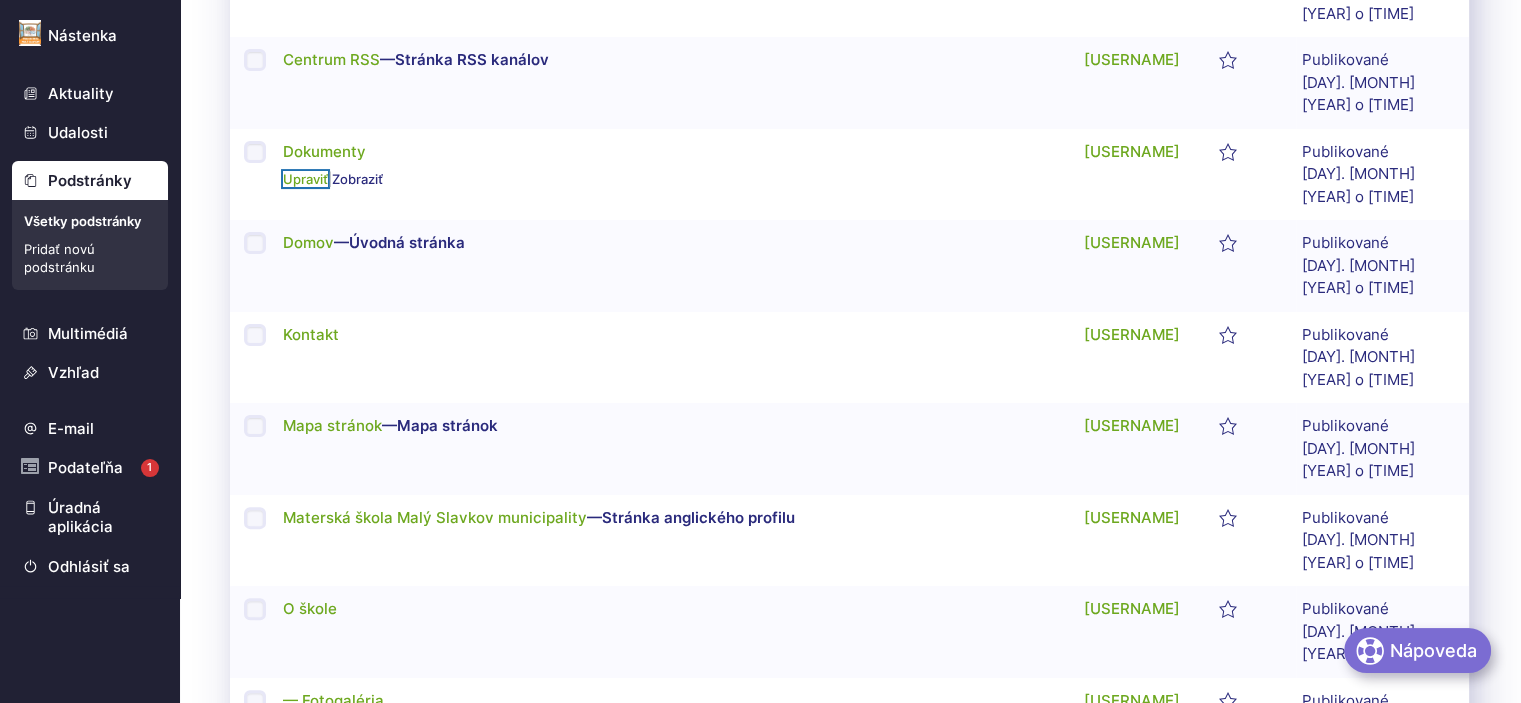 click on "Upraviť" at bounding box center (305, 179) 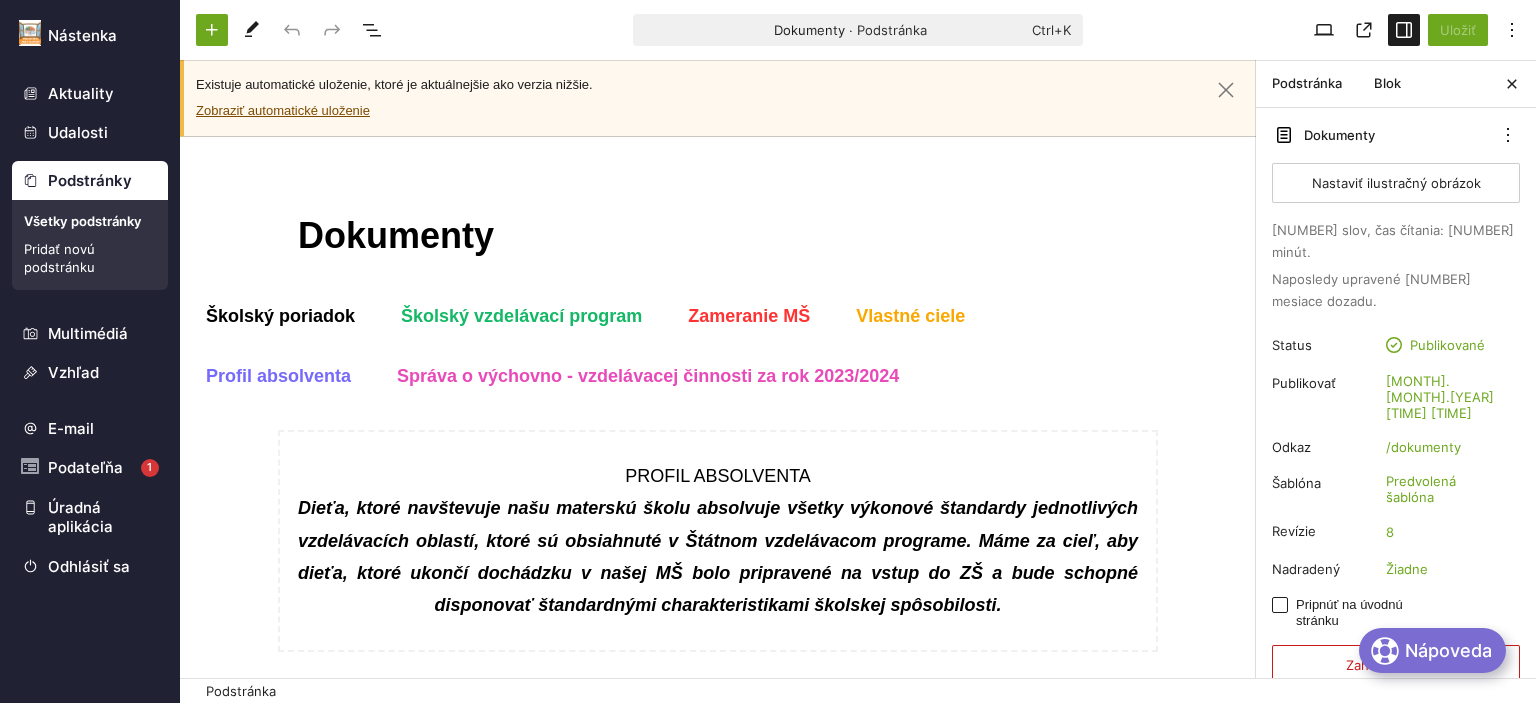 scroll, scrollTop: 0, scrollLeft: 0, axis: both 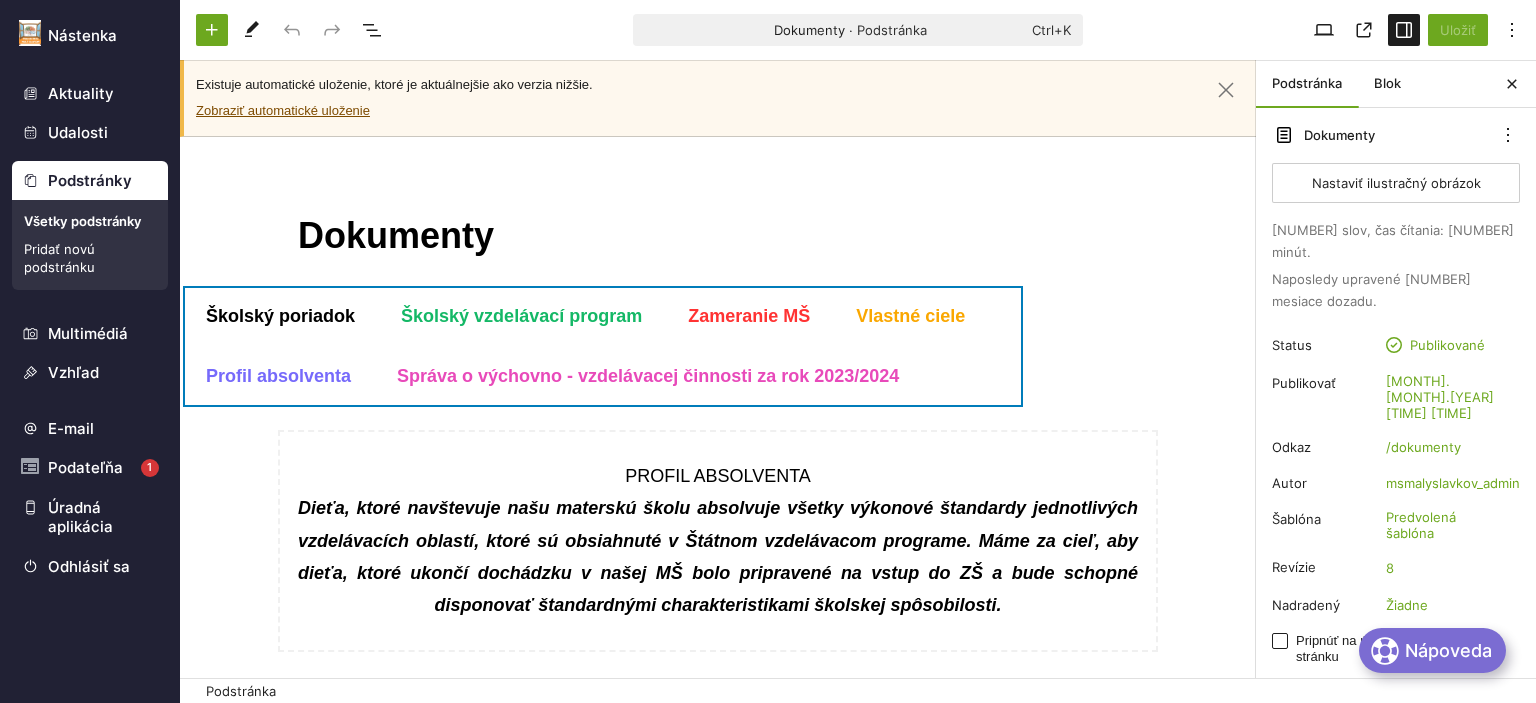 click on "Školský poriadok Školský vzdelávací program Zameranie MŠ Vlastné ciele Profil absolventa Správa o výchovno - vzdelávacej činnosti za rok [YEAR]/[YEAR]" at bounding box center (603, 346) 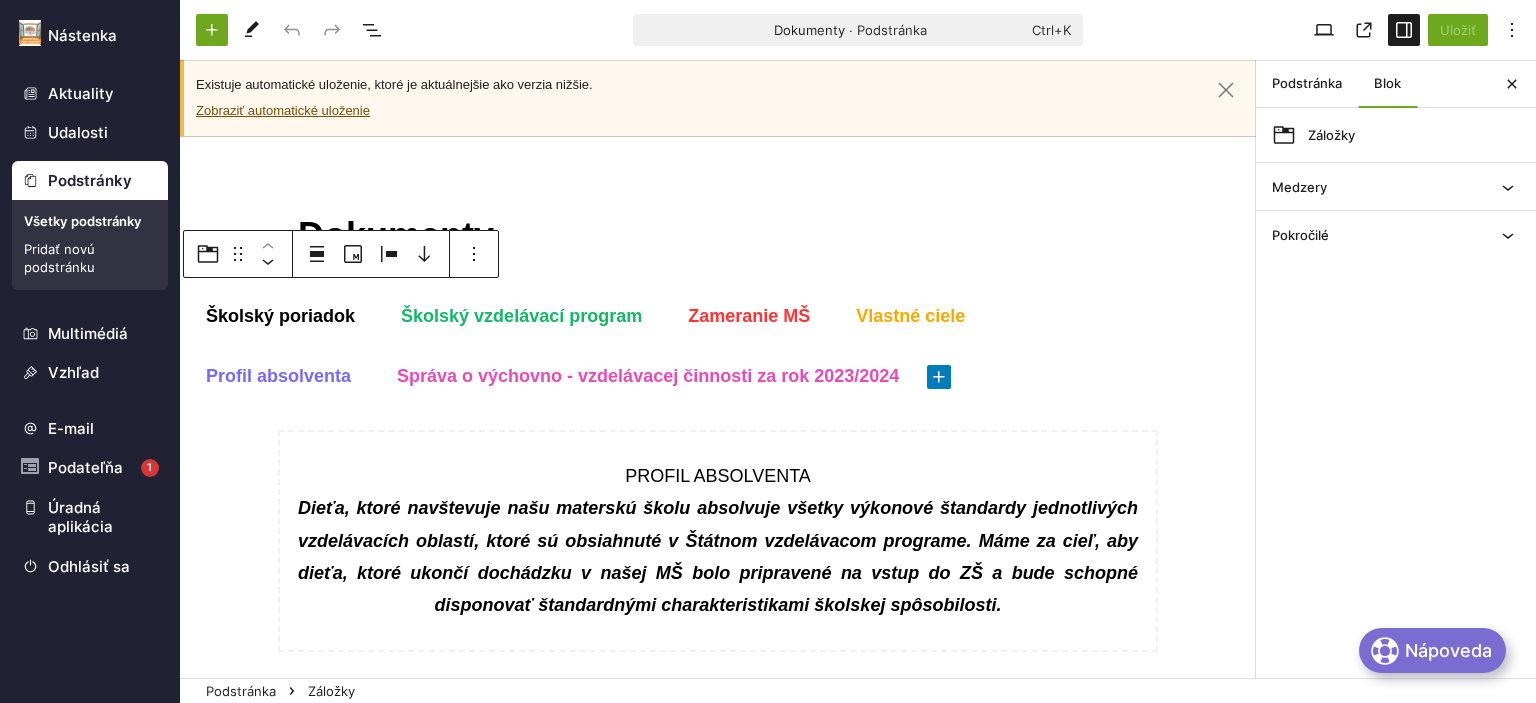 click at bounding box center [939, 377] 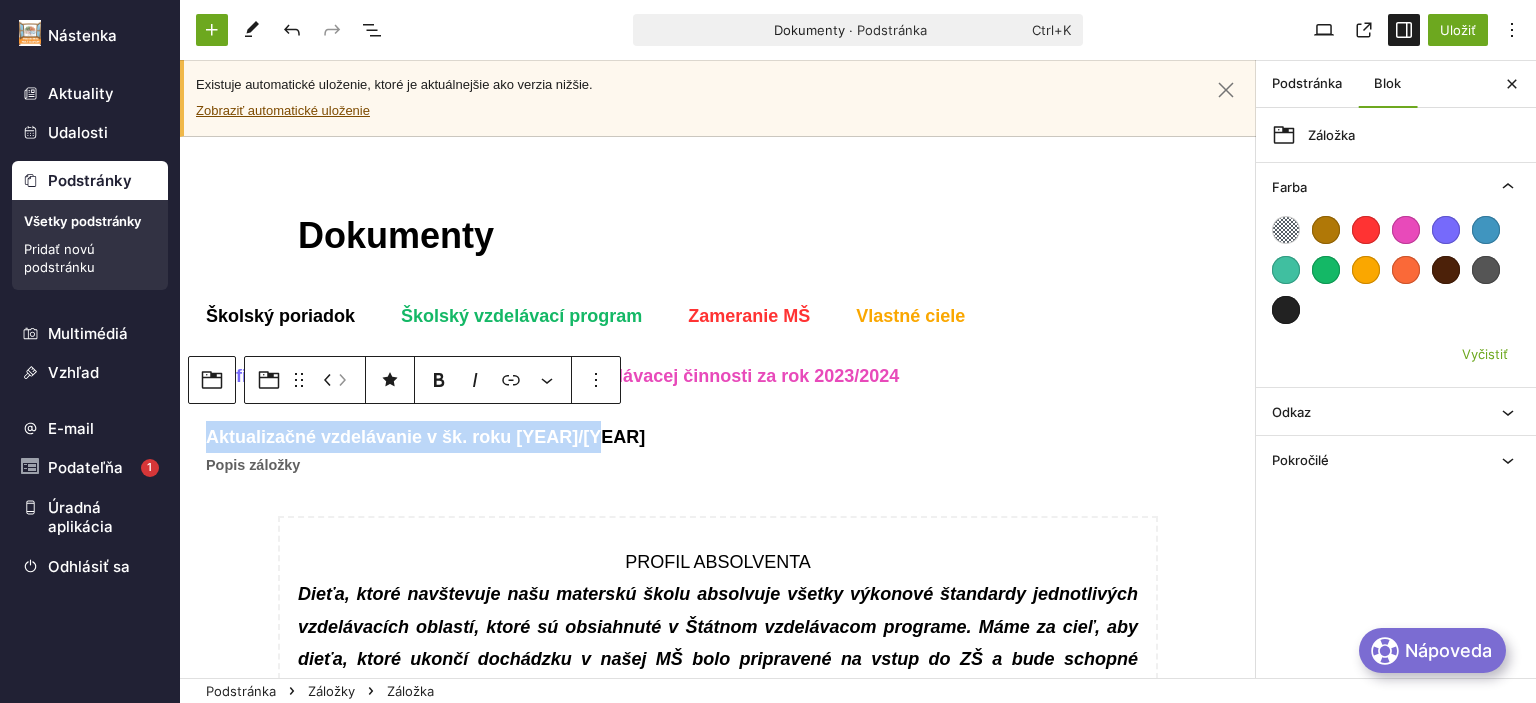 drag, startPoint x: 595, startPoint y: 437, endPoint x: 197, endPoint y: 431, distance: 398.04523 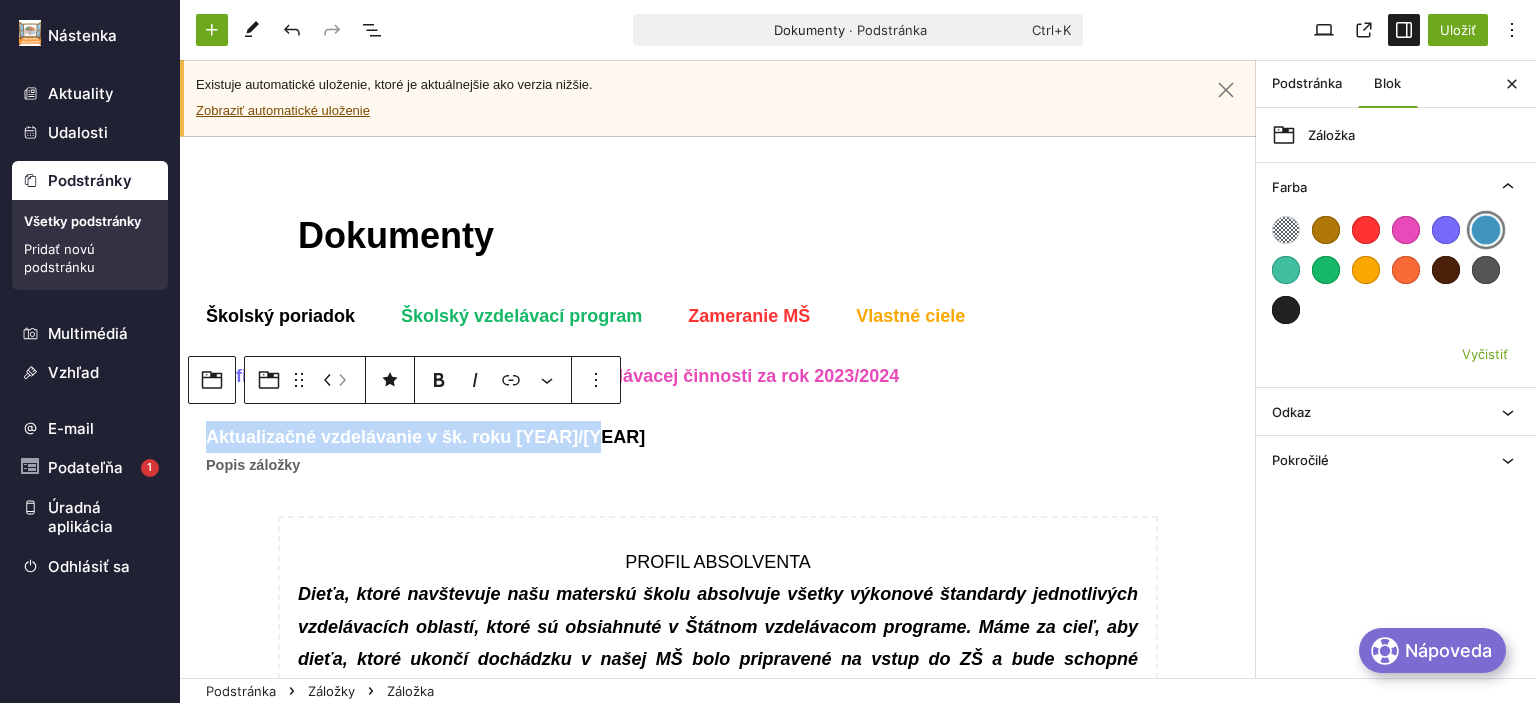 click at bounding box center (1486, 230) 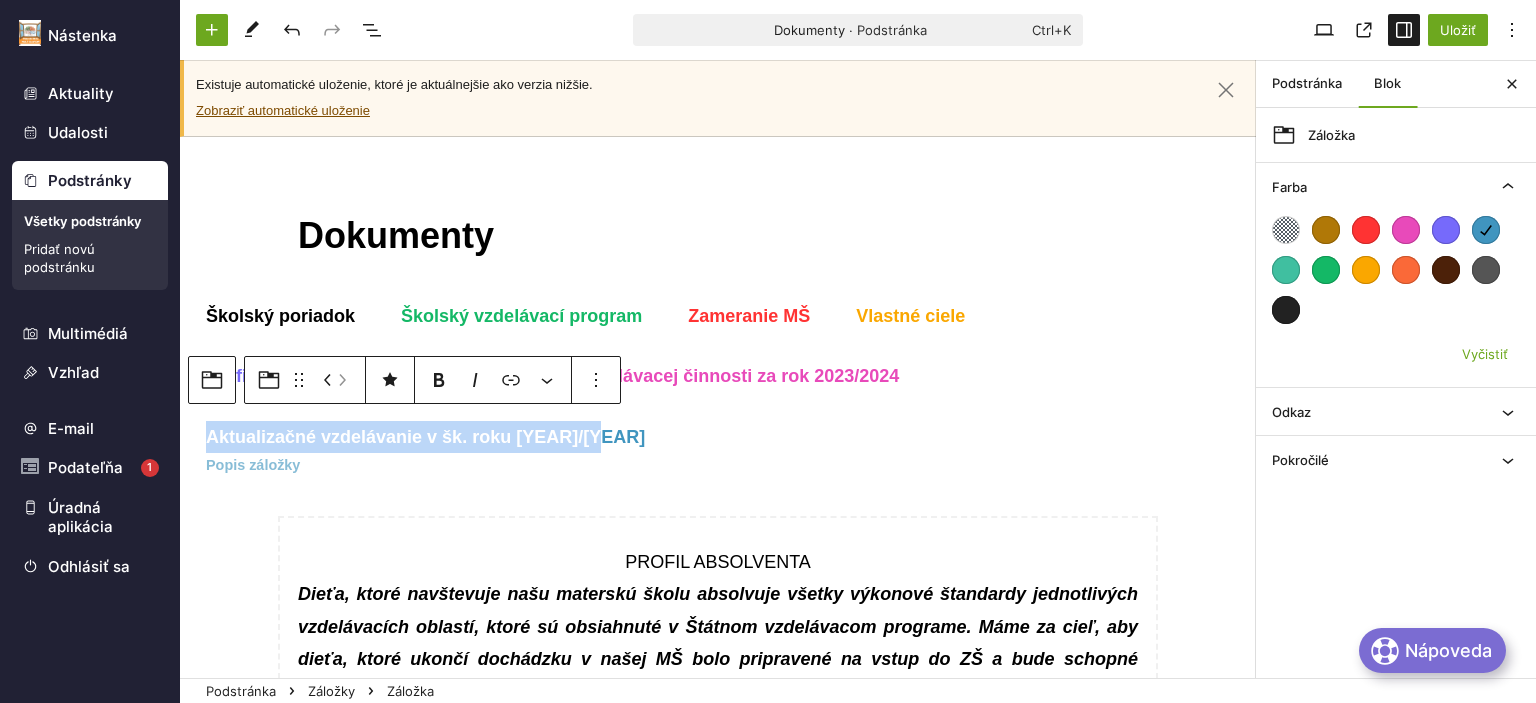 click on "Školský poriadok Školský vzdelávací program Zameranie MŠ Vlastné ciele Profil absolventa Správa o výchovno - vzdelávacej činnosti za rok [YEAR]/[YEAR] Aktualizačné vzdelávanie v šk. roku [YEAR]/[YEAR] PROFIL ABSOLVENTA Dieťa, ktoré navštevuje našu materskú školu absolvuje všetky výkonové štandardy jednotlivých vzdelávacích oblastí, ktoré sú obsiahnuté v Štátnom vzdelávacom programe. Máme za cieľ, aby dieťa, ktoré ukončí dochádzku v našej MŠ bolo pripravené na vstup do ZŠ a bude schopné disponovať štandardnými charakteristikami školskej spôsobilosti. VLASTNÉ CIELE: Správnym používaním spisovnej podoby slovenského jazyka rozširovať slovnú zásobu pri komunikácii, a tak pomôcť dieťaťu odbúrať komunikačnú bariéru a rozvíjať možnosti predčítateľskej gramotnosti. Formovaním vzťahu dieťaťa k sebe samému získať návyky slušného správania, zvládnuť sebaobslužné činností a utvárať základy zdravého životného štýlu." at bounding box center (718, 2532) 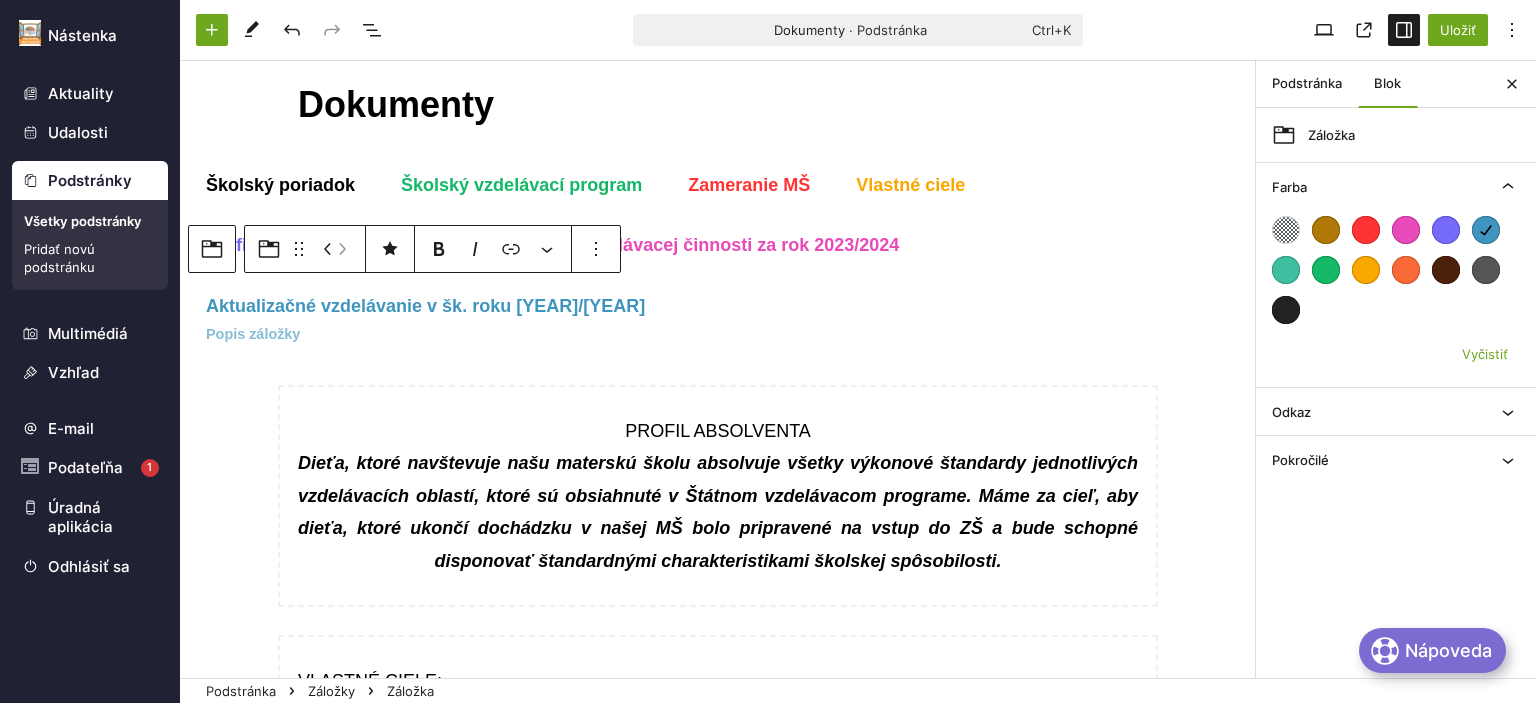 scroll, scrollTop: 0, scrollLeft: 0, axis: both 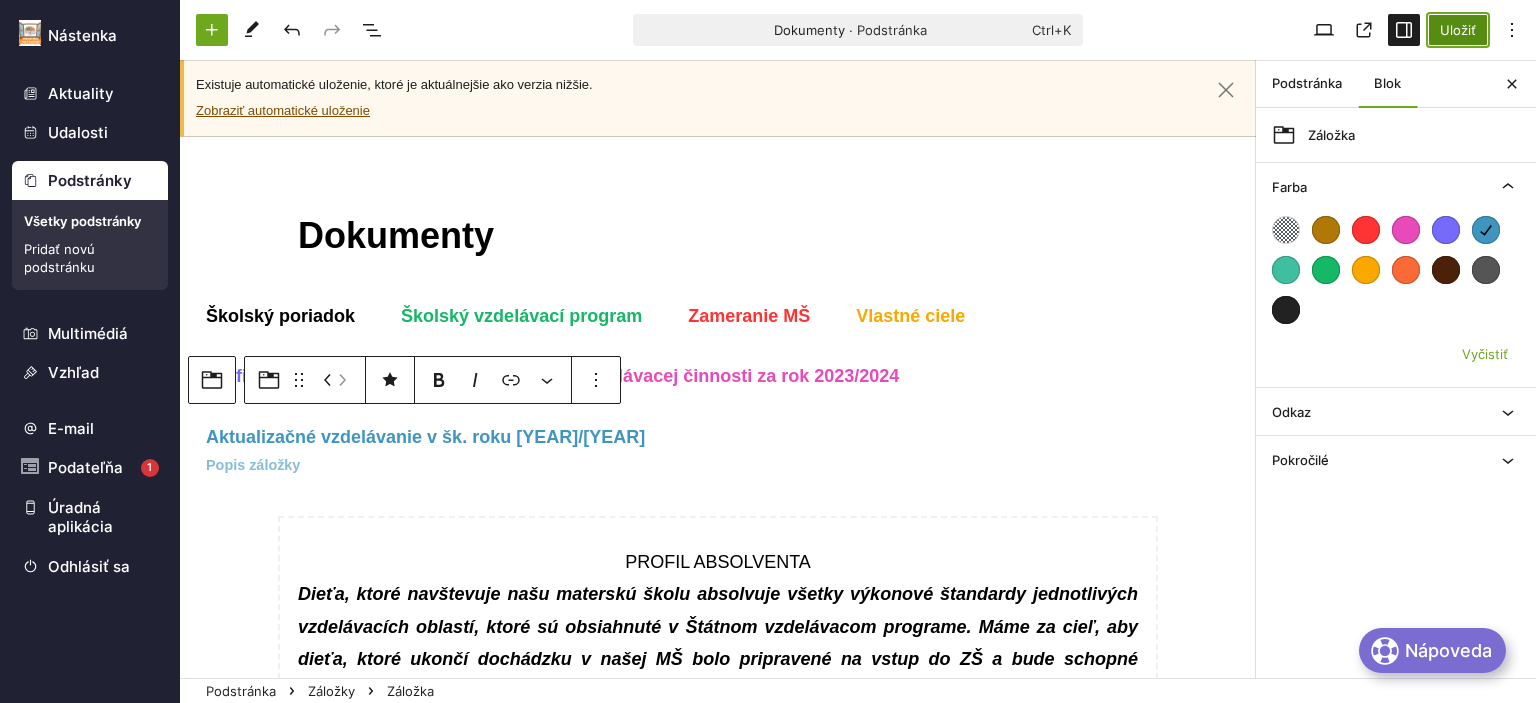 click on "Uložiť" at bounding box center [1458, 30] 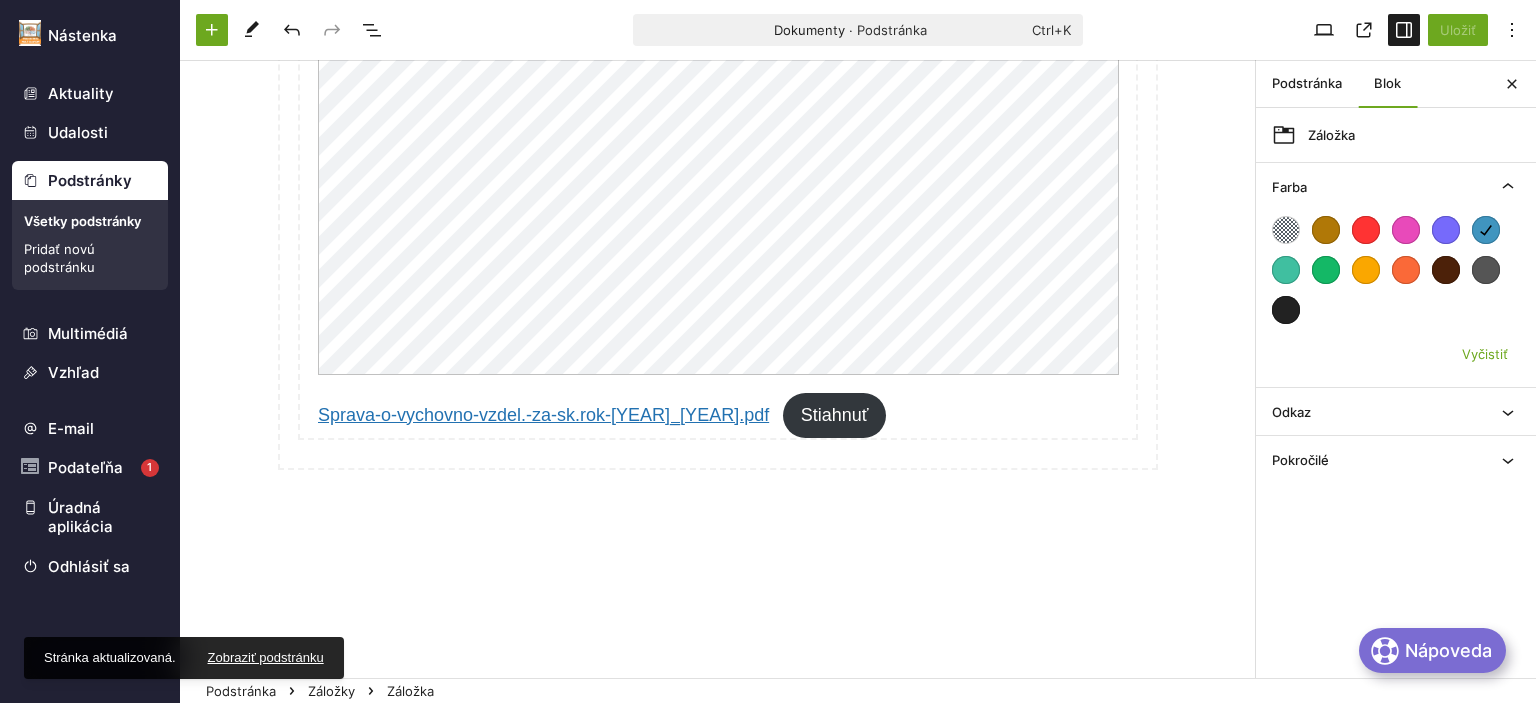 click on "Školský poriadok Školský vzdelávací program Zameranie MŠ Vlastné ciele Profil absolventa Správa o výchovno - vzdelávacej činnosti za rok [YEAR]/[YEAR] Aktualizačné vzdelávanie v šk. roku [YEAR]/[YEAR] PROFIL ABSOLVENTA Dieťa, ktoré navštevuje našu materskú školu absolvuje všetky výkonové štandardy jednotlivých vzdelávacích oblastí, ktoré sú obsiahnuté v Štátnom vzdelávacom programe. Máme za cieľ, aby dieťa, ktoré ukončí dochádzku v našej MŠ bolo pripravené na vstup do ZŠ a bude schopné disponovať štandardnými charakteristikami školskej spôsobilosti. VLASTNÉ CIELE: Správnym používaním spisovnej podoby slovenského jazyka rozširovať slovnú zásobu pri komunikácii, a tak pomôcť dieťaťu odbúrať komunikačnú bariéru a rozvíjať možnosti predčítateľskej gramotnosti. Formovaním vzťahu dieťaťa k sebe samému získať návyky slušného správania, zvládnuť sebaobslužné činností a utvárať základy zdravého životného štýlu." at bounding box center [718, -1744] 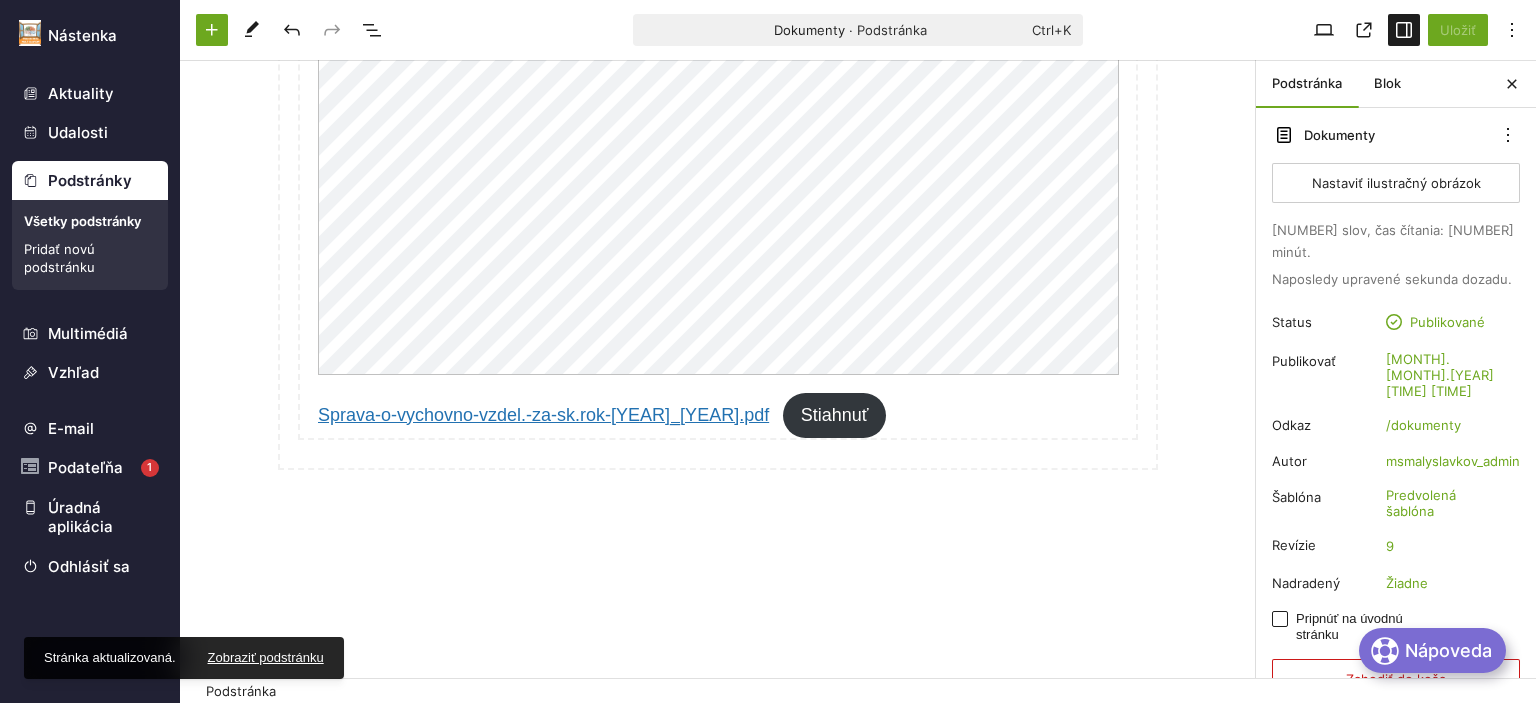 click on "Školský poriadok Školský vzdelávací program Zameranie MŠ Vlastné ciele Profil absolventa Správa o výchovno - vzdelávacej činnosti za rok [YEAR]/[YEAR] Aktualizačné vzdelávanie v šk. roku [YEAR]/[YEAR] PROFIL ABSOLVENTA Dieťa, ktoré navštevuje našu materskú školu absolvuje všetky výkonové štandardy jednotlivých vzdelávacích oblastí, ktoré sú obsiahnuté v Štátnom vzdelávacom programe. Máme za cieľ, aby dieťa, ktoré ukončí dochádzku v našej MŠ bolo pripravené na vstup do ZŠ a bude schopné disponovať štandardnými charakteristikami školskej spôsobilosti. VLASTNÉ CIELE: Správnym používaním spisovnej podoby slovenského jazyka rozširovať slovnú zásobu pri komunikácii, a tak pomôcť dieťaťu odbúrať komunikačnú bariéru a rozvíjať možnosti predčítateľskej gramotnosti. Formovaním vzťahu dieťaťa k sebe samému získať návyky slušného správania, zvládnuť sebaobslužné činností a utvárať základy zdravého životného štýlu." at bounding box center [718, -1731] 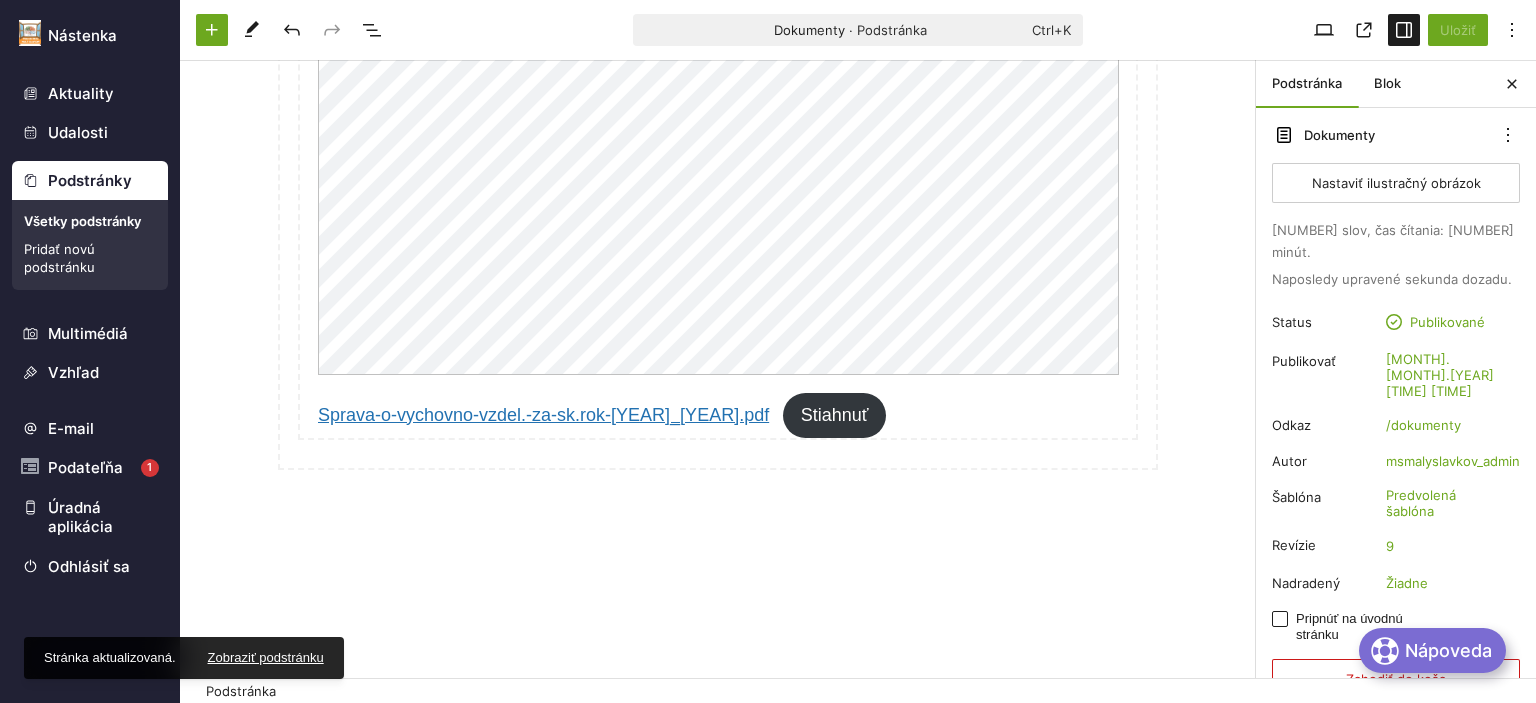 click on "Dokumenty Školský poriadok Školský vzdelávací program Zameranie MŠ Vlastné ciele Profil absolventa Správa o výchovno - vzdelávacej činnosti za rok [YEAR]/[YEAR] Aktualizačné vzdelávanie v šk. roku [YEAR]/[YEAR] PROFIL ABSOLVENTA Dieťa, ktoré navštevuje našu materskú školu absolvuje všetky výkonové štandardy jednotlivých vzdelávacích oblastí, ktoré sú obsiahnuté v Štátnom vzdelávacom programe. Máme za cieľ, aby dieťa, ktoré ukončí dochádzku v našej MŠ bolo pripravené na vstup do ZŠ a bude schopné disponovať štandardnými charakteristikami školskej spôsobilosti. VLASTNÉ CIELE: Správnym používaním spisovnej podoby slovenského jazyka rozširovať slovnú zásobu pri komunikácii, a tak pomôcť dieťaťu odbúrať komunikačnú bariéru a rozvíjať možnosti predčítateľskej gramotnosti. ZAMERANIE MŠ: Vzhľadom na podmienky MŠ nám pri plánovaní školských aktivít pomá „ Kto chce nové znať,mal by sa okienkom do minulosti pozerať “" at bounding box center (718, -1655) 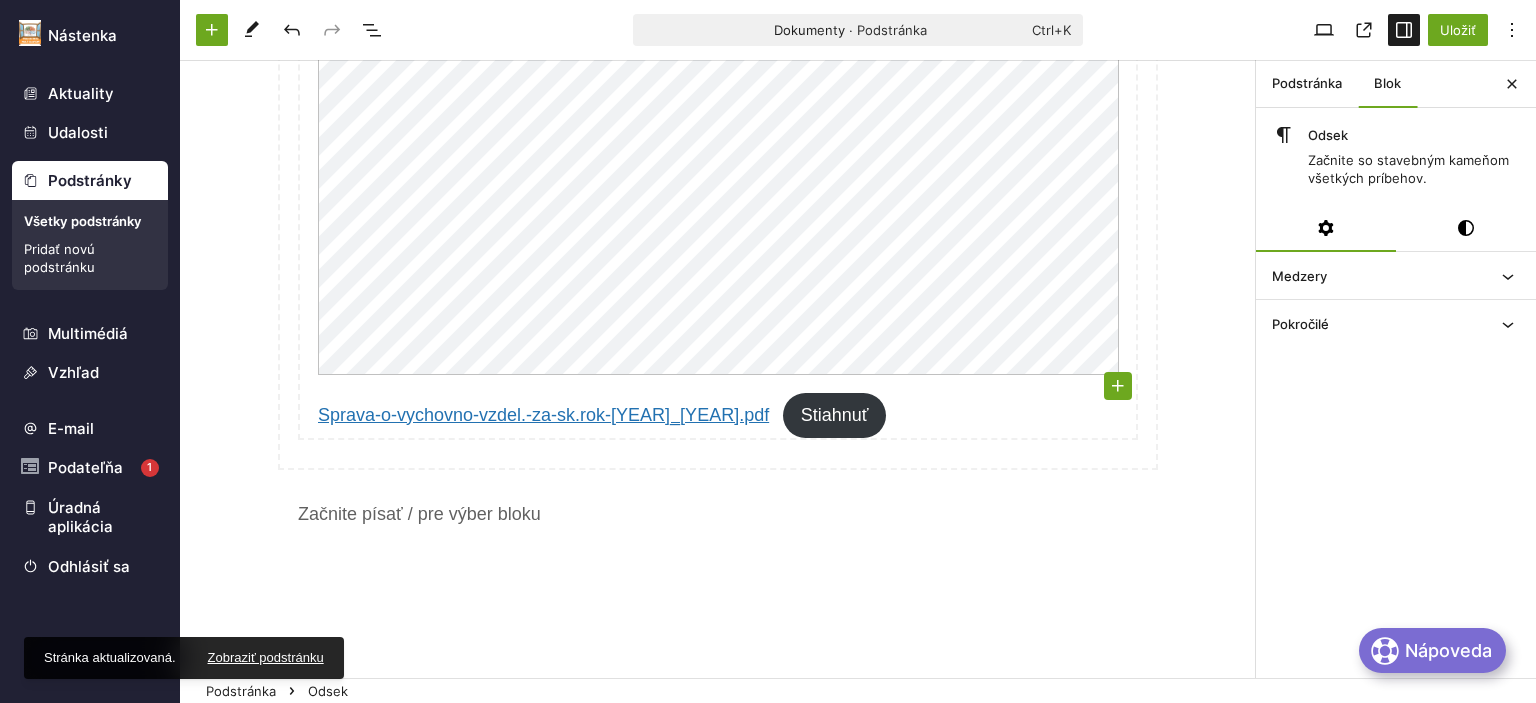click at bounding box center [1118, 386] 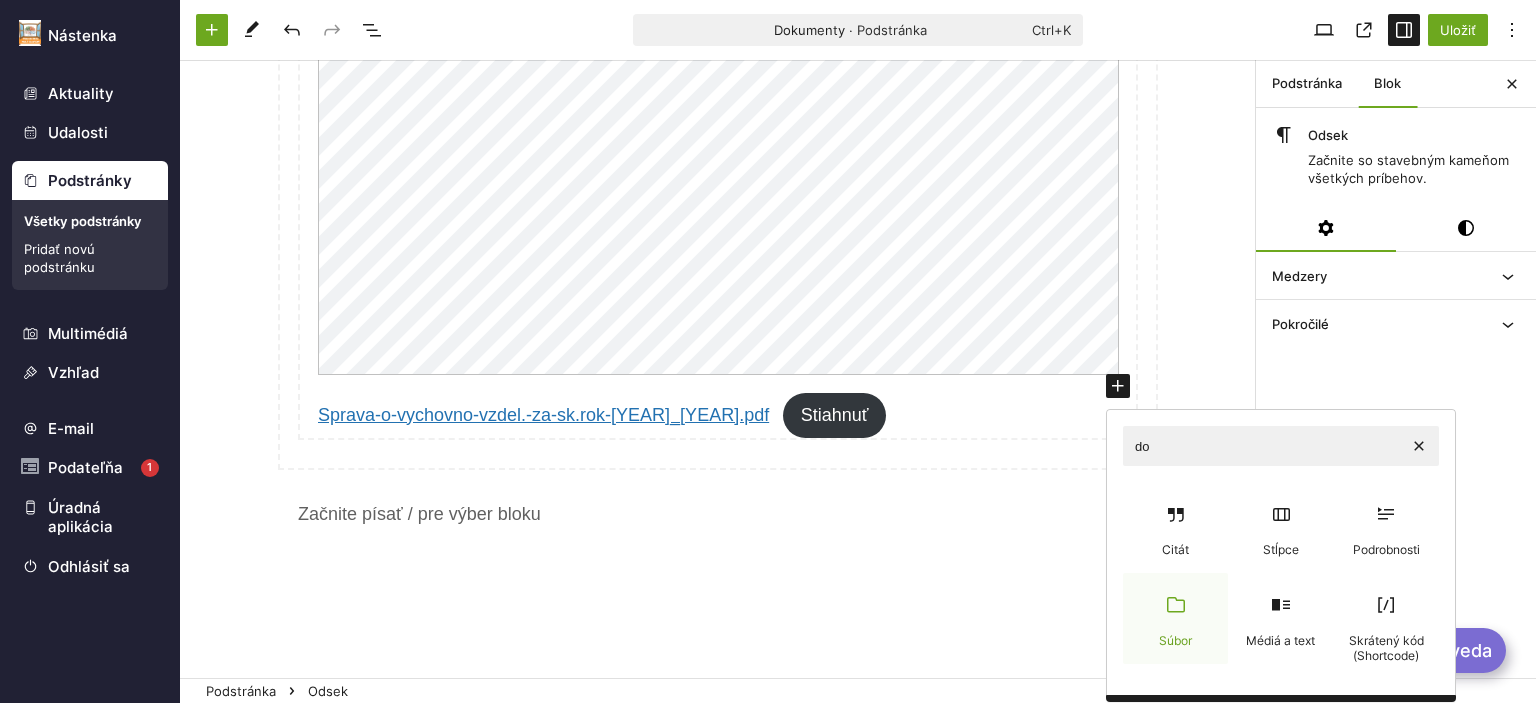 type on "do" 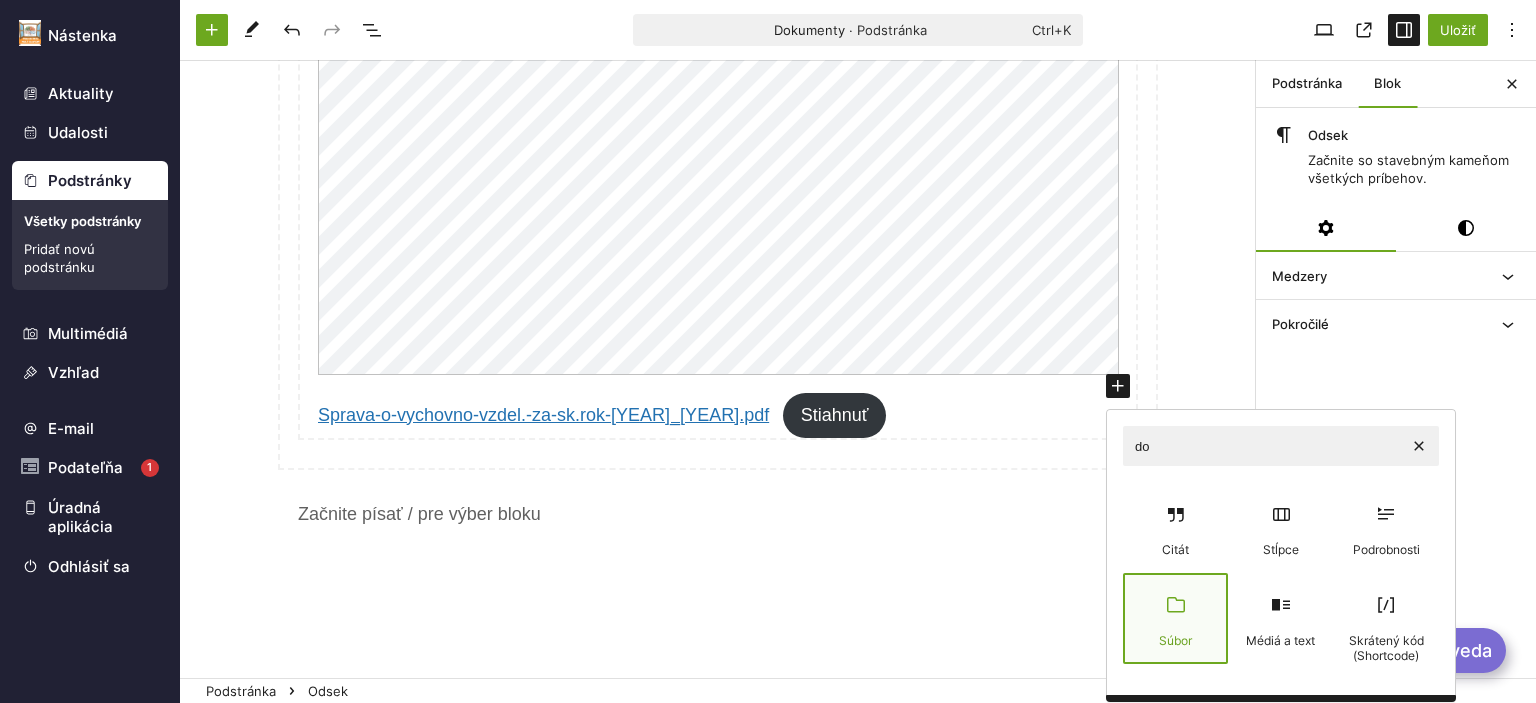 click at bounding box center (1175, 605) 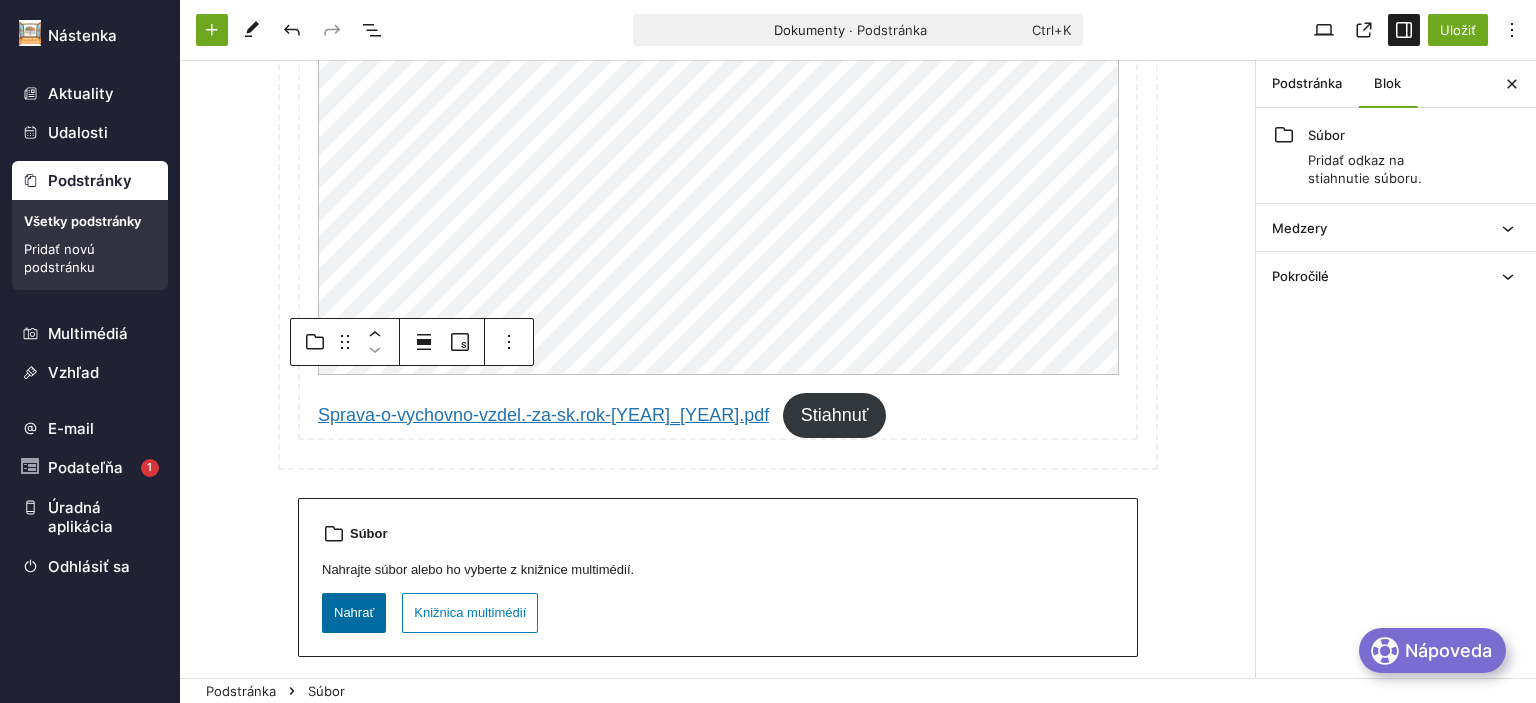 click on "Nahrať" at bounding box center [354, 613] 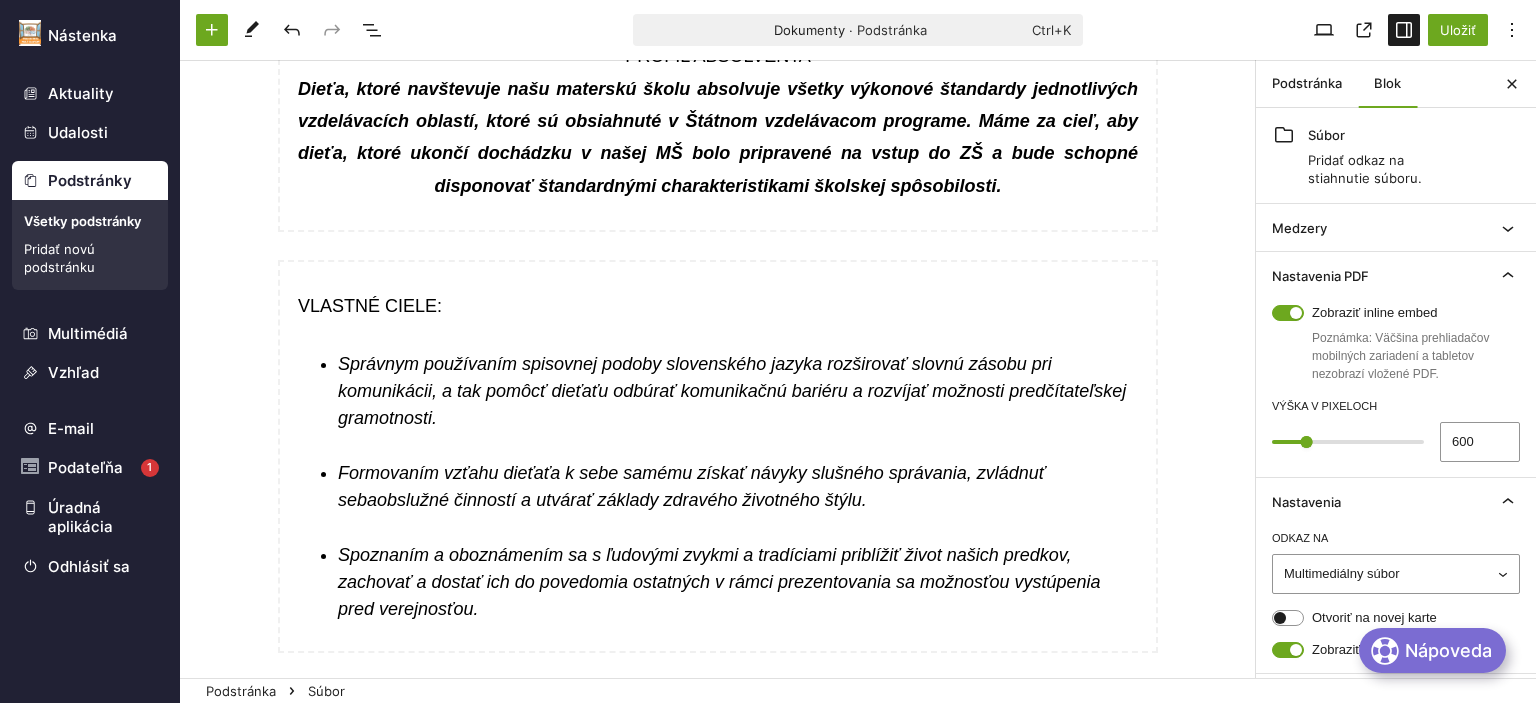 scroll, scrollTop: 0, scrollLeft: 0, axis: both 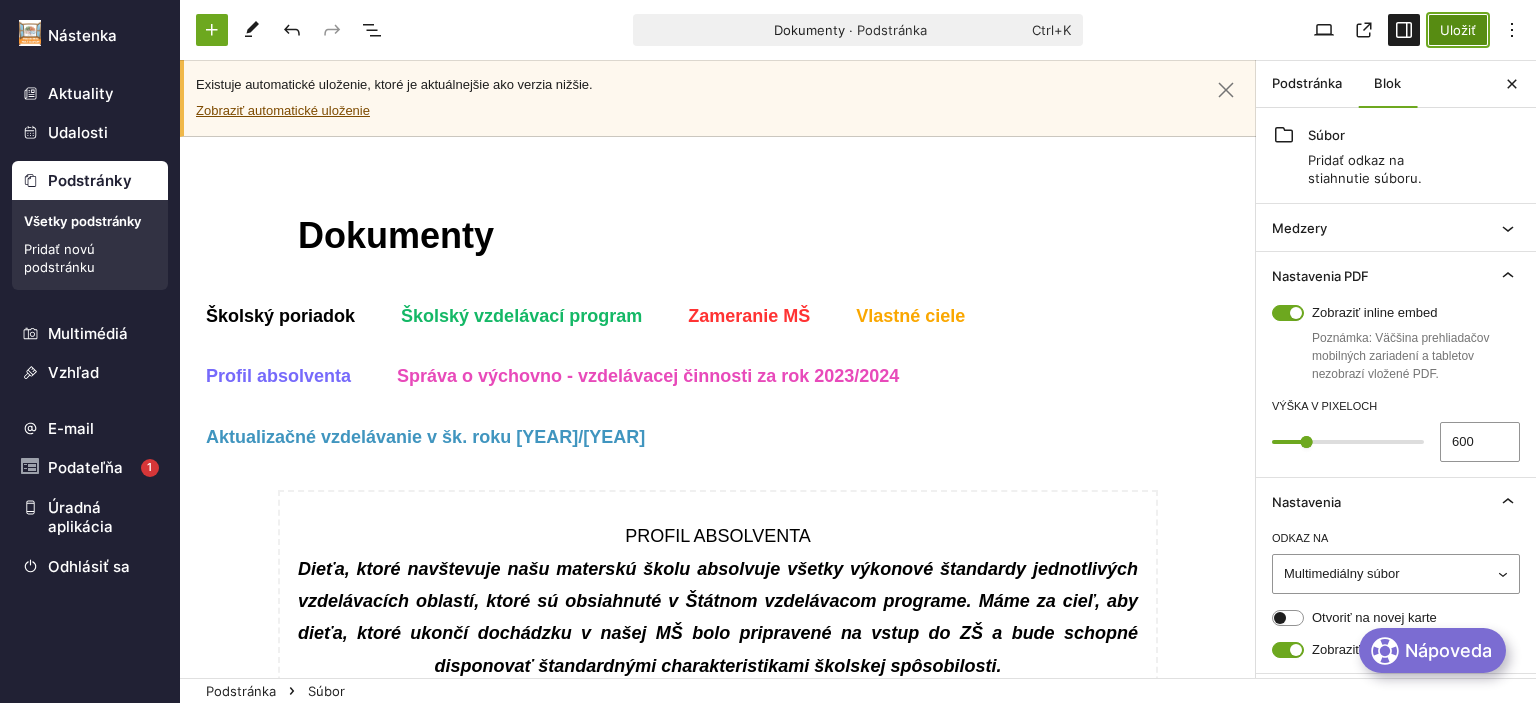 click on "Uložiť" at bounding box center (1458, 30) 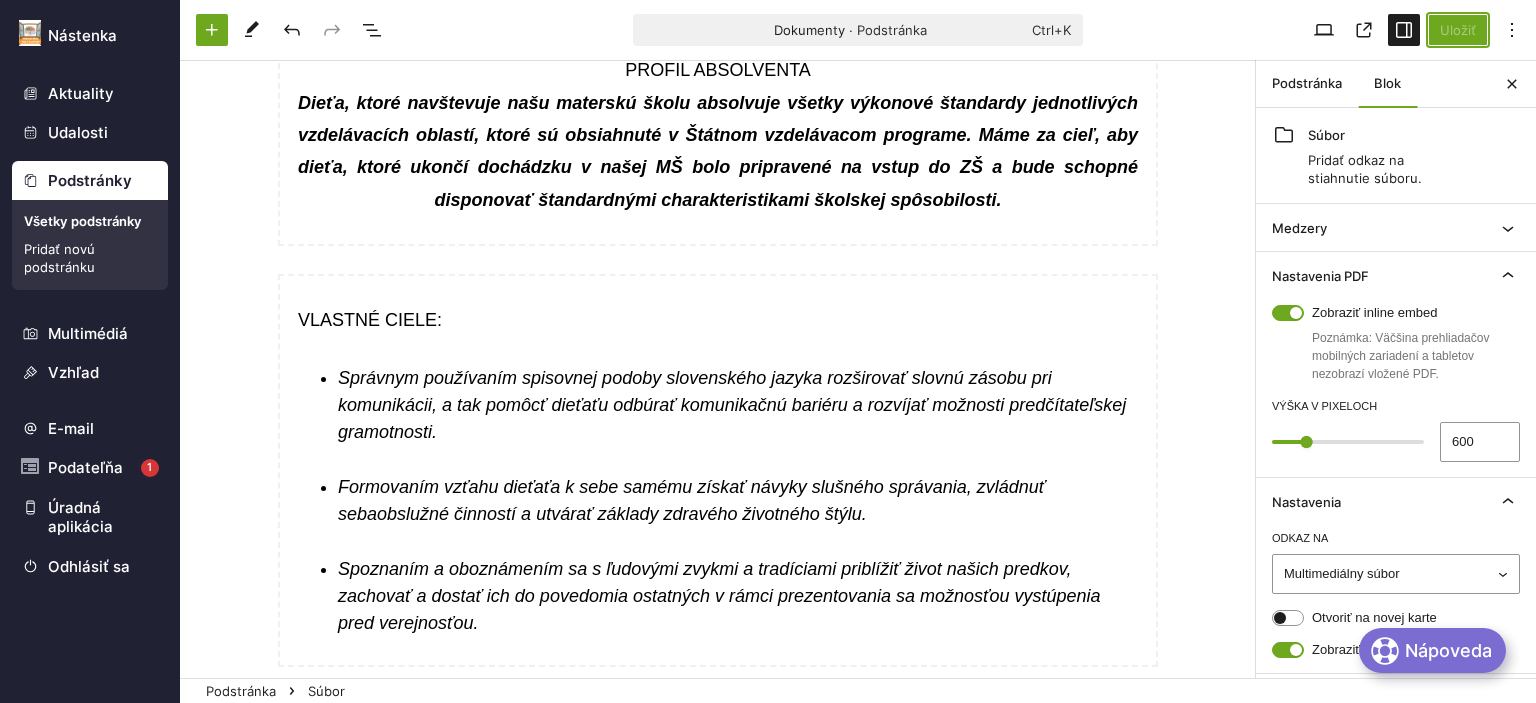 scroll, scrollTop: 233, scrollLeft: 0, axis: vertical 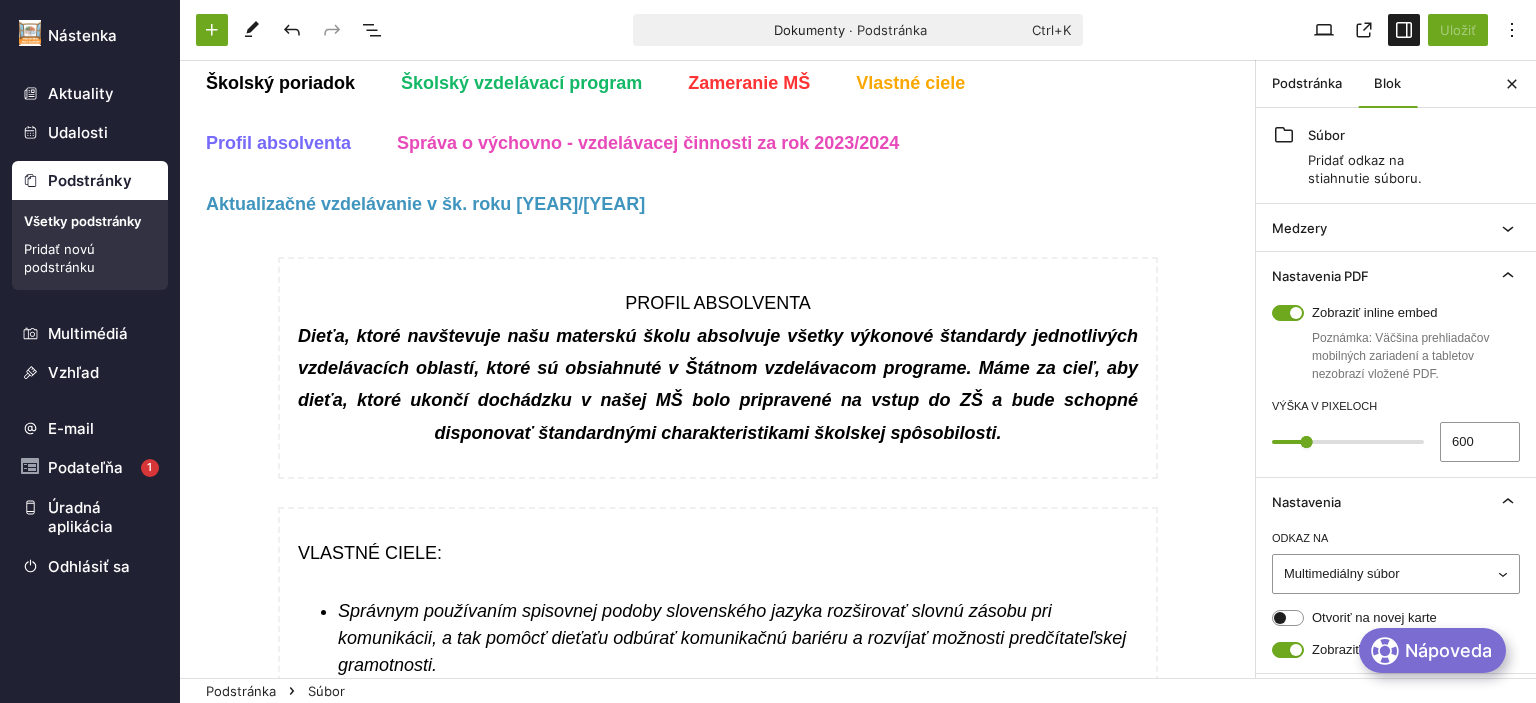 click on "Správa o výchovno - vzdelávacej činnosti za rok 2023/2024" at bounding box center [648, 143] 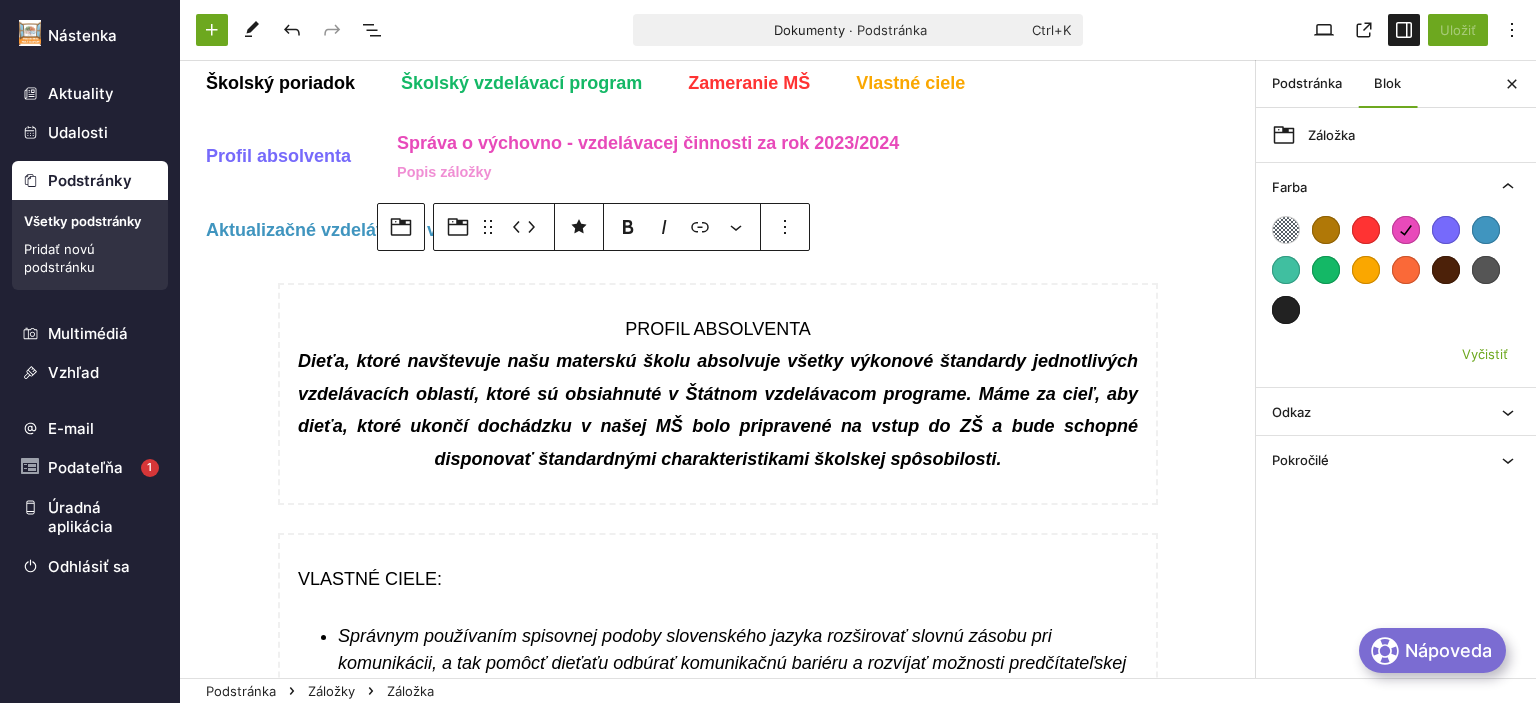 click on "Aktualizačné vzdelávanie v šk. roku [YEAR]/[YEAR]" at bounding box center [425, 230] 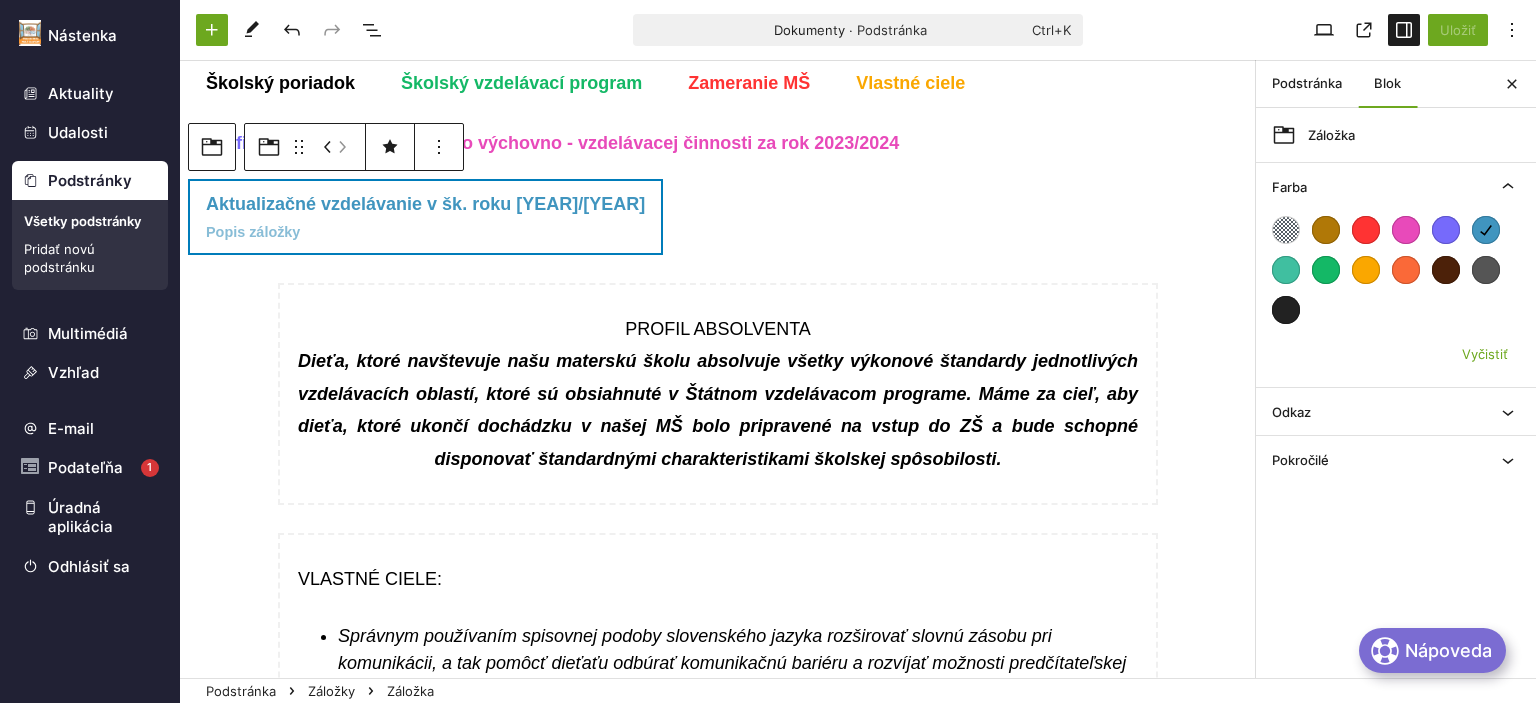 click on "Aktualizačné vzdelávanie v šk. roku [YEAR]/[YEAR] ﻿" at bounding box center (425, 217) 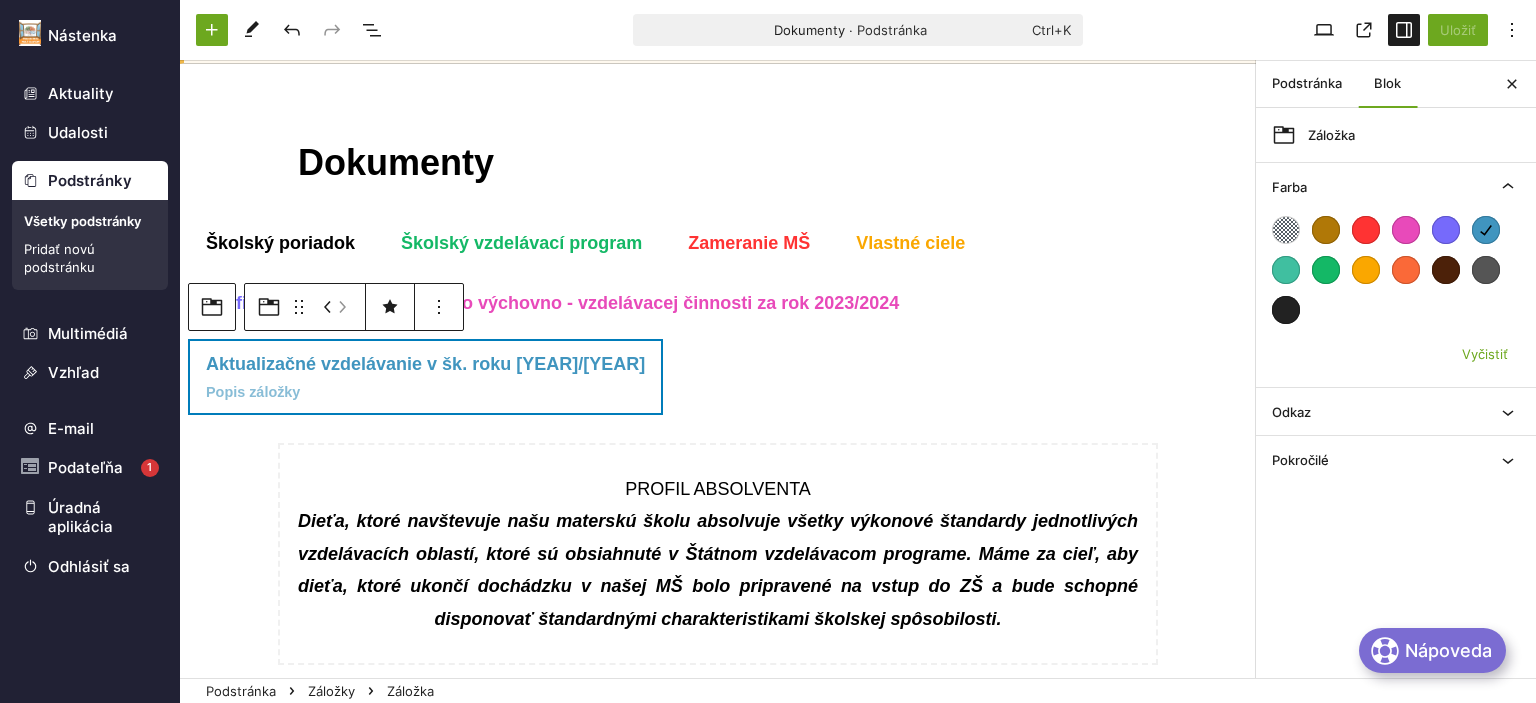 scroll, scrollTop: 0, scrollLeft: 0, axis: both 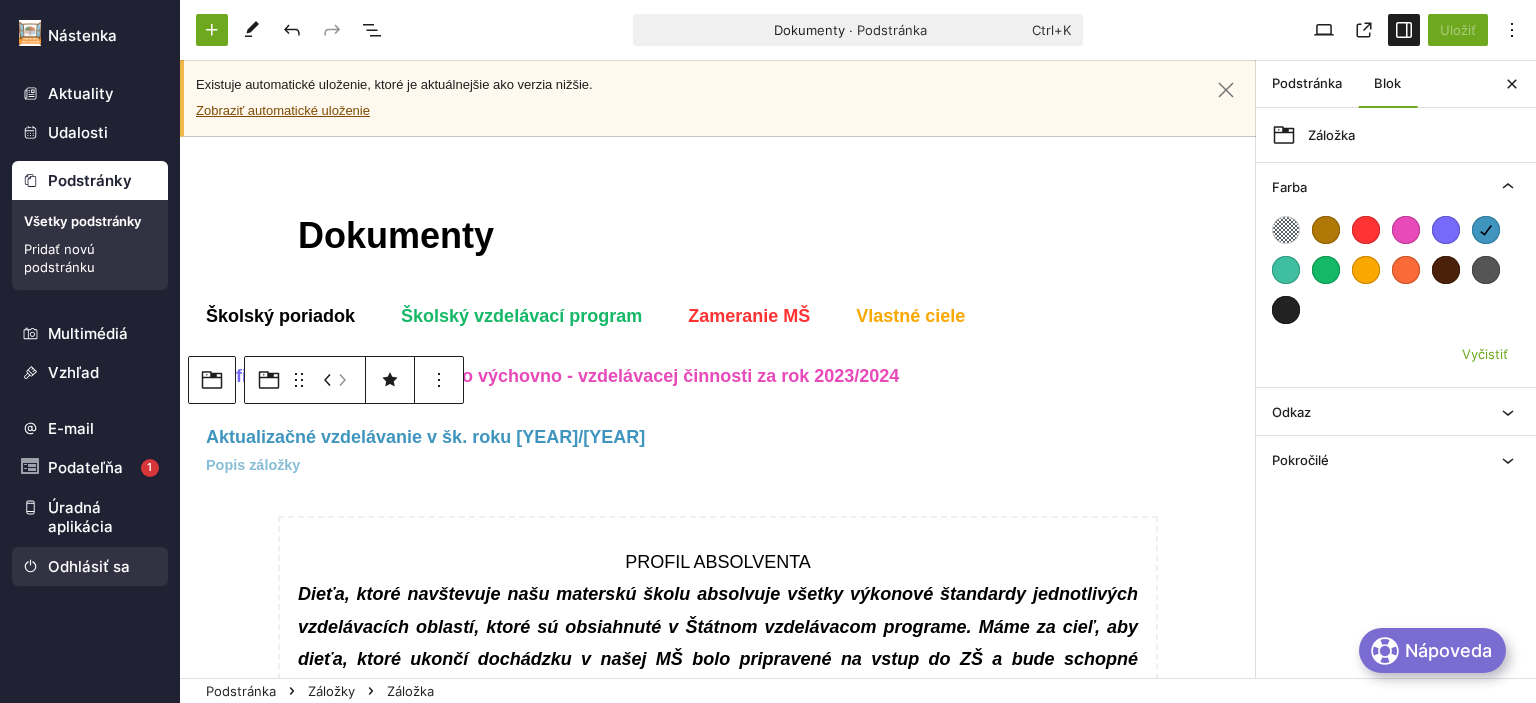 click on "Odhlásiť sa" at bounding box center [90, 567] 